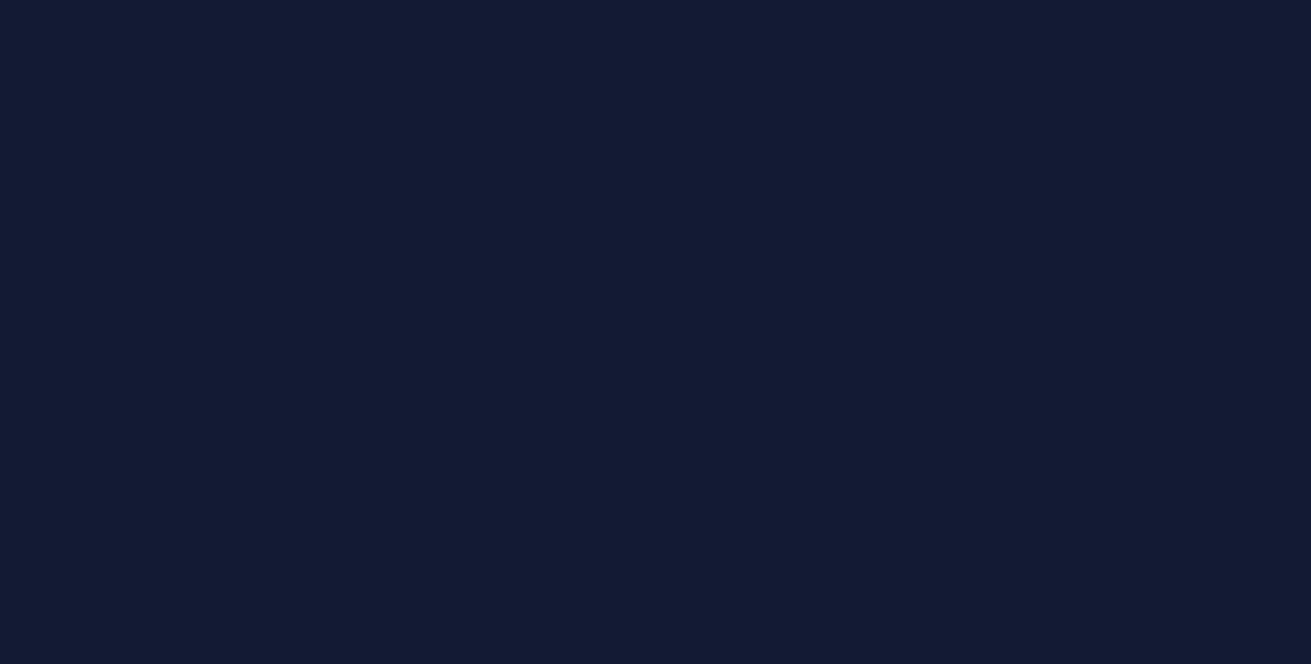scroll, scrollTop: 0, scrollLeft: 0, axis: both 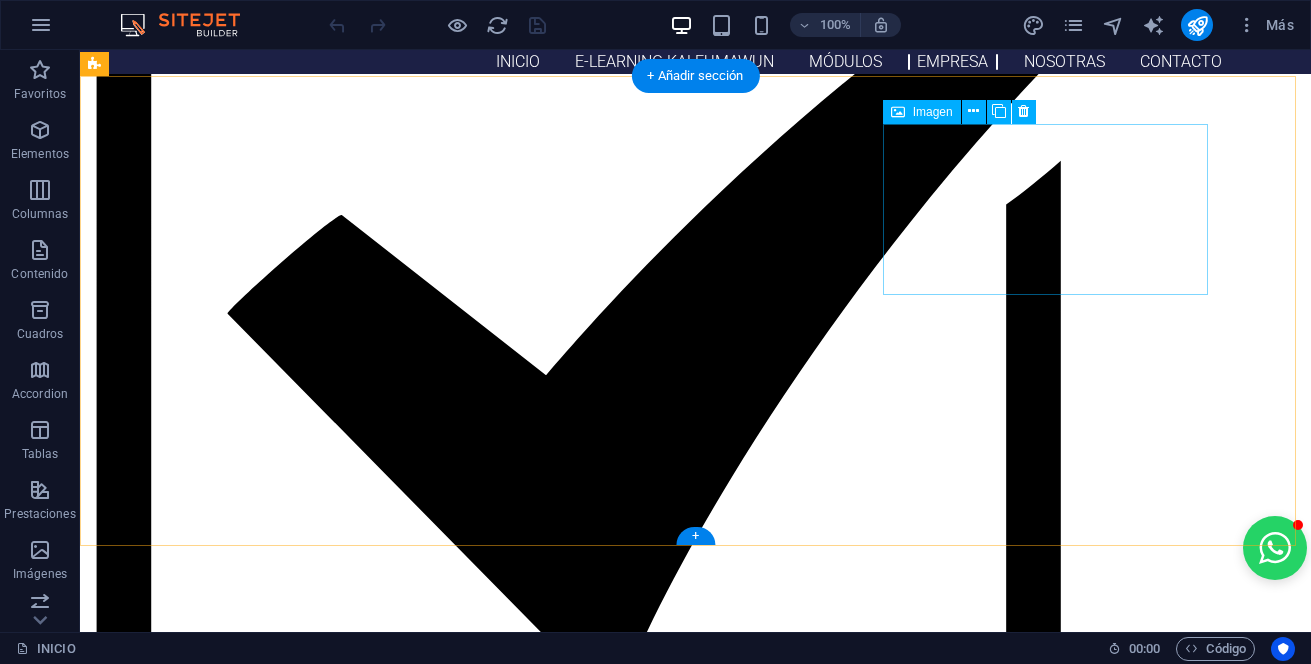 click at bounding box center [258, 2711] 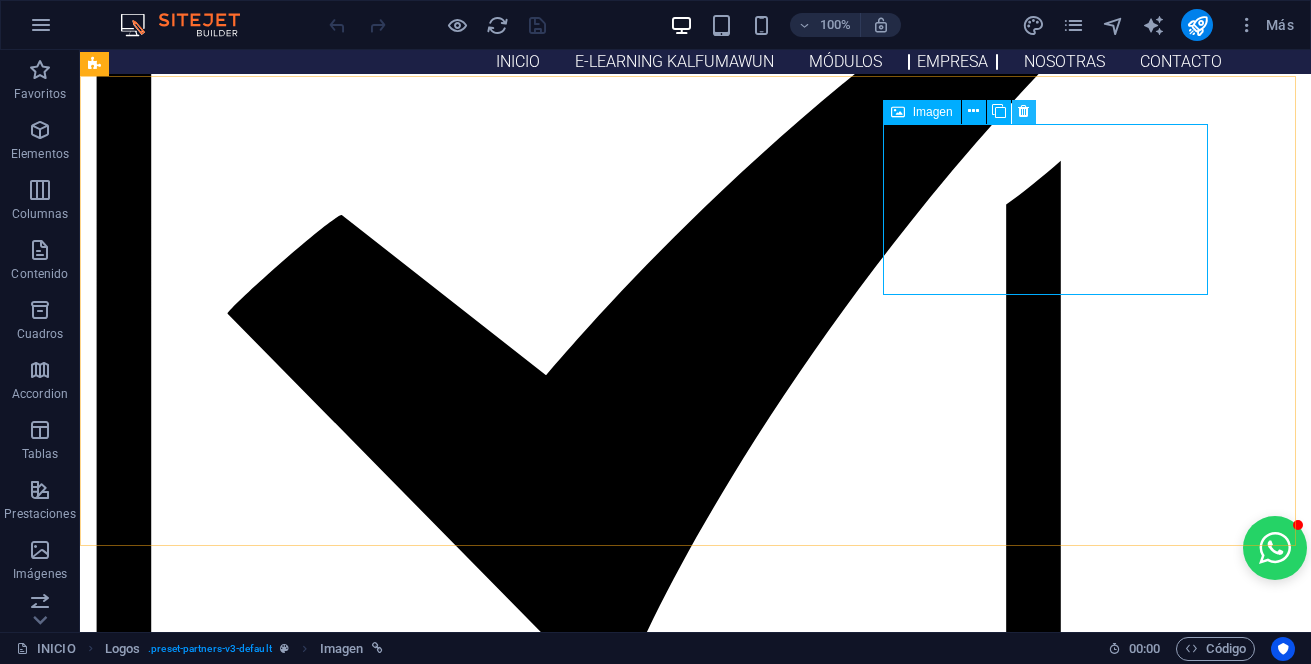 click at bounding box center [1024, 112] 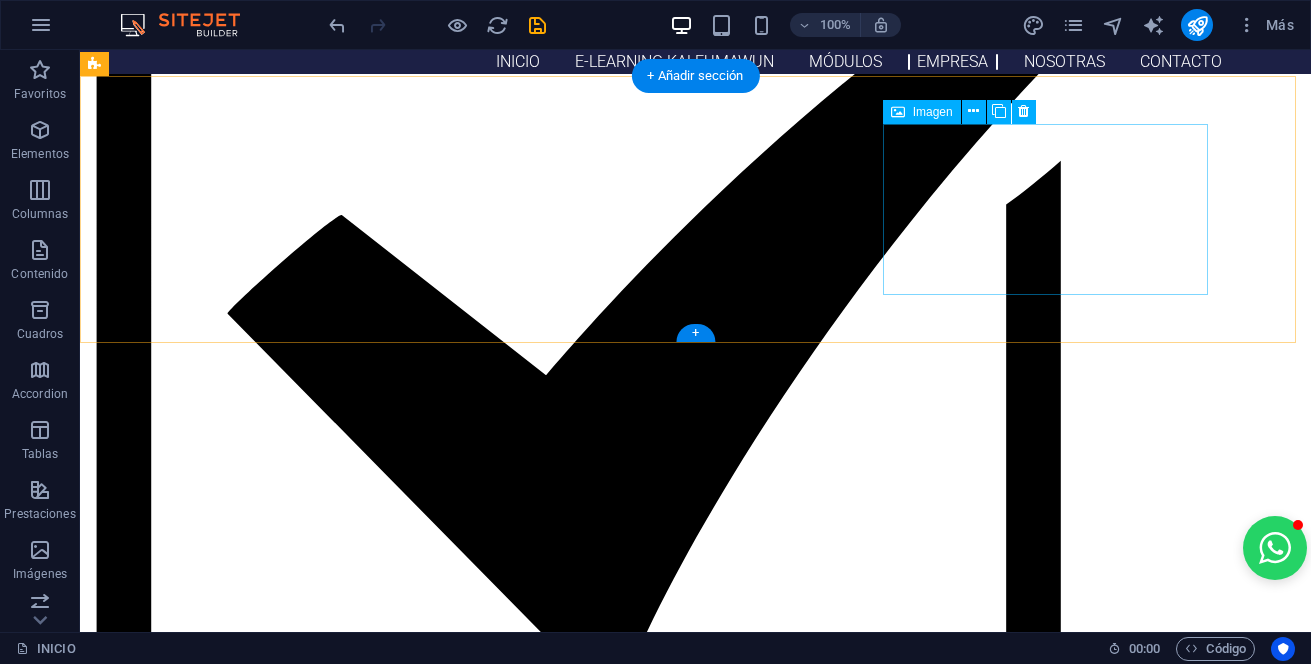 click at bounding box center [258, 2711] 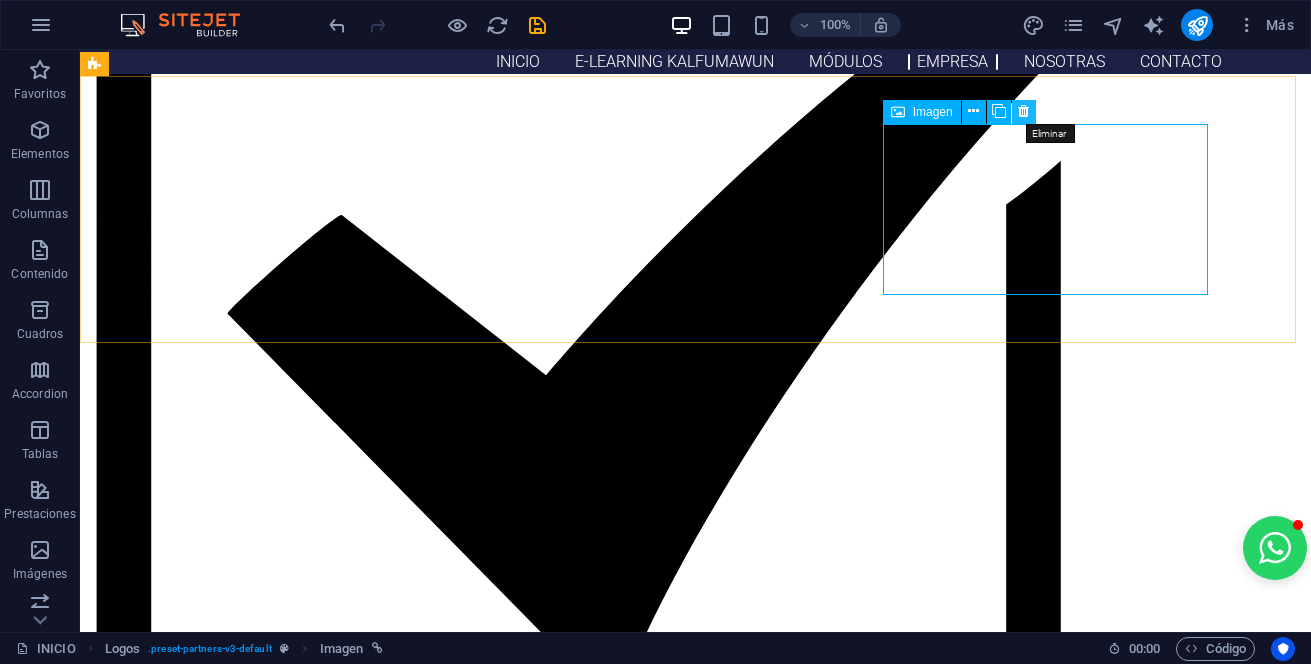 click at bounding box center (1024, 112) 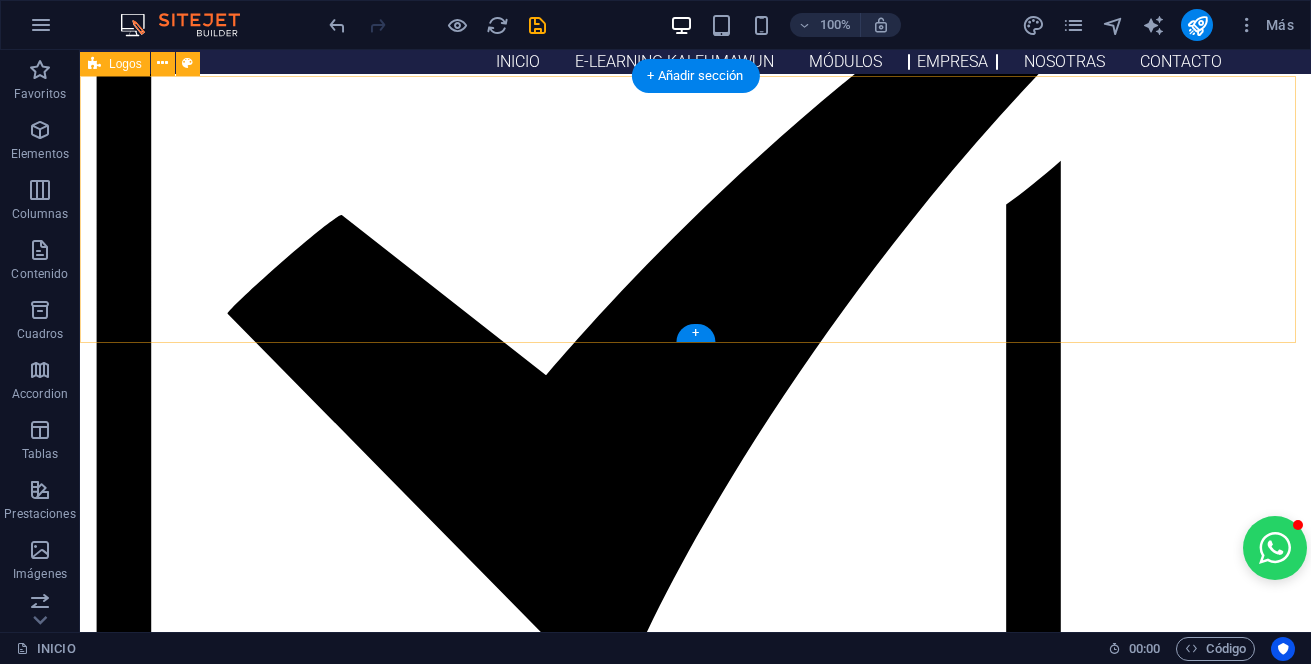 click at bounding box center (695, 2431) 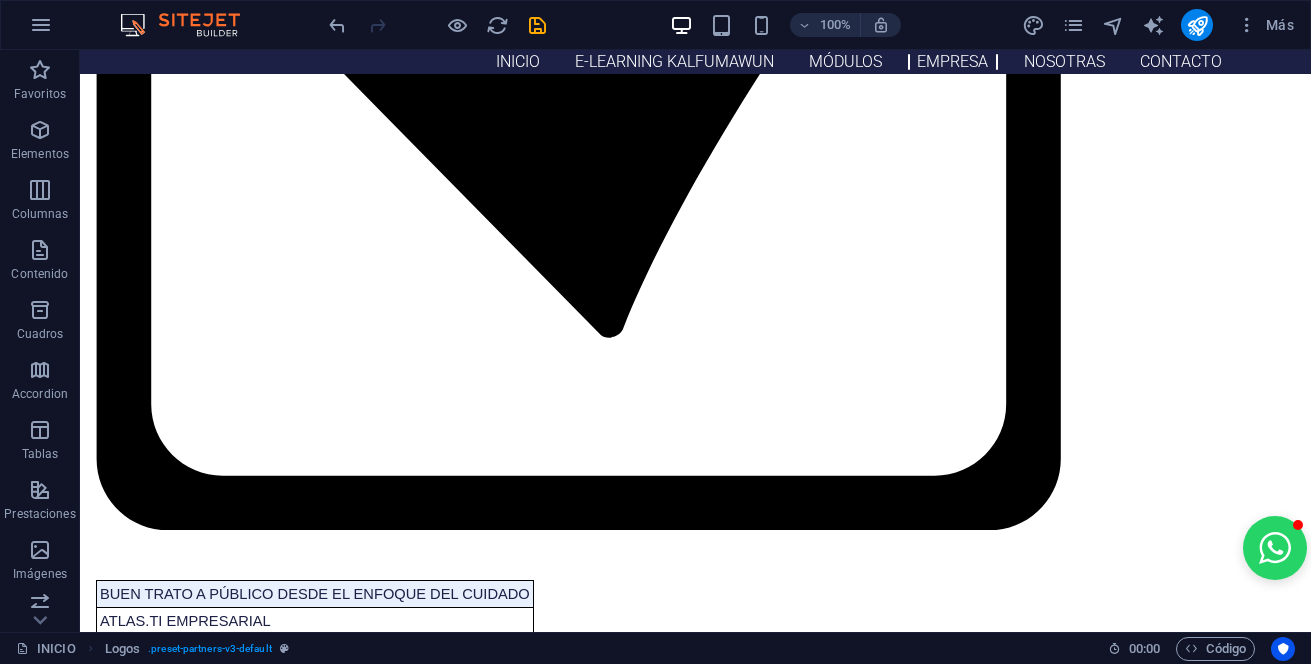 scroll, scrollTop: 2260, scrollLeft: 0, axis: vertical 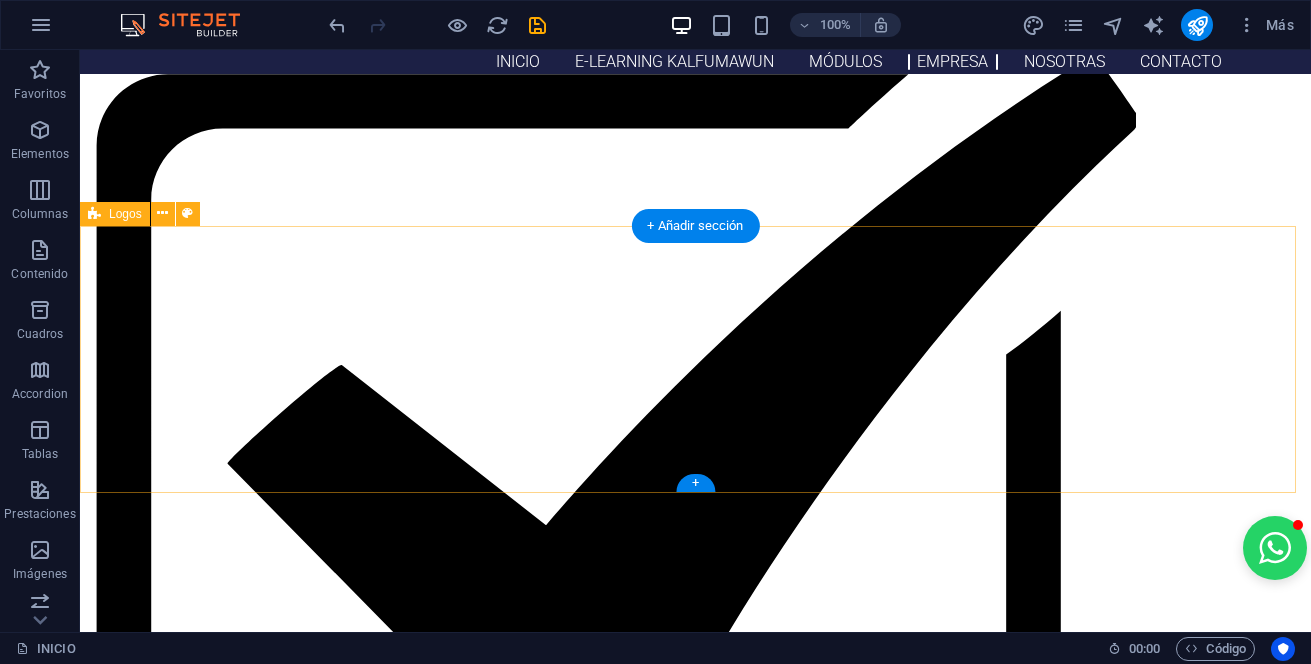 click at bounding box center (695, 2581) 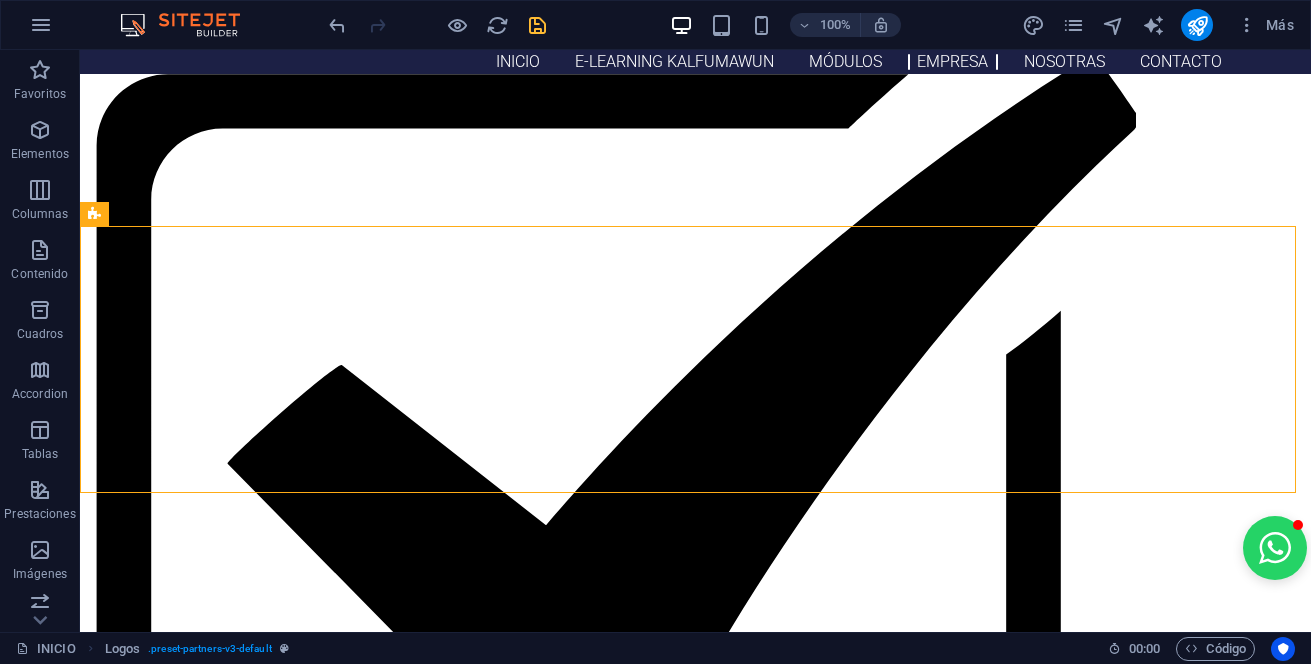 click at bounding box center (537, 25) 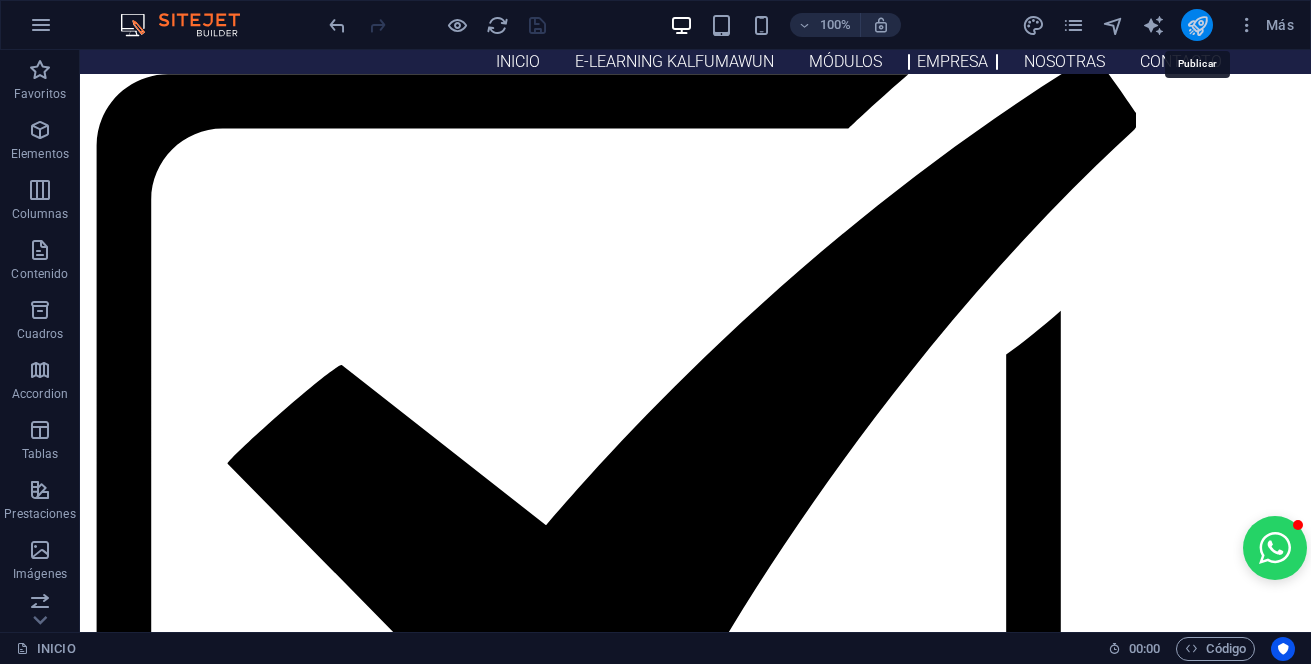 click at bounding box center [1197, 25] 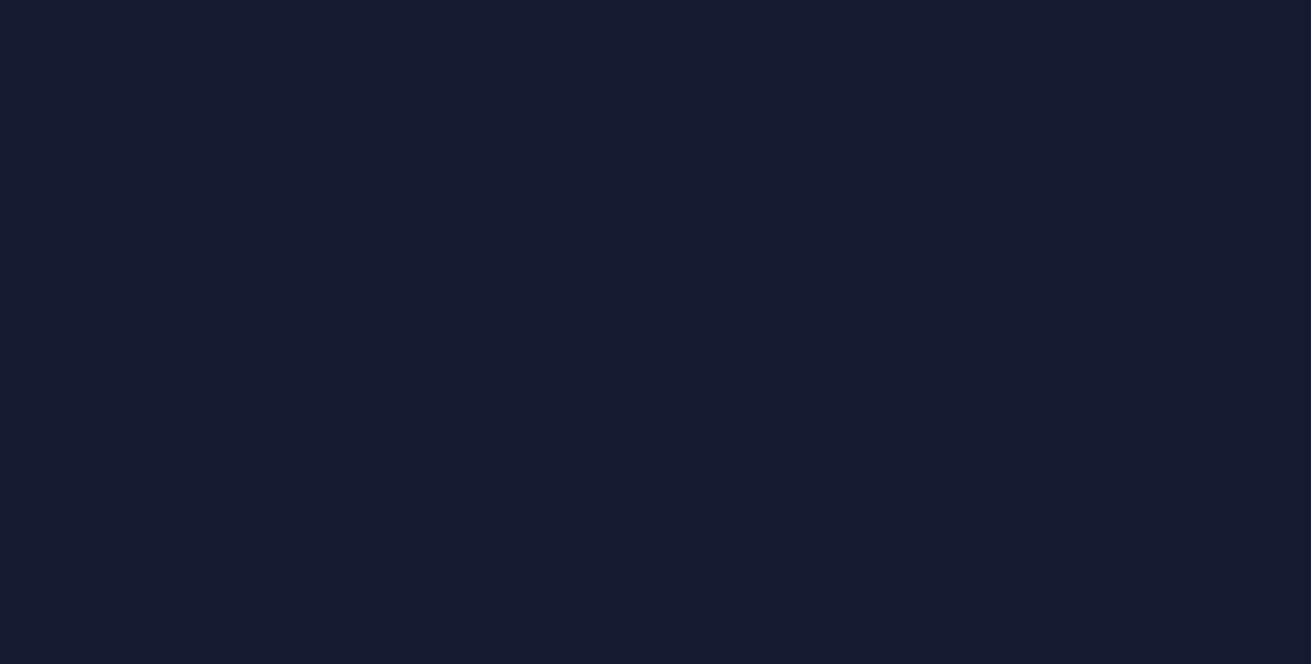 scroll, scrollTop: 0, scrollLeft: 0, axis: both 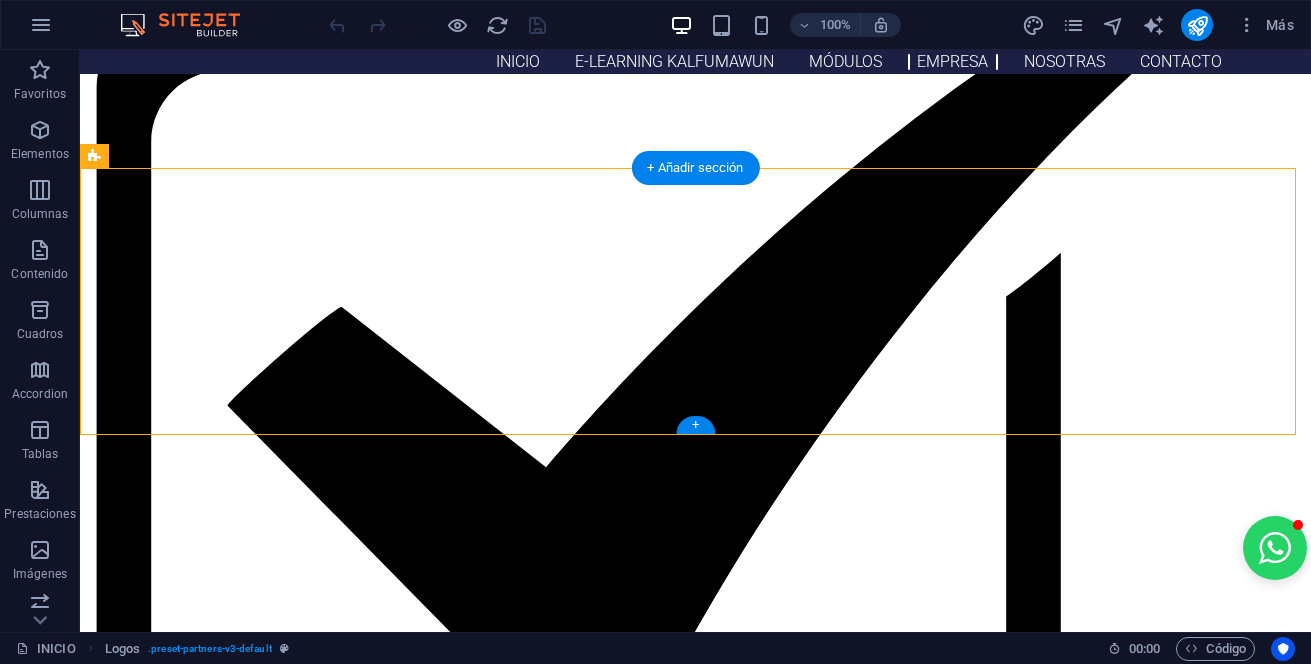 drag, startPoint x: 805, startPoint y: 324, endPoint x: 962, endPoint y: 309, distance: 157.71494 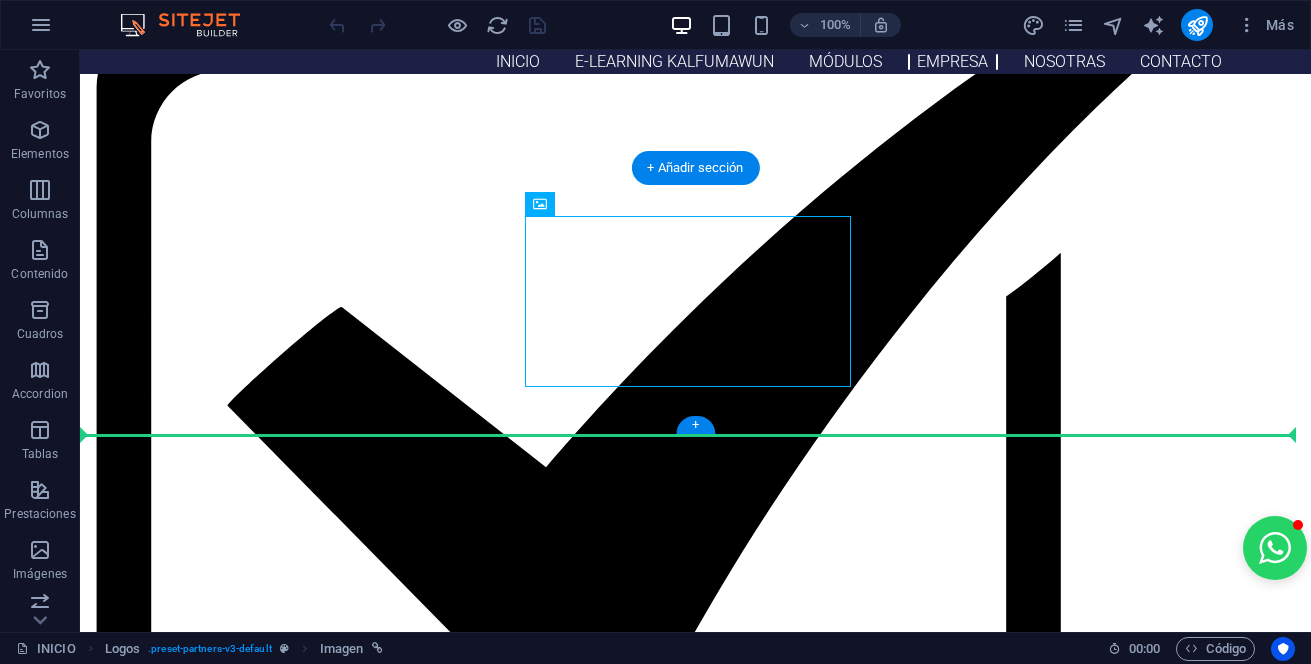 drag, startPoint x: 818, startPoint y: 310, endPoint x: 992, endPoint y: 302, distance: 174.1838 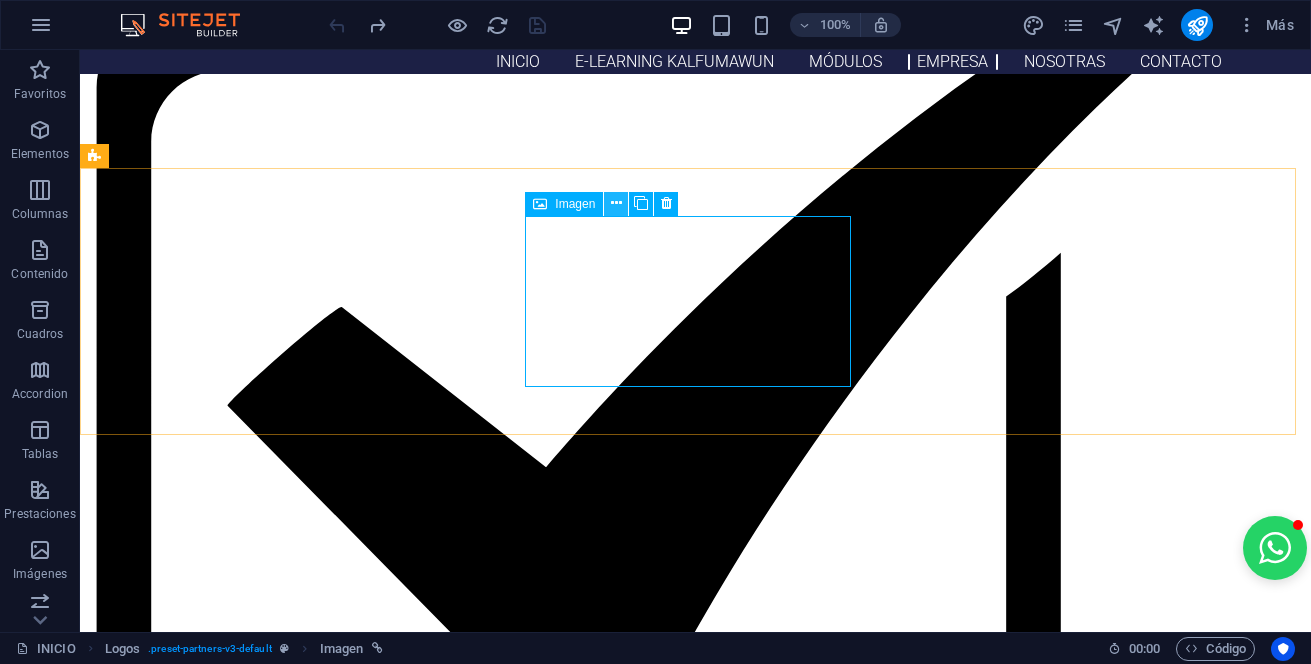 click at bounding box center (616, 204) 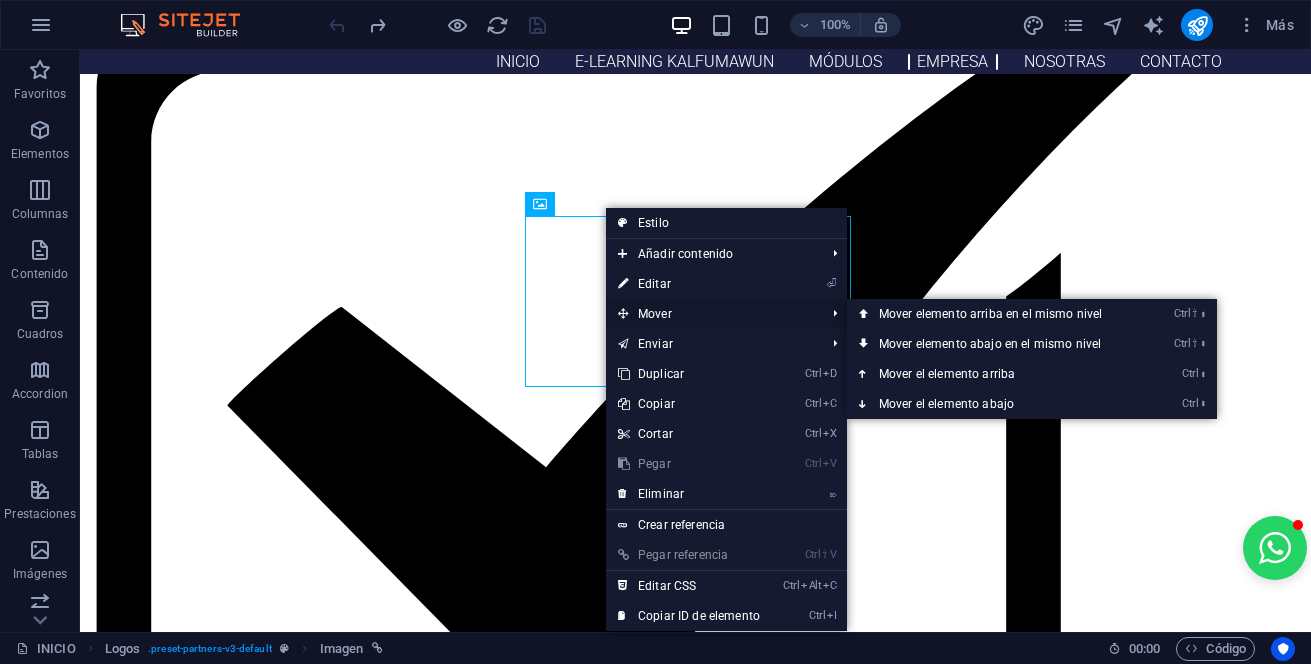 click on "Mover" at bounding box center (711, 314) 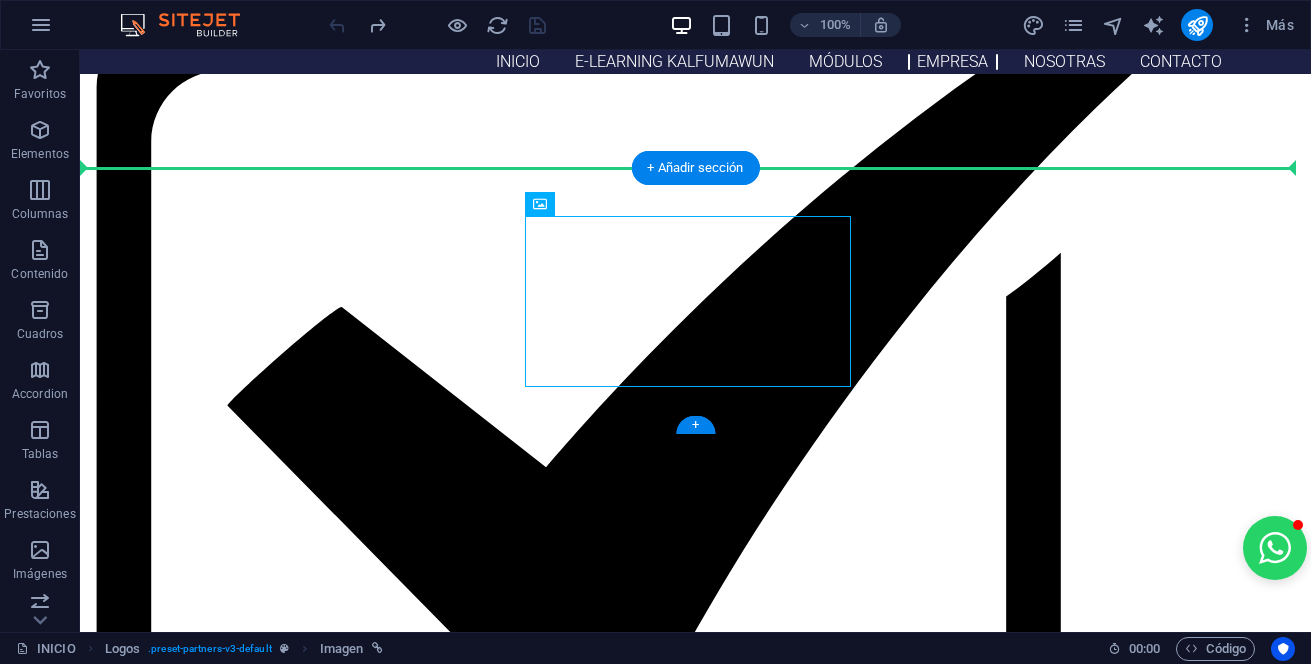 drag, startPoint x: 523, startPoint y: 207, endPoint x: 701, endPoint y: 206, distance: 178.0028 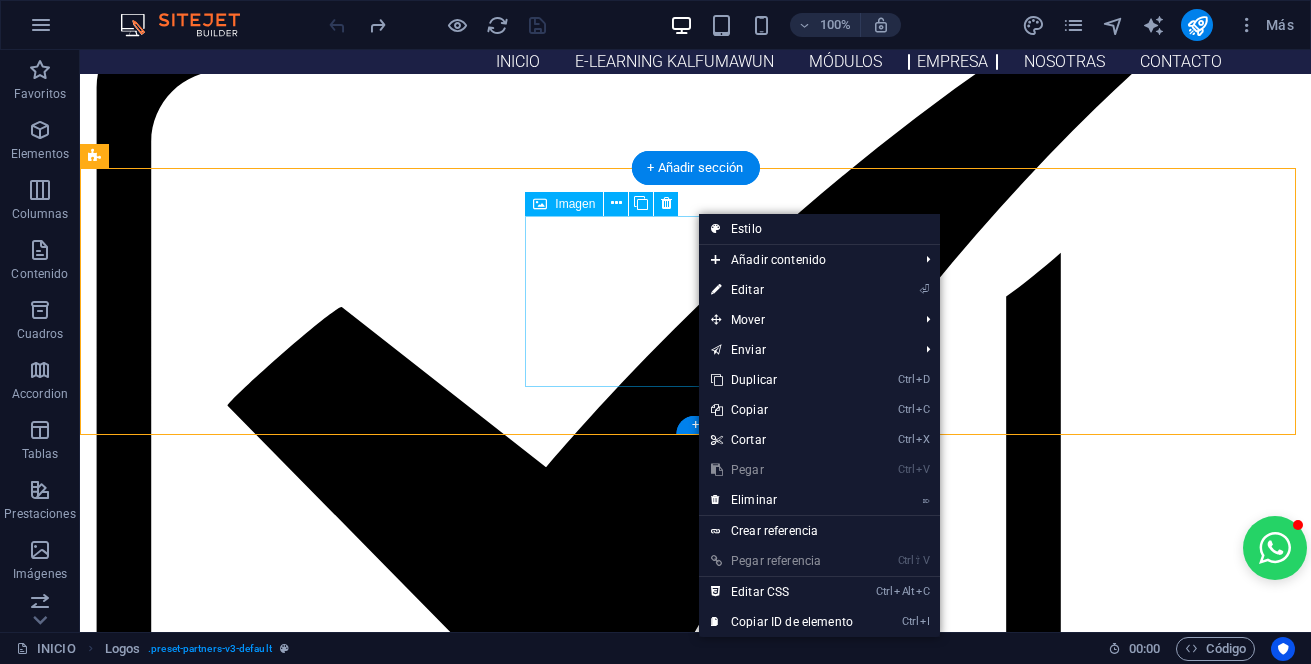 click at bounding box center [258, 2616] 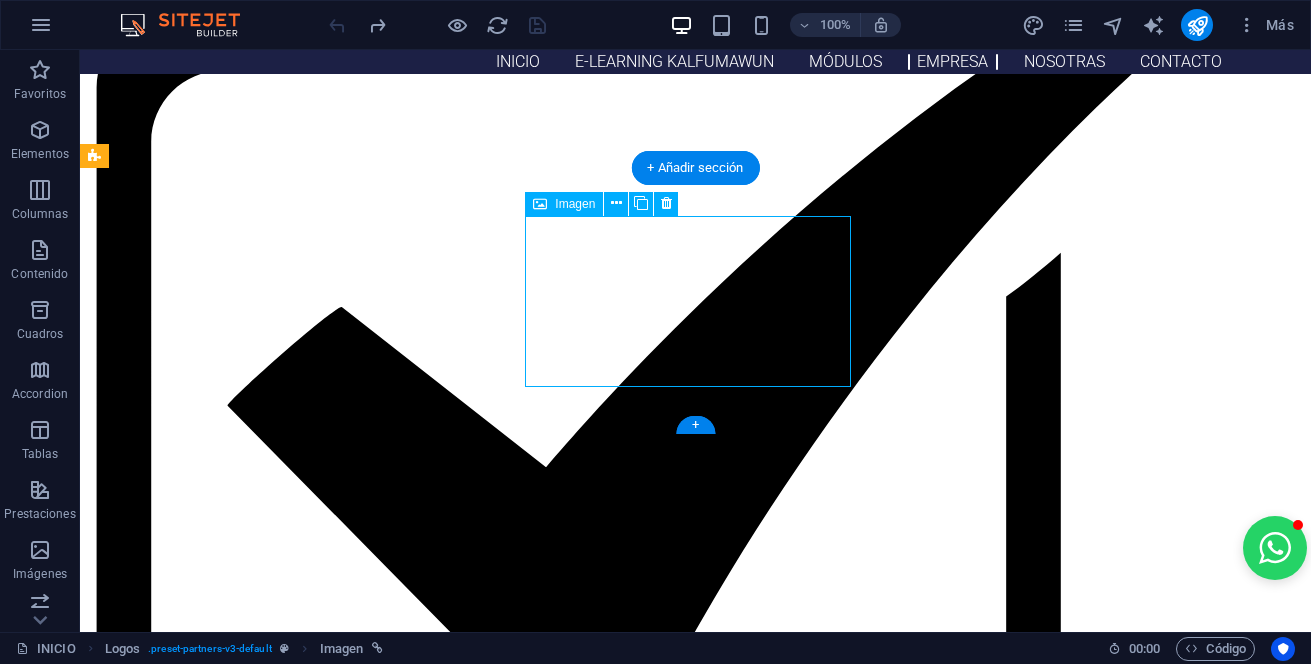 click at bounding box center (258, 2616) 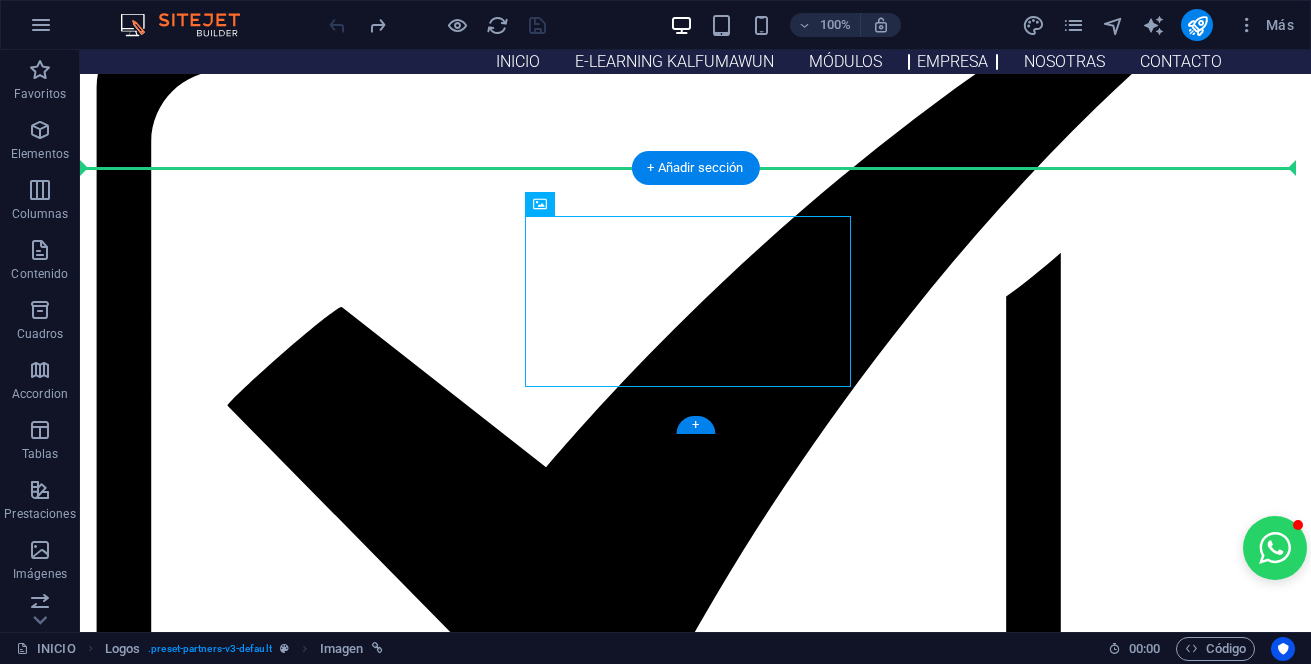 drag, startPoint x: 651, startPoint y: 275, endPoint x: 936, endPoint y: 243, distance: 286.79086 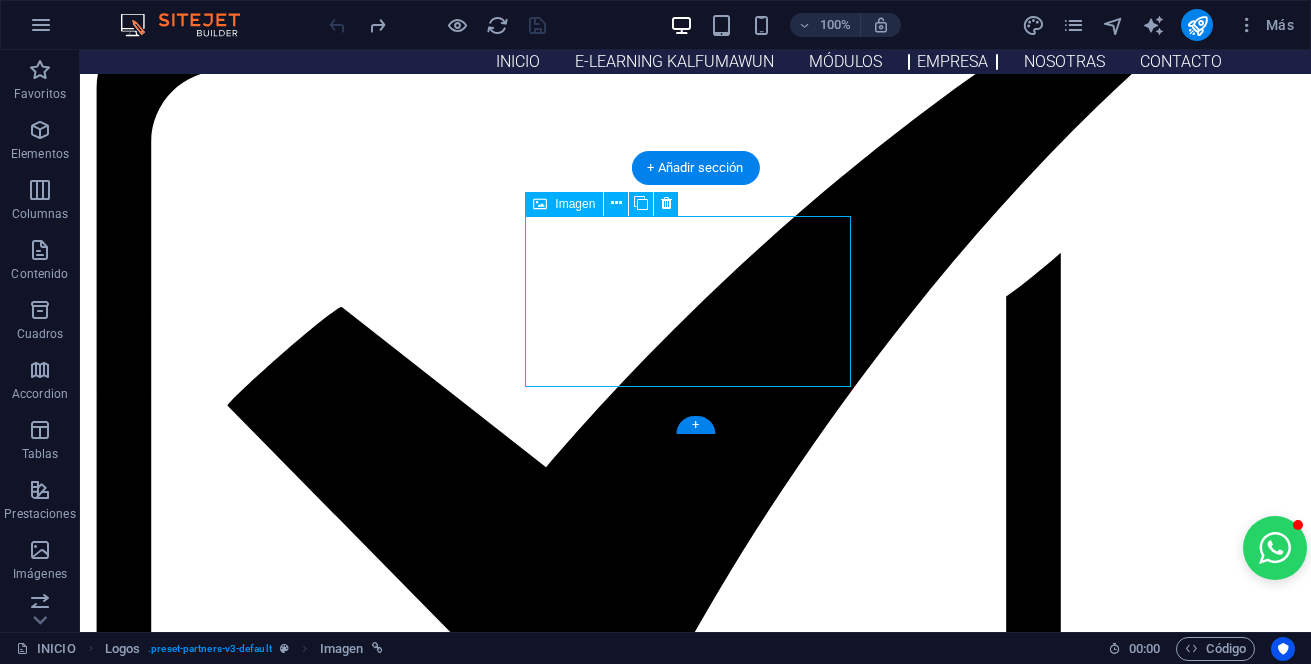 click at bounding box center (258, 2616) 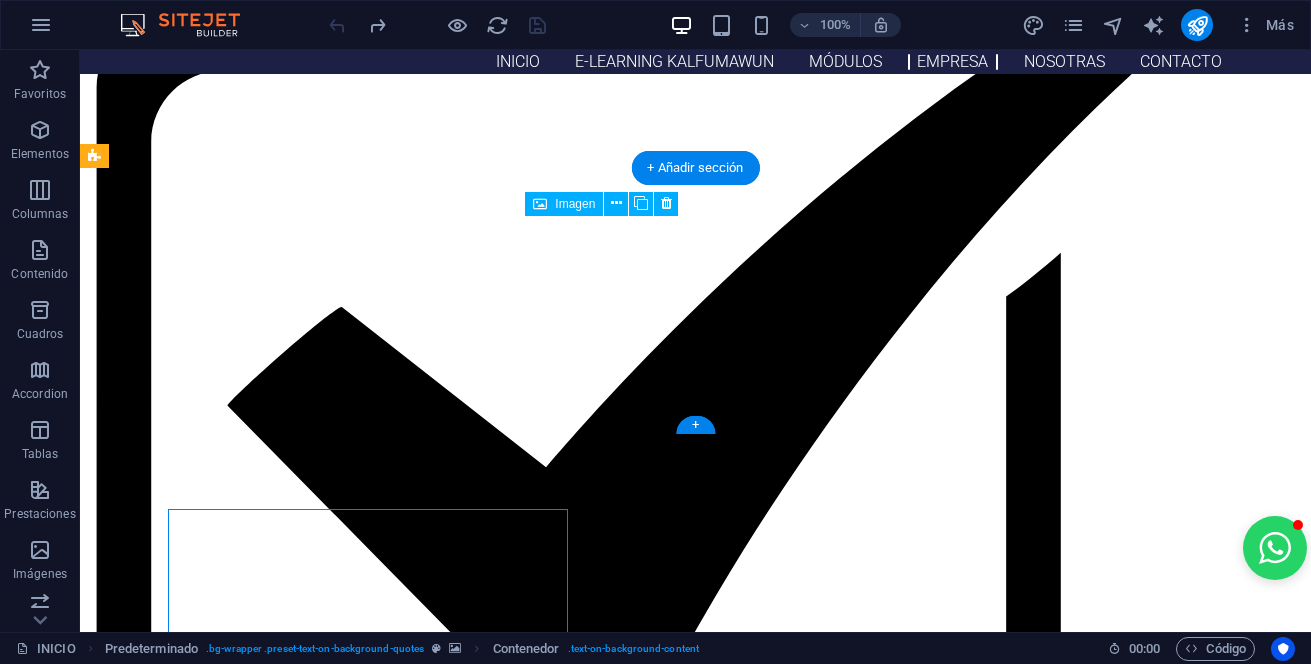 click at bounding box center (258, 2616) 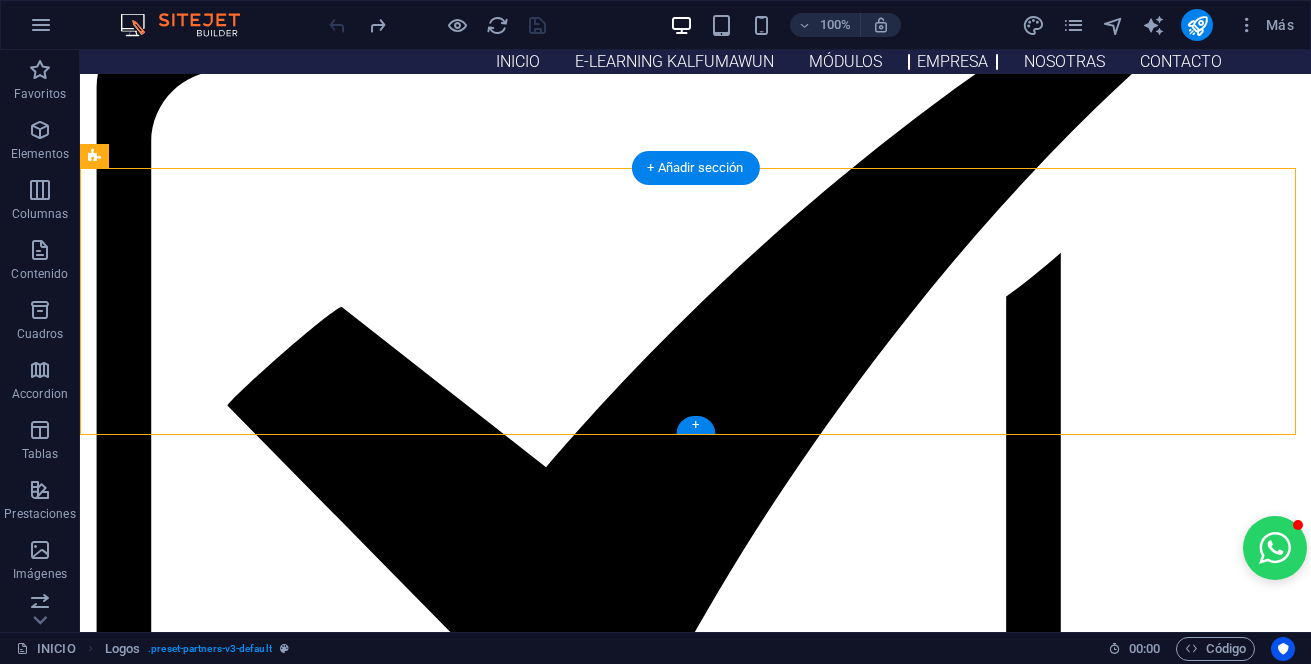 drag, startPoint x: 914, startPoint y: 191, endPoint x: 607, endPoint y: 417, distance: 381.21515 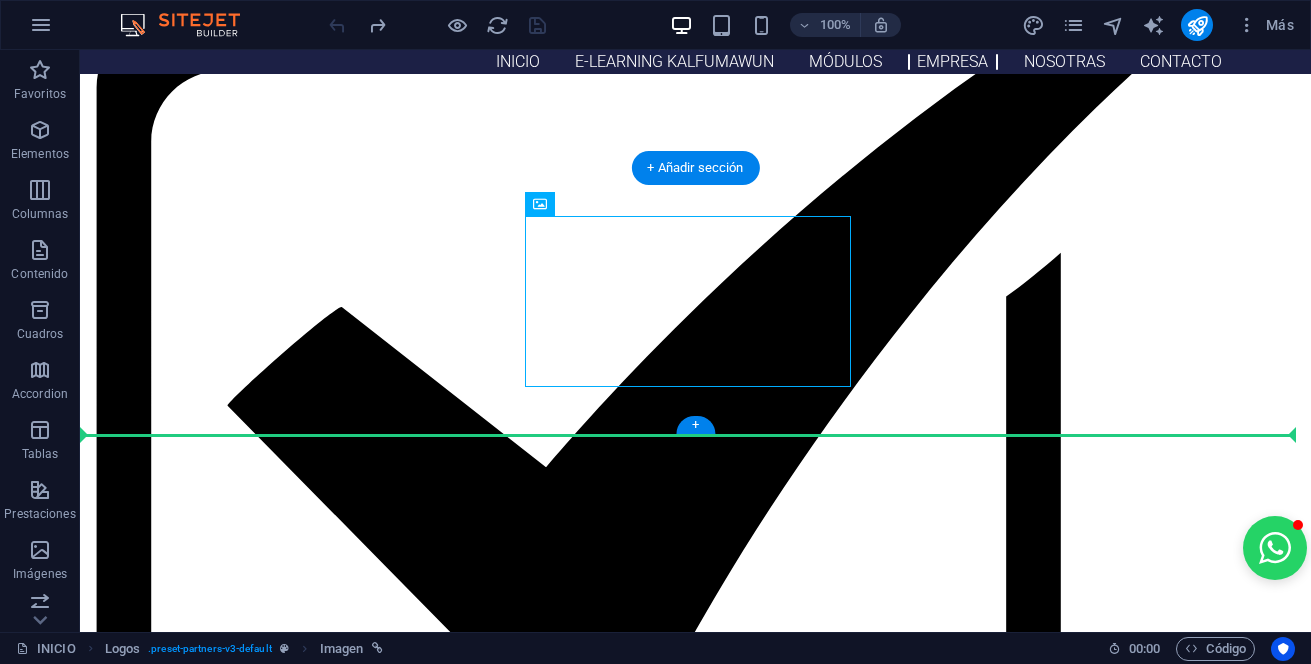 drag, startPoint x: 563, startPoint y: 314, endPoint x: 1035, endPoint y: 311, distance: 472.00952 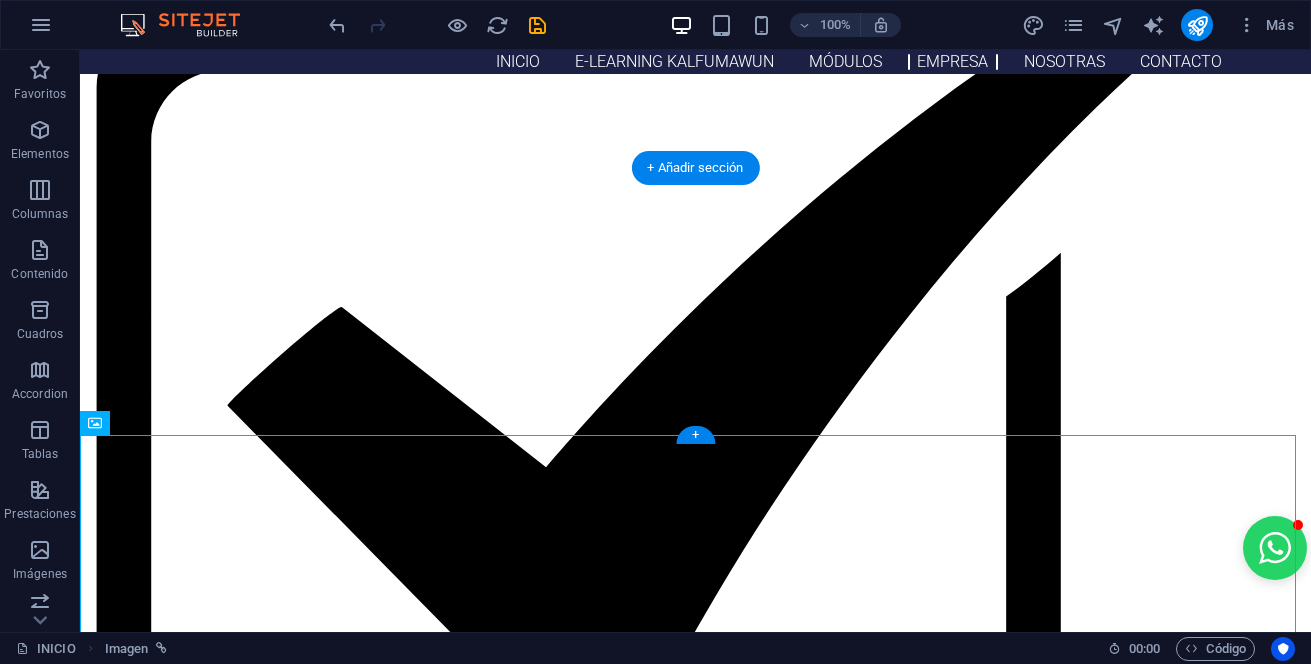 click at bounding box center [695, 2429] 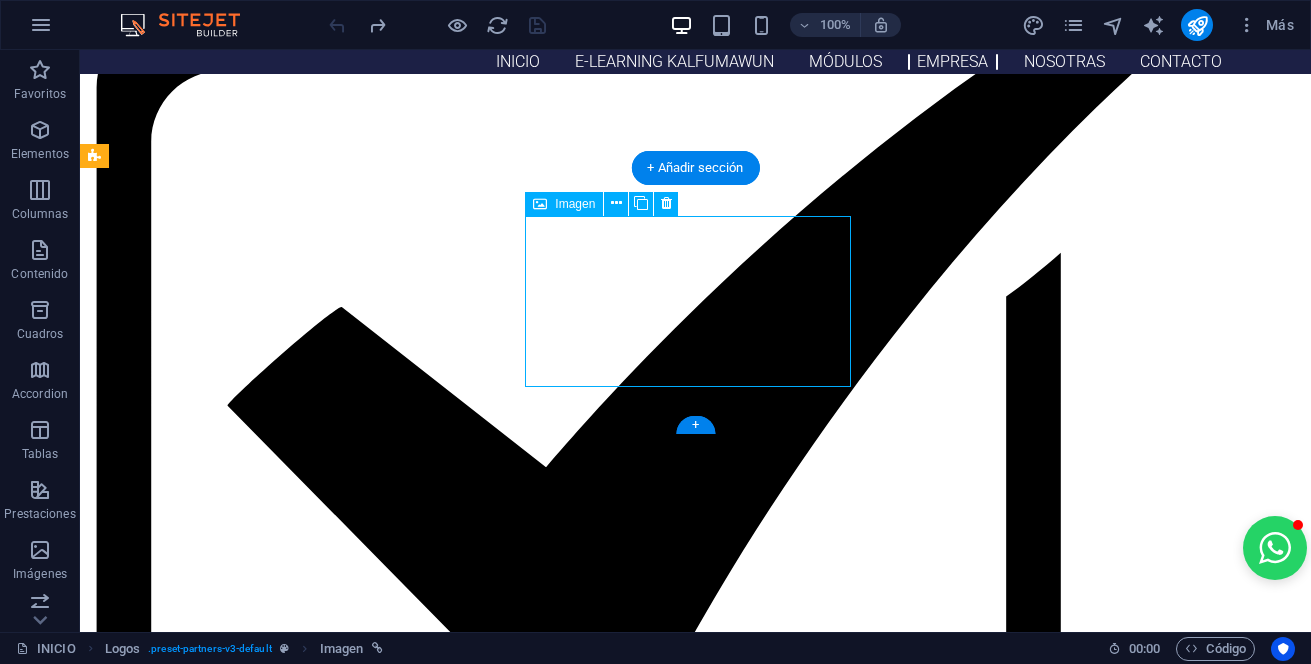 drag, startPoint x: 528, startPoint y: 233, endPoint x: 711, endPoint y: 278, distance: 188.45158 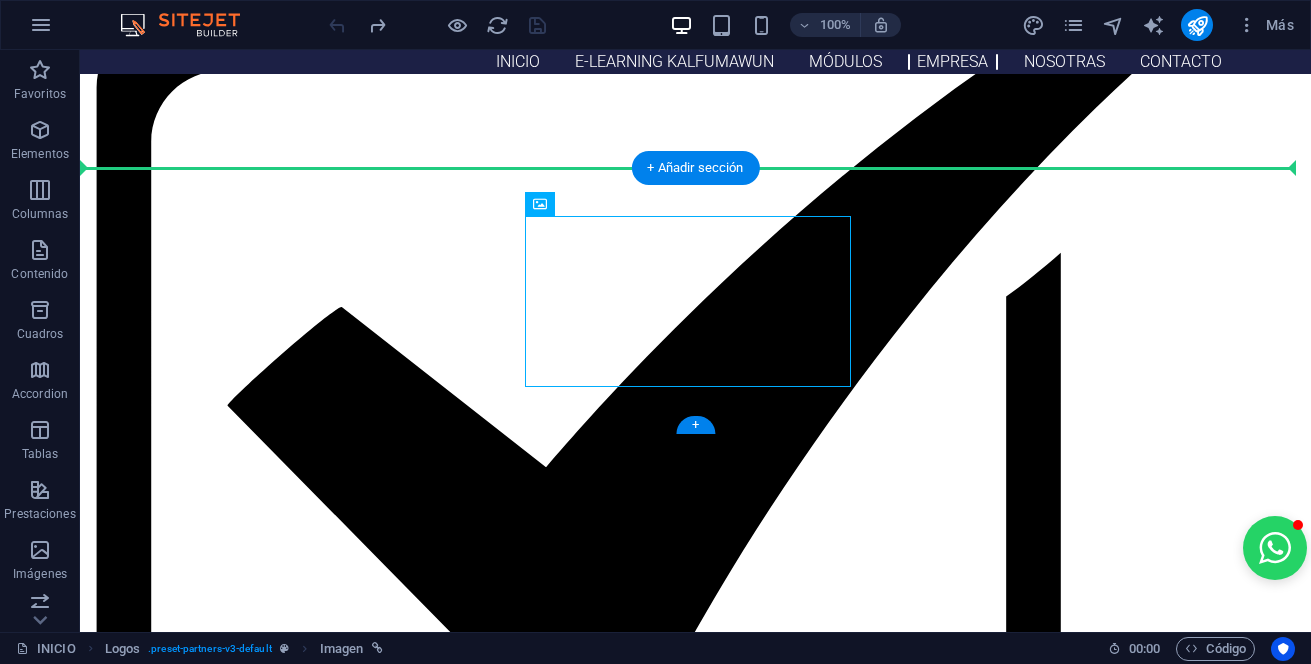 drag, startPoint x: 712, startPoint y: 280, endPoint x: 926, endPoint y: 269, distance: 214.28252 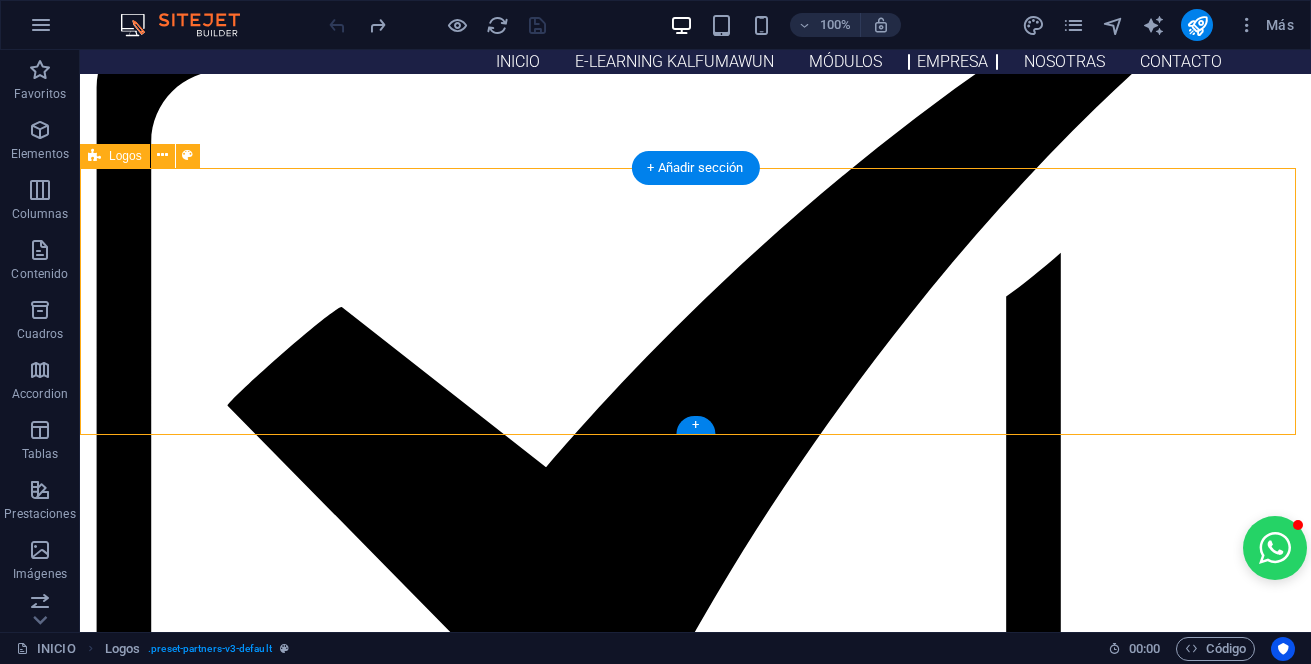 click at bounding box center (695, 2523) 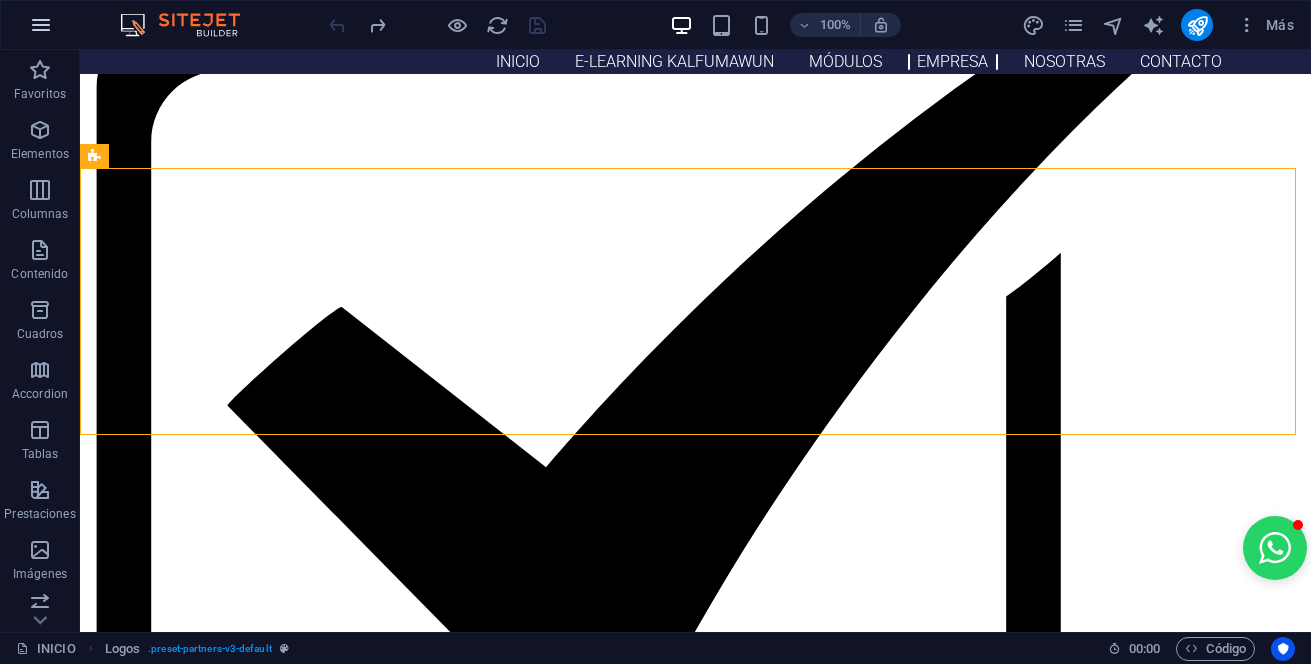 click at bounding box center (41, 25) 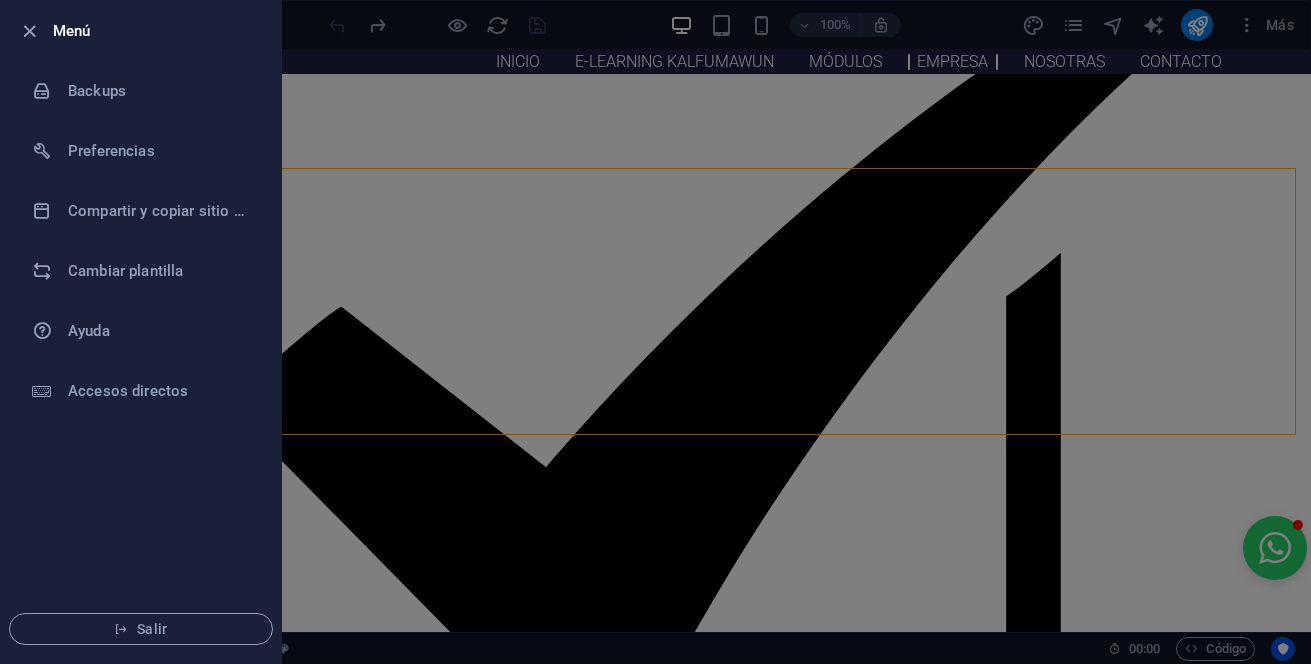 click at bounding box center (655, 332) 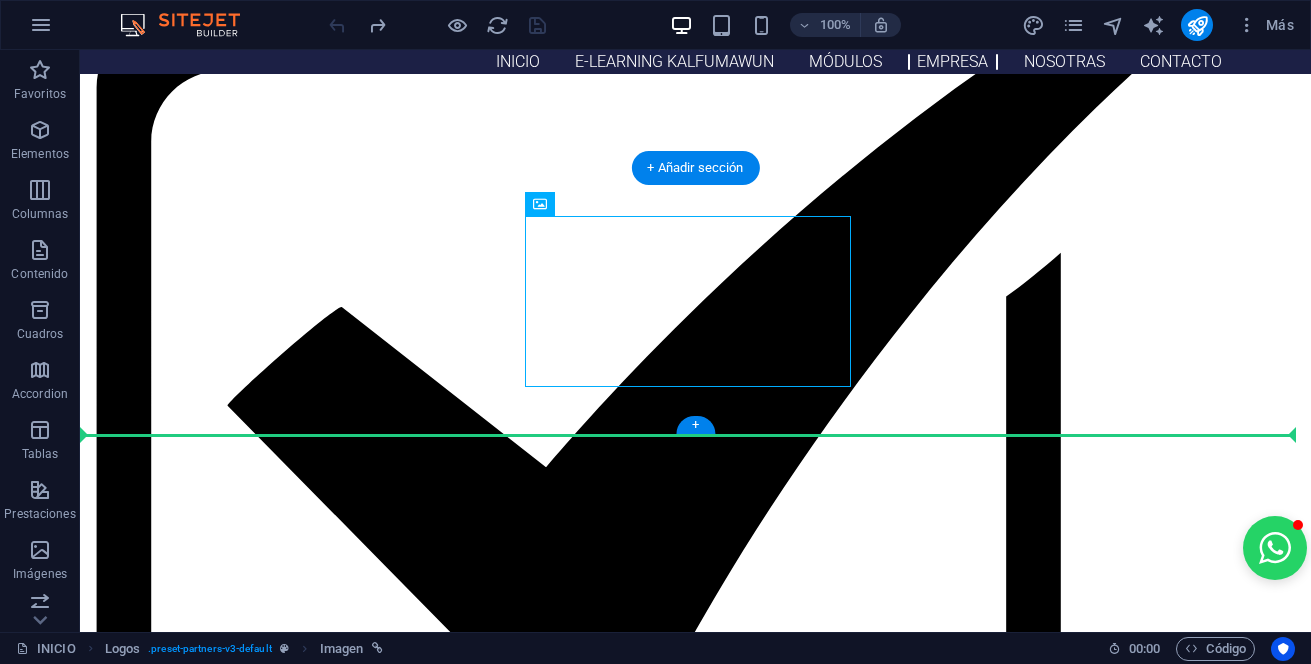drag, startPoint x: 643, startPoint y: 323, endPoint x: 998, endPoint y: 303, distance: 355.56293 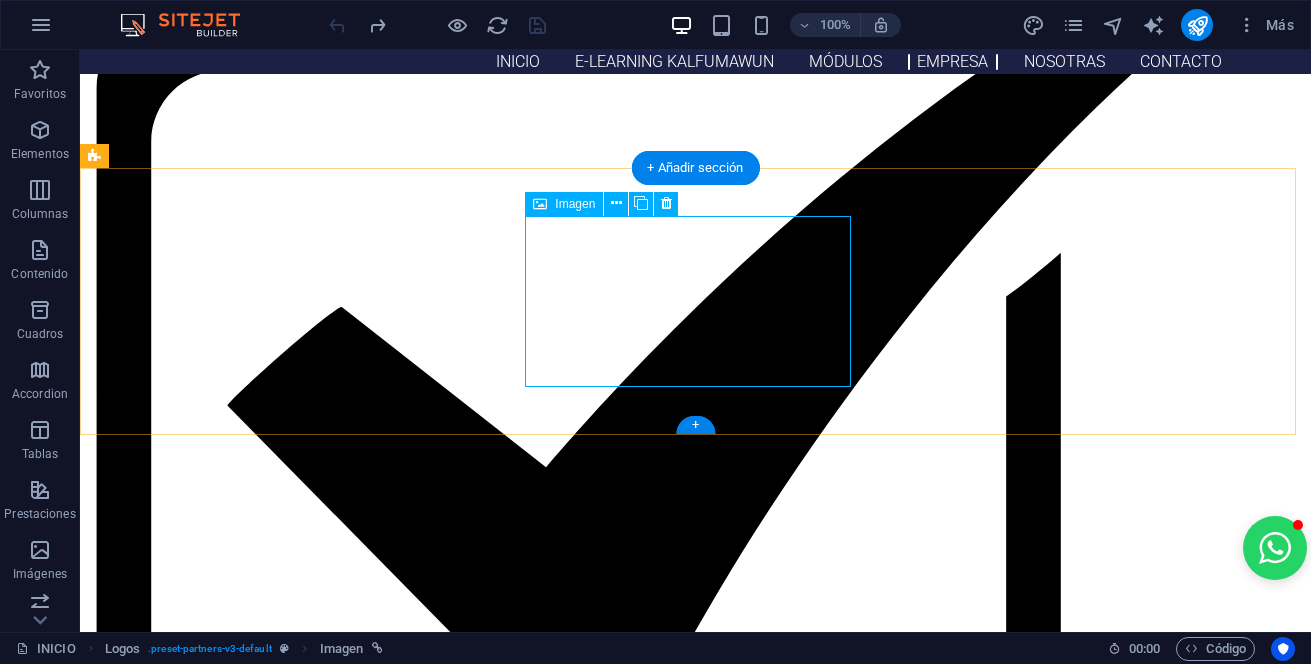 click at bounding box center [695, 3075] 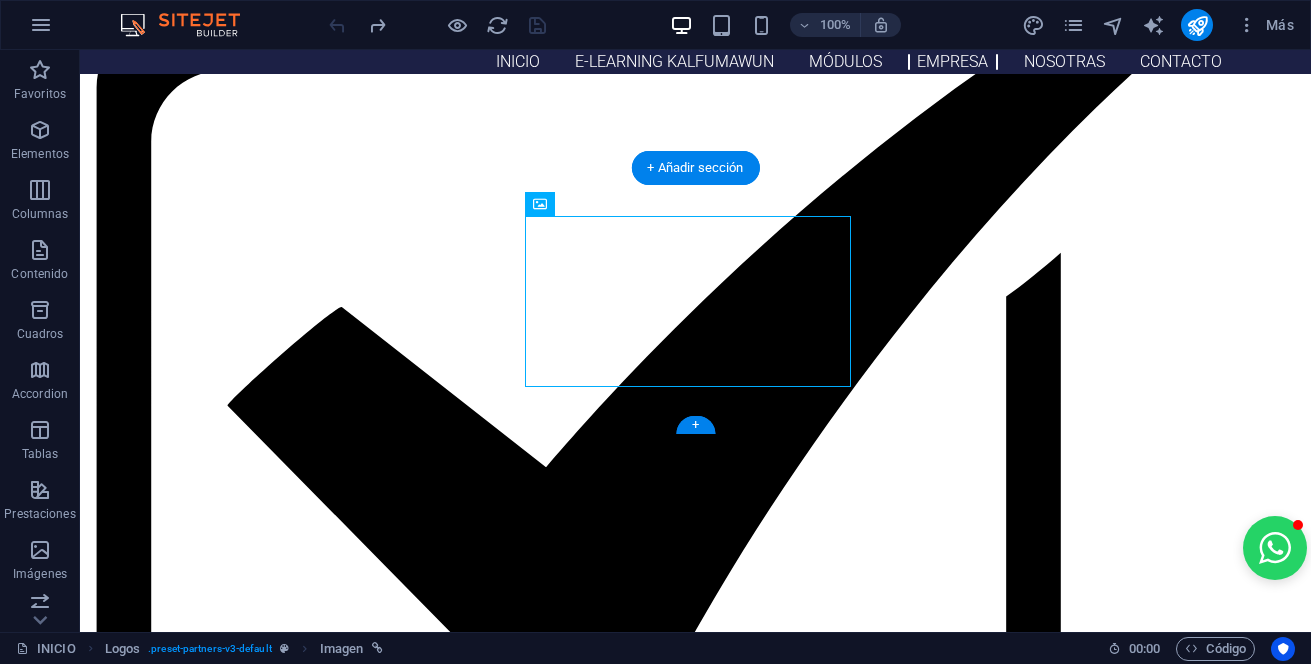 drag, startPoint x: 629, startPoint y: 312, endPoint x: 784, endPoint y: 307, distance: 155.08063 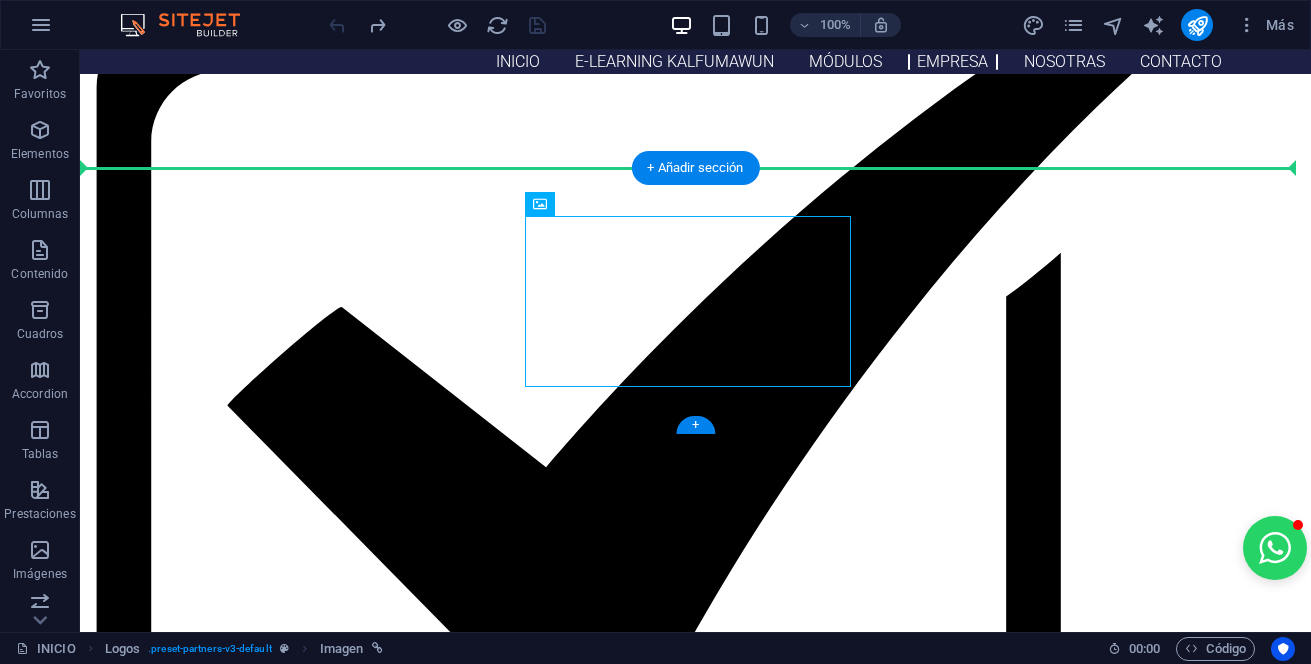 drag, startPoint x: 996, startPoint y: 289, endPoint x: 1073, endPoint y: 289, distance: 77 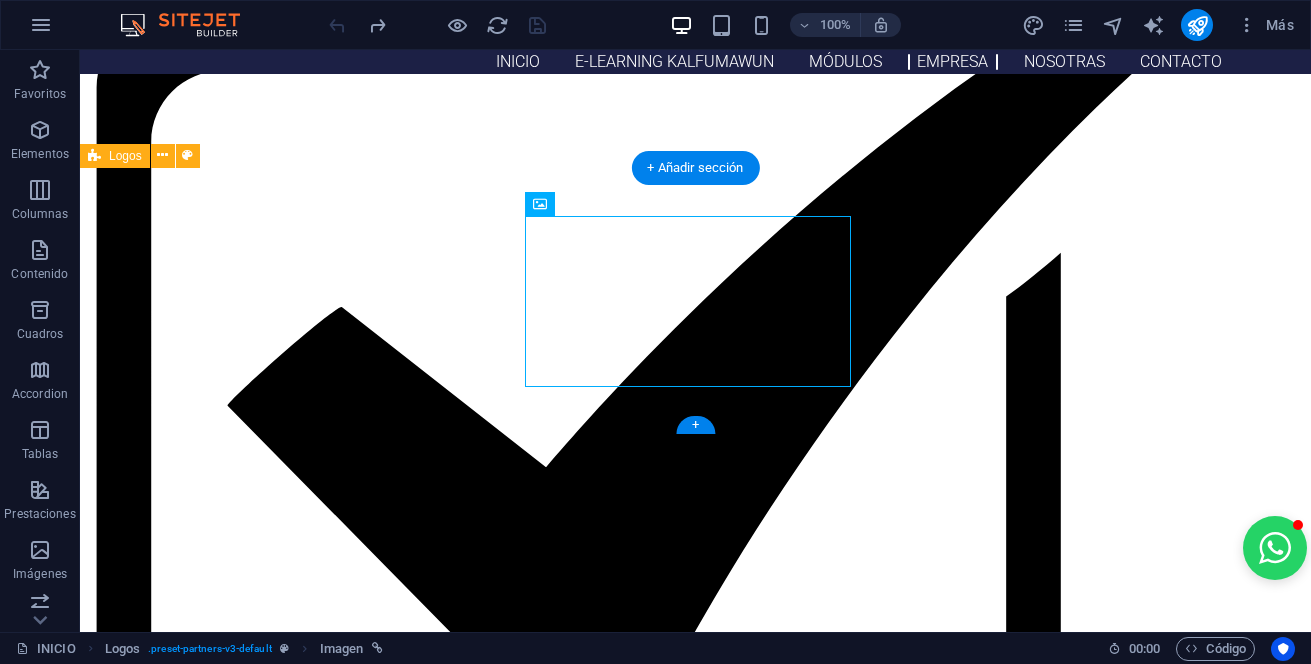 click at bounding box center (695, 2523) 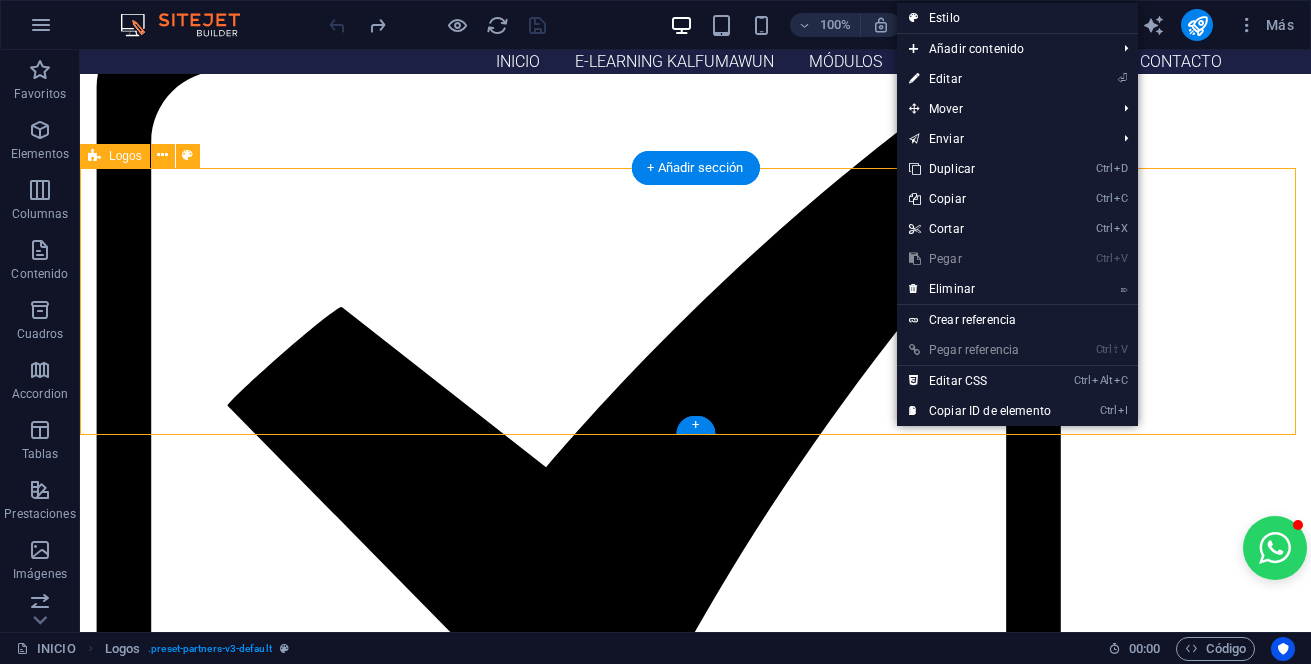 click at bounding box center [695, 2523] 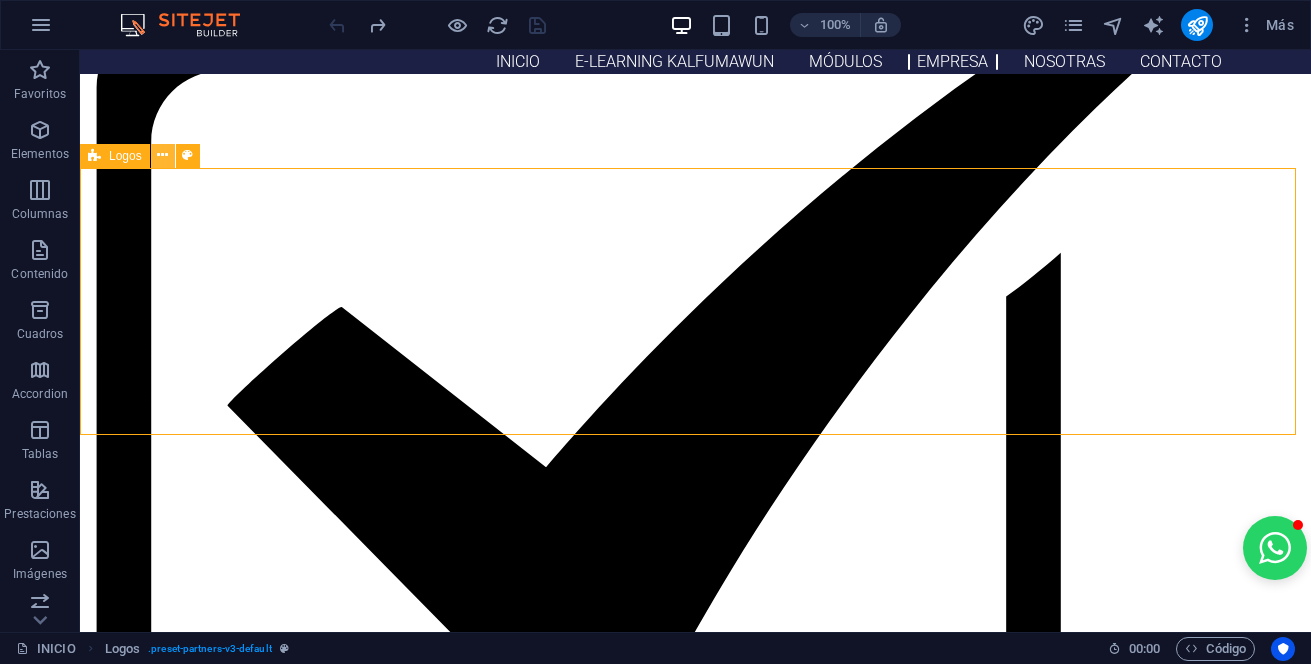 click at bounding box center [162, 155] 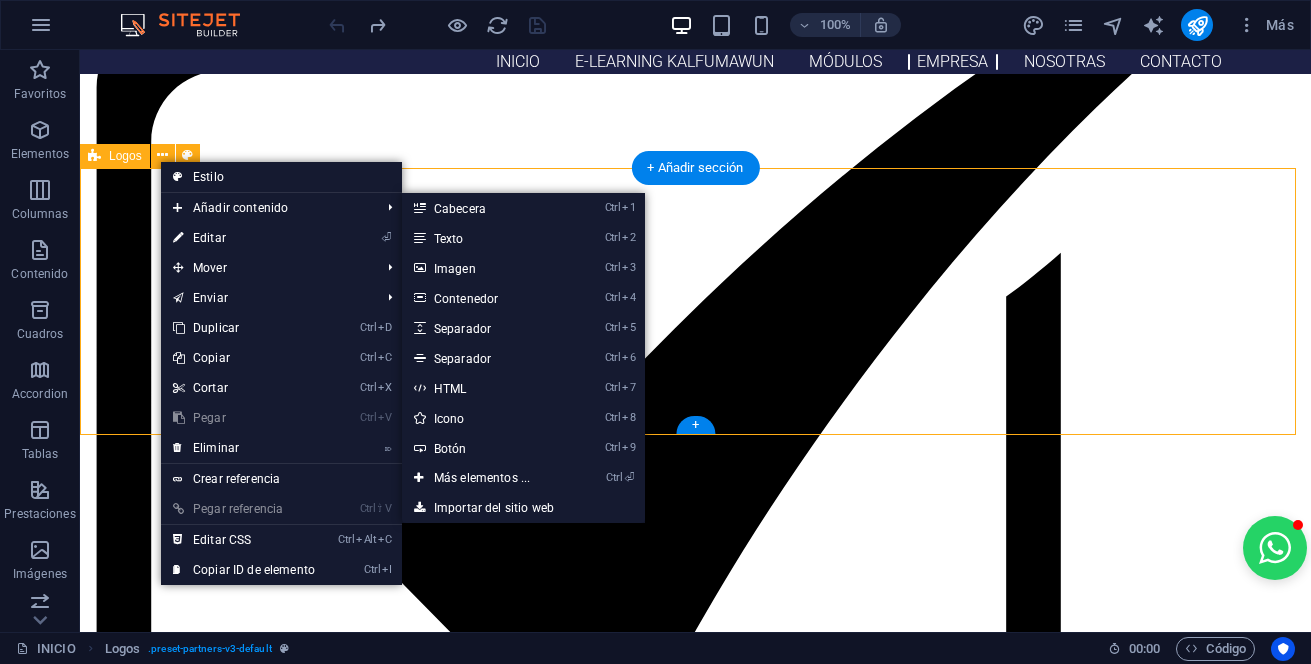 click at bounding box center [695, 2523] 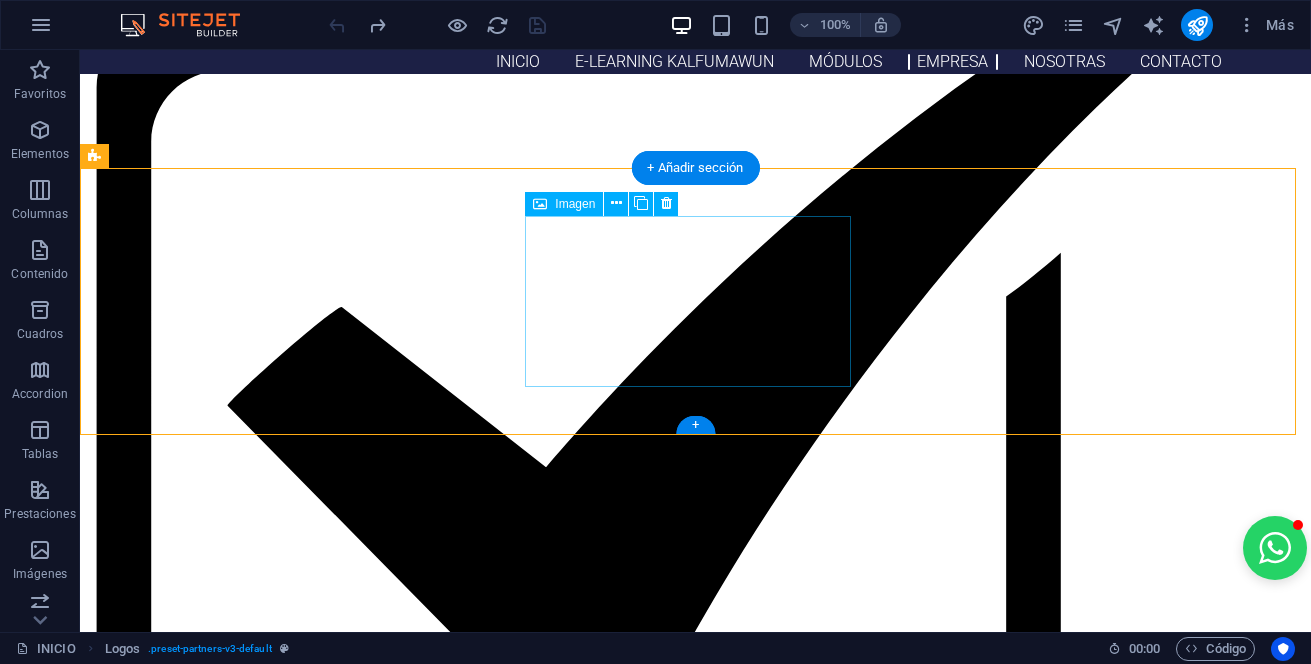 click at bounding box center [258, 2616] 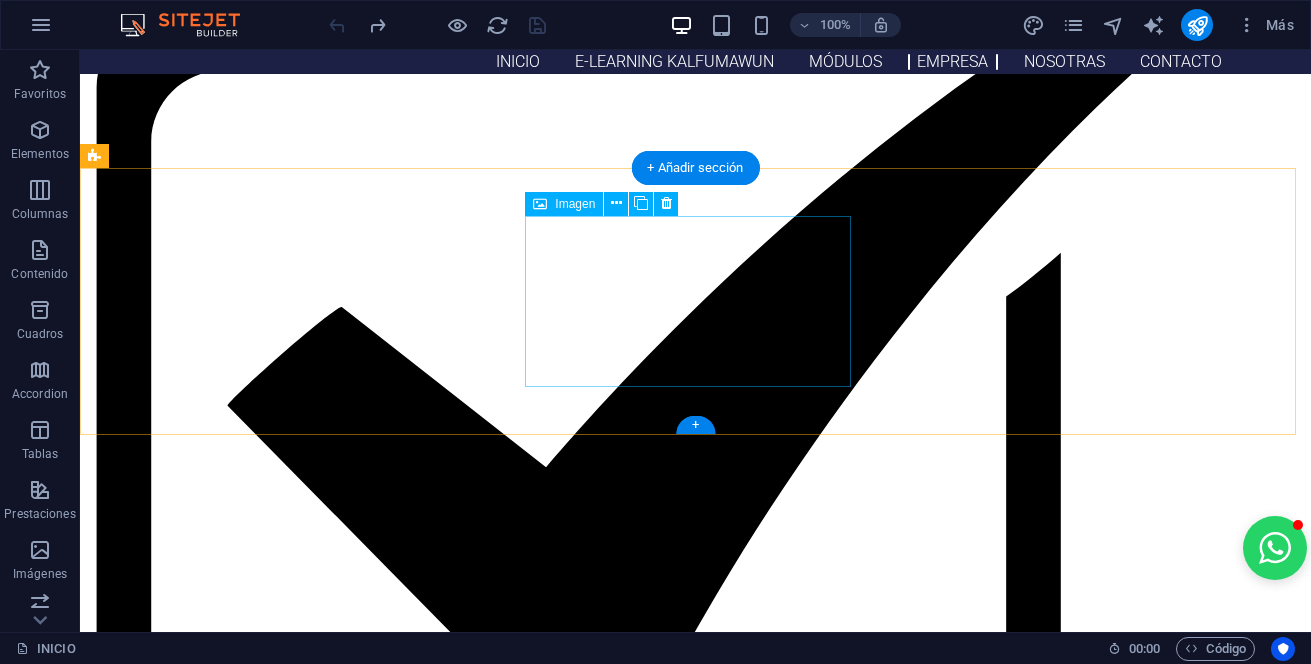 click at bounding box center [258, 2616] 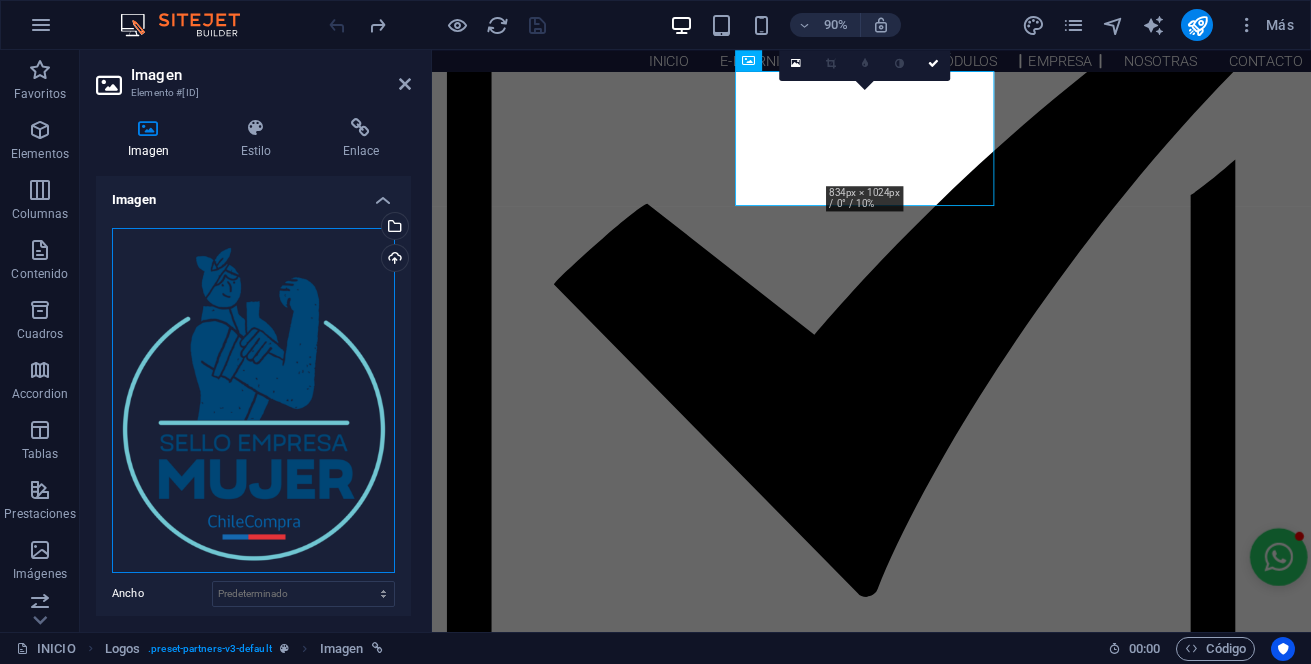 click on "Arrastra archivos aquí, haz clic para escoger archivos o  selecciona archivos de Archivos o de nuestra galería gratuita de fotos y vídeos" at bounding box center (253, 400) 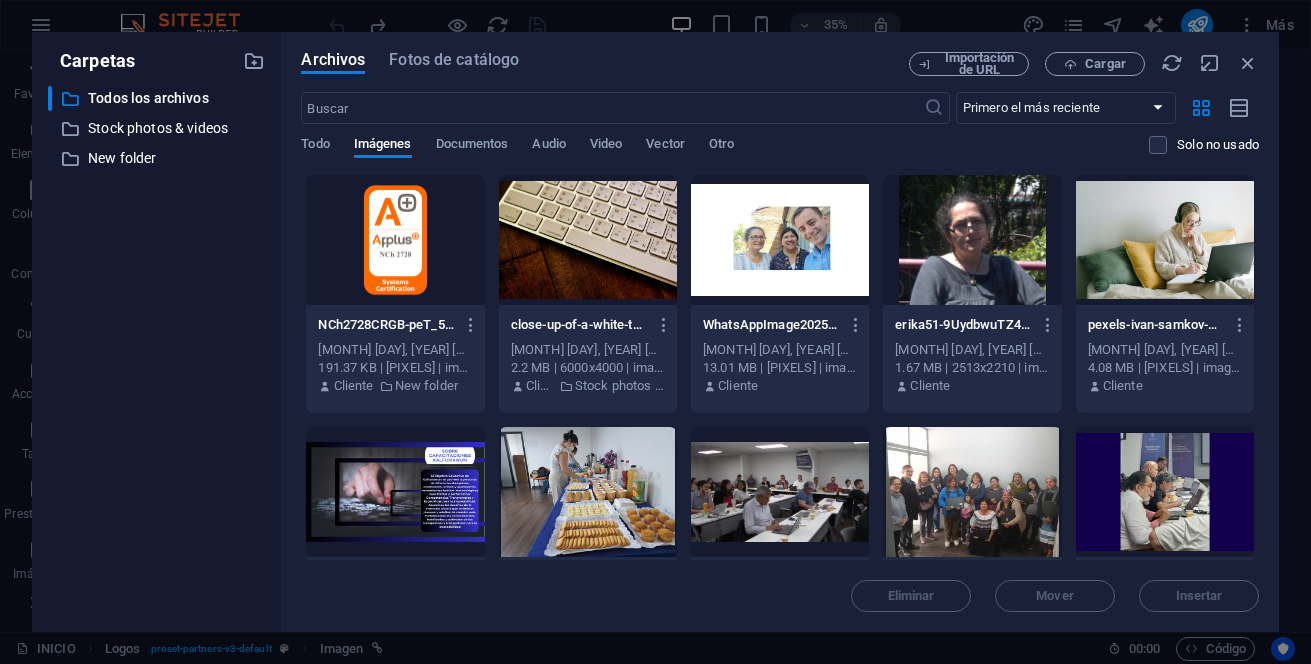 drag, startPoint x: 221, startPoint y: 306, endPoint x: 678, endPoint y: 52, distance: 522.8432 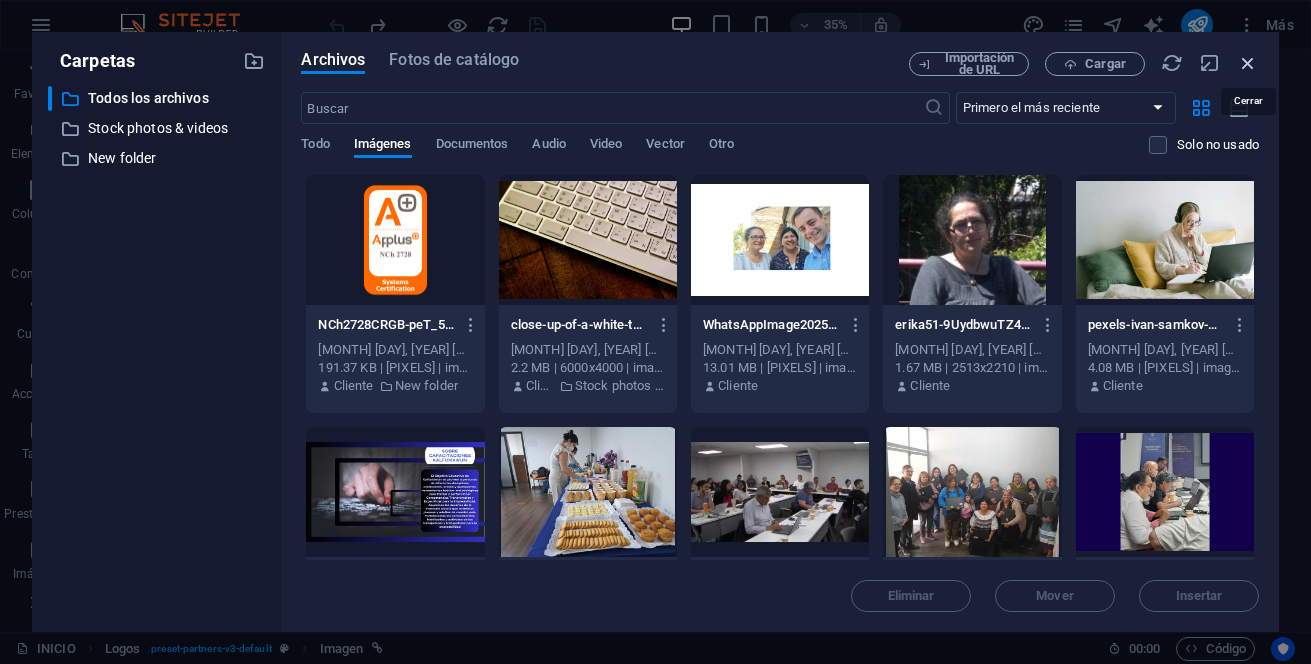 click at bounding box center [1248, 63] 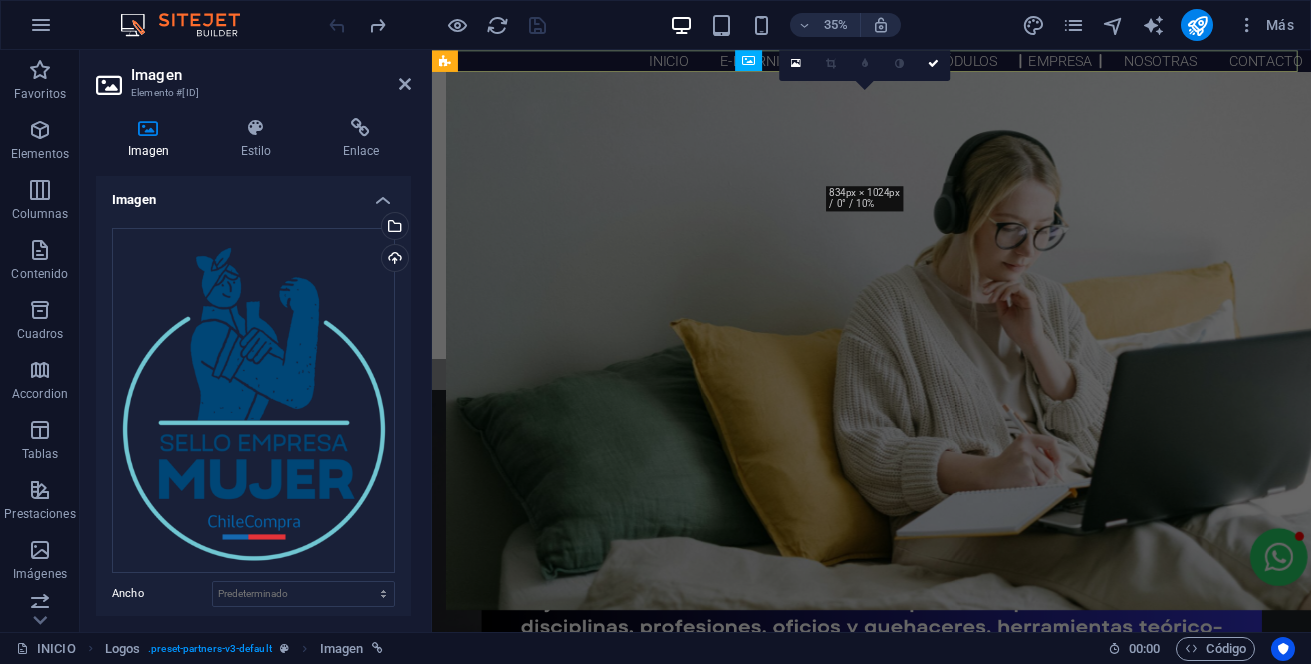 scroll, scrollTop: 1768, scrollLeft: 0, axis: vertical 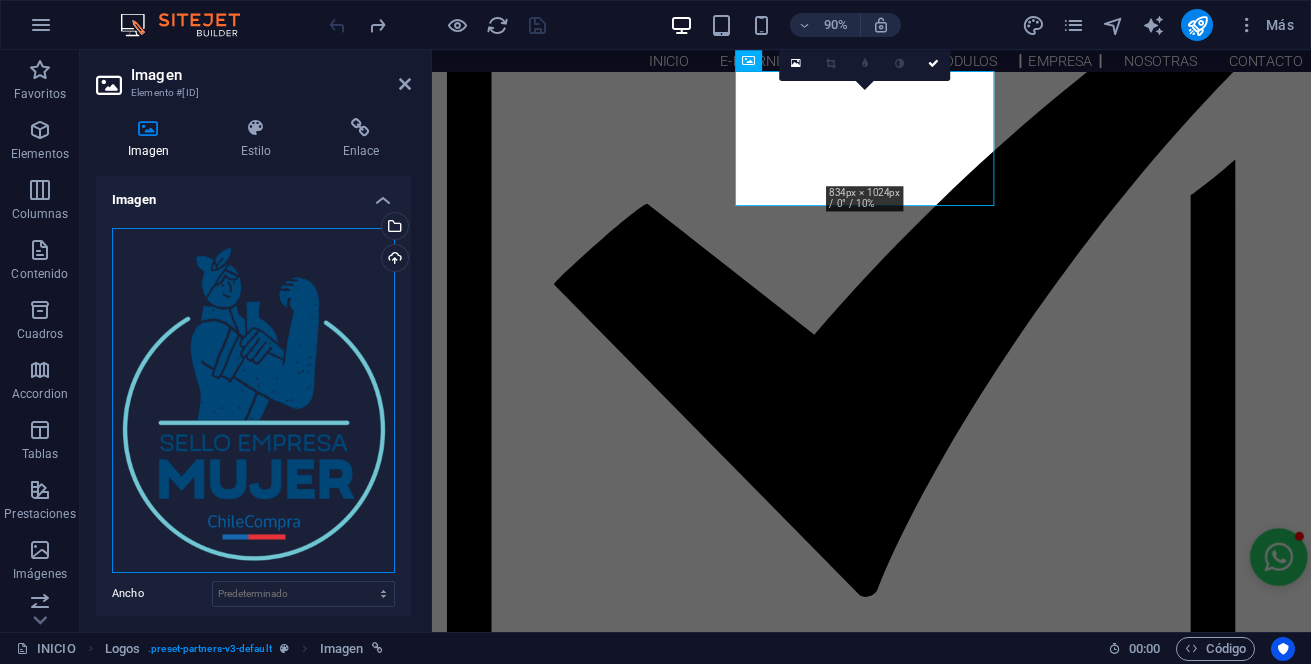 click on "Arrastra archivos aquí, haz clic para escoger archivos o  selecciona archivos de Archivos o de nuestra galería gratuita de fotos y vídeos" at bounding box center [253, 400] 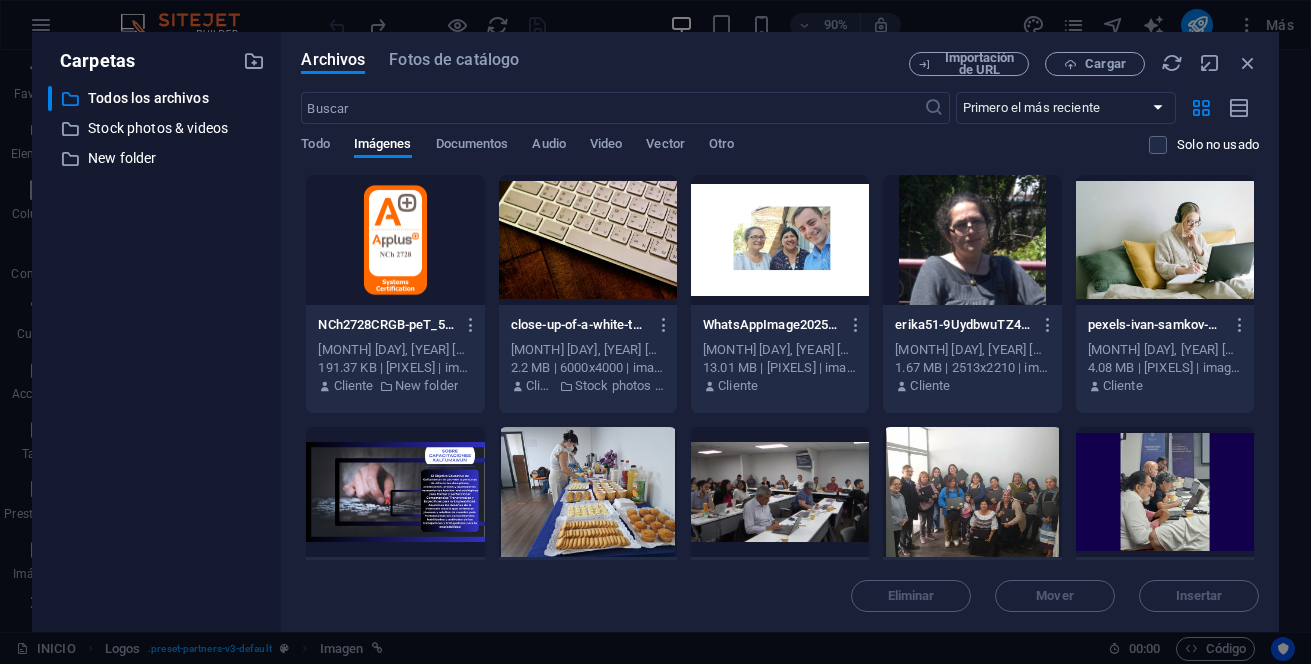 click on "Todos los archivos Todos los archivos Stock photos &videos Stock photos &videos New folder New folder" at bounding box center (156, 351) 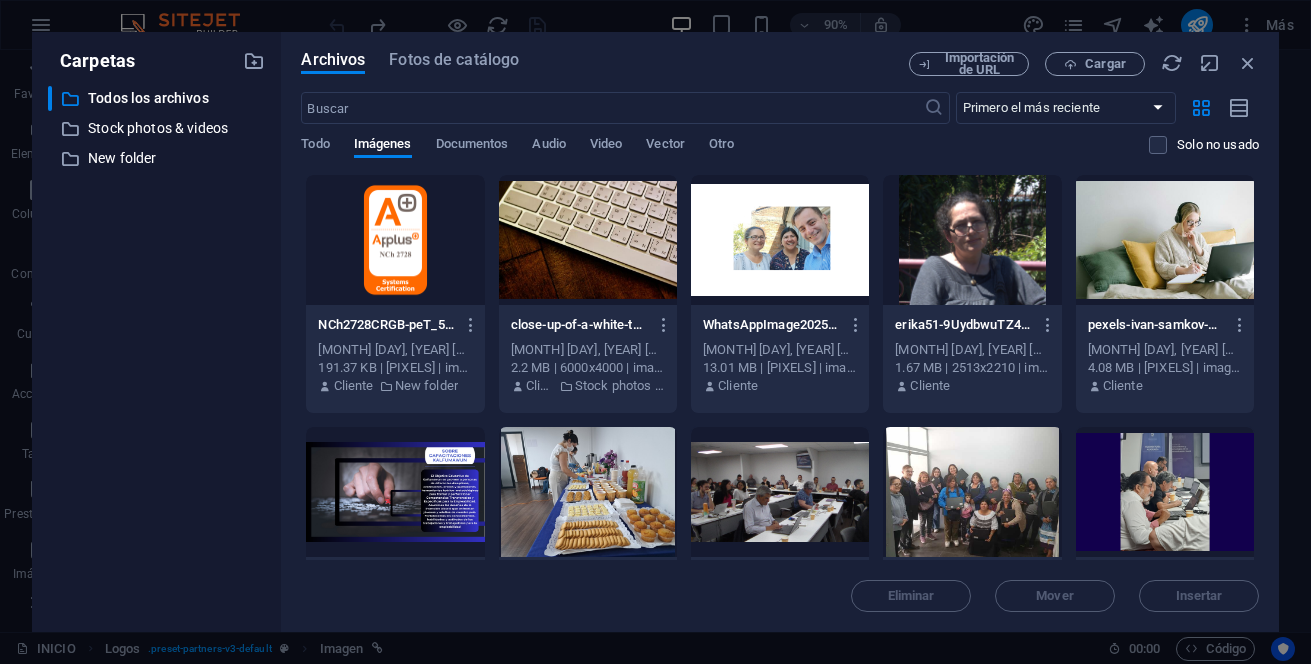 scroll, scrollTop: 2777, scrollLeft: 0, axis: vertical 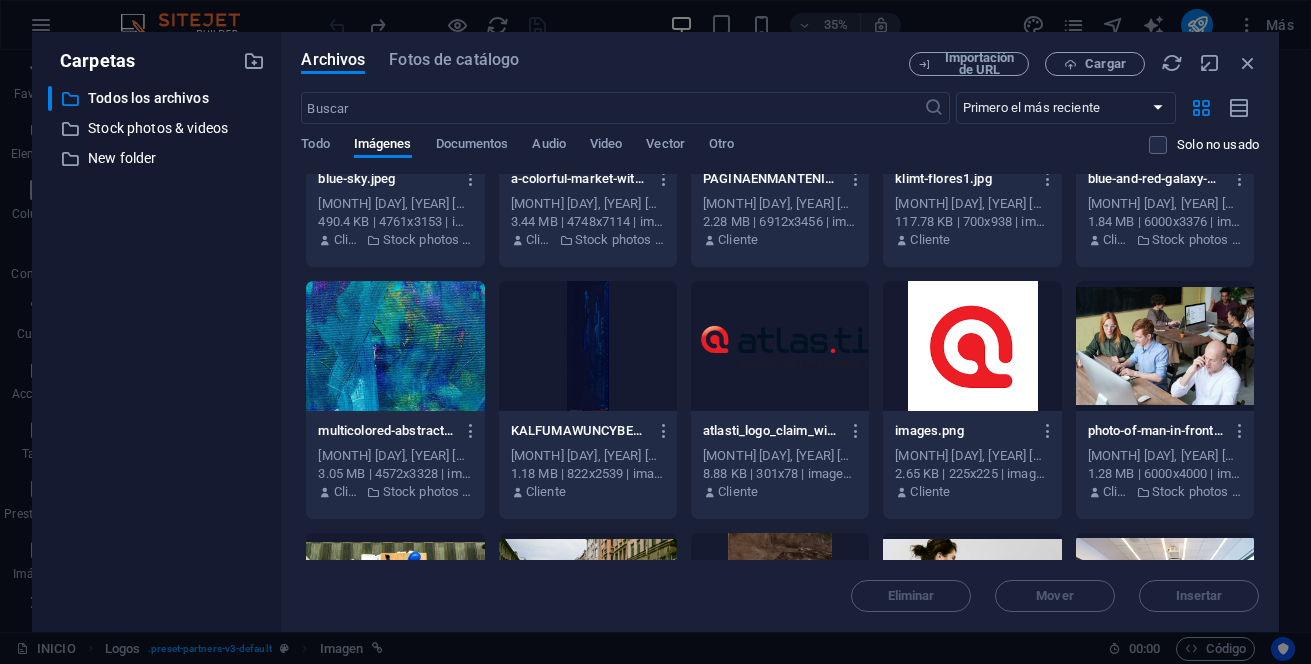 drag, startPoint x: 1260, startPoint y: 436, endPoint x: 1278, endPoint y: 564, distance: 129.25943 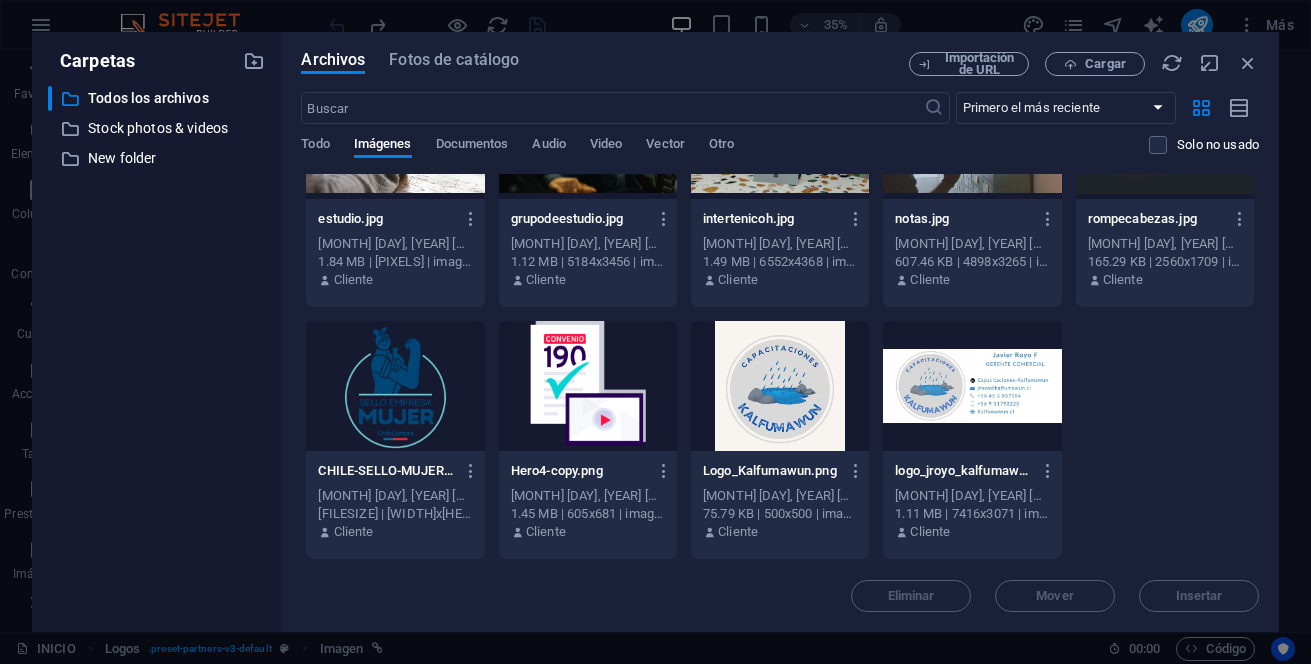 scroll, scrollTop: 6154, scrollLeft: 0, axis: vertical 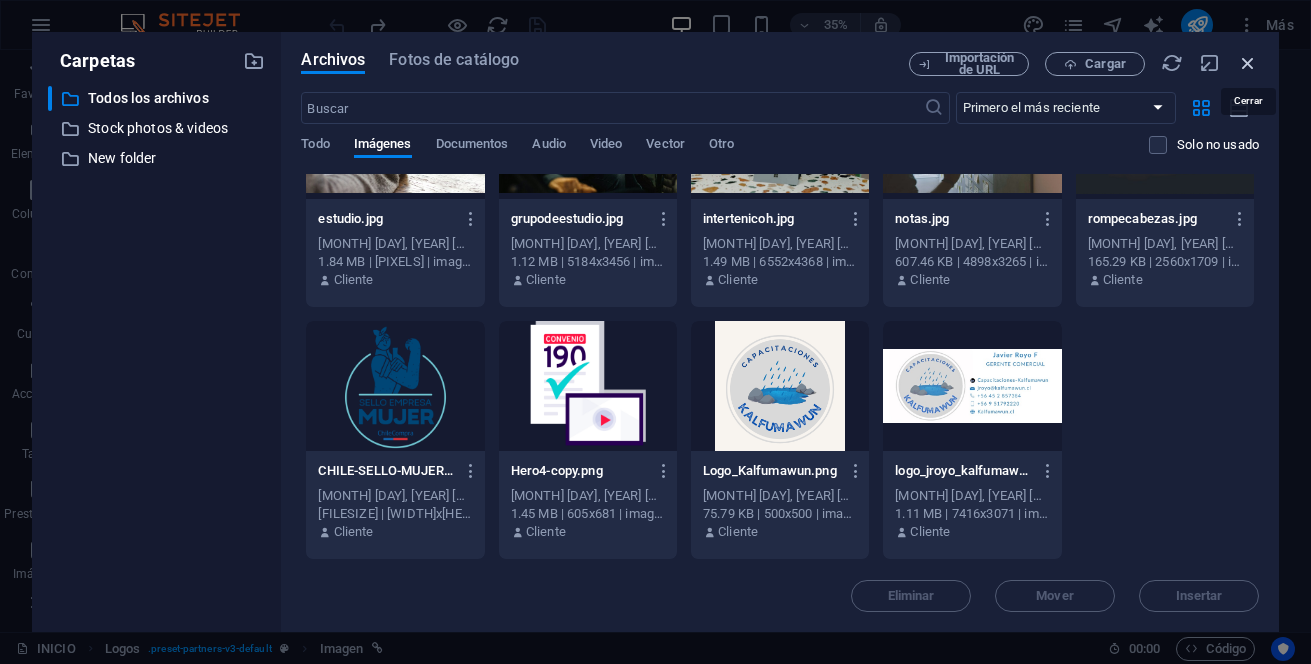 click at bounding box center (1248, 63) 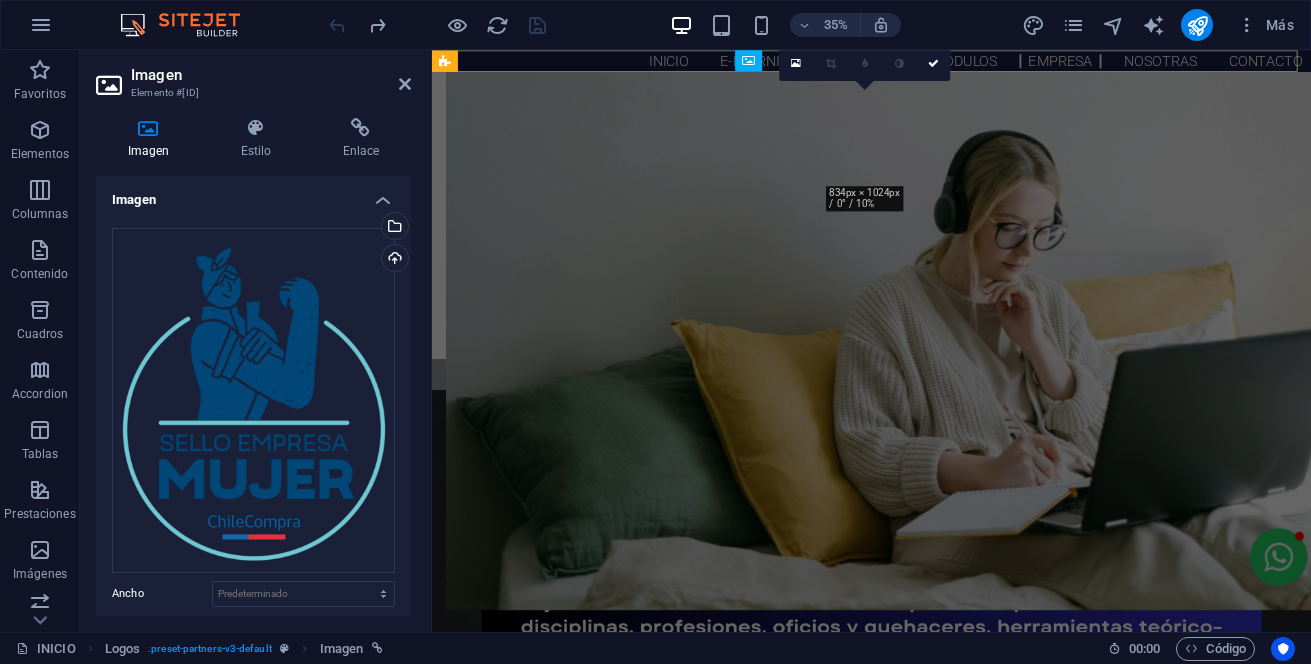 scroll, scrollTop: 1768, scrollLeft: 0, axis: vertical 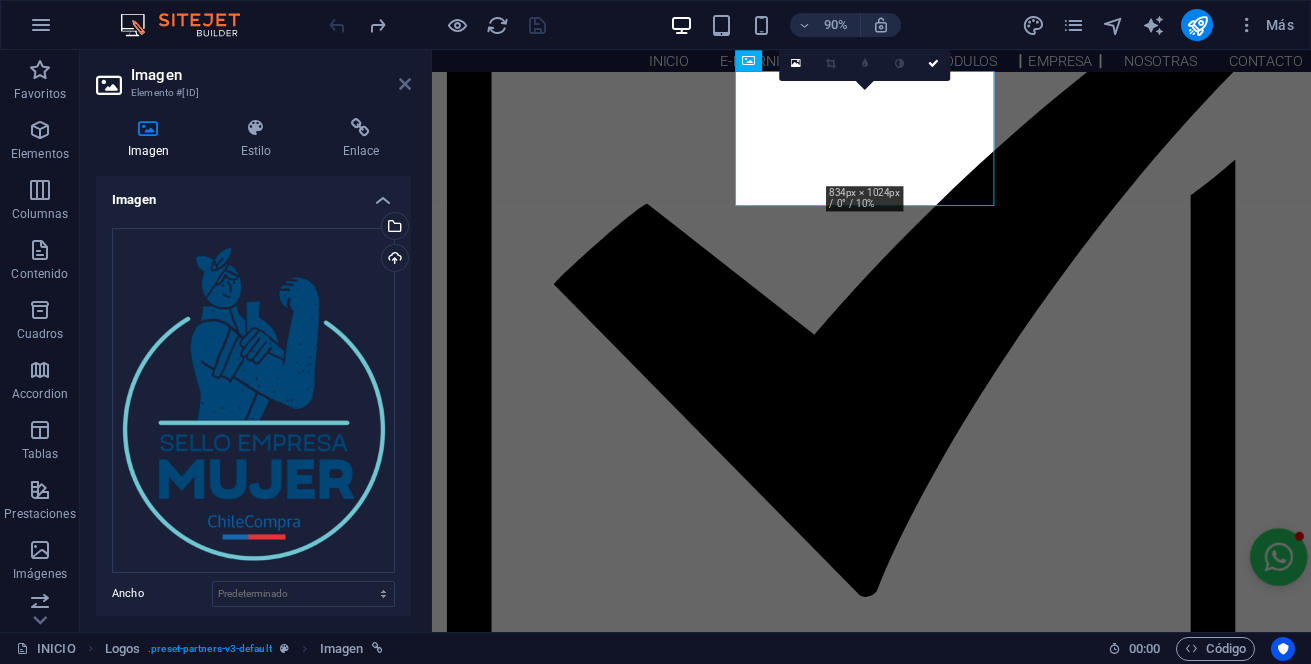 click at bounding box center [405, 84] 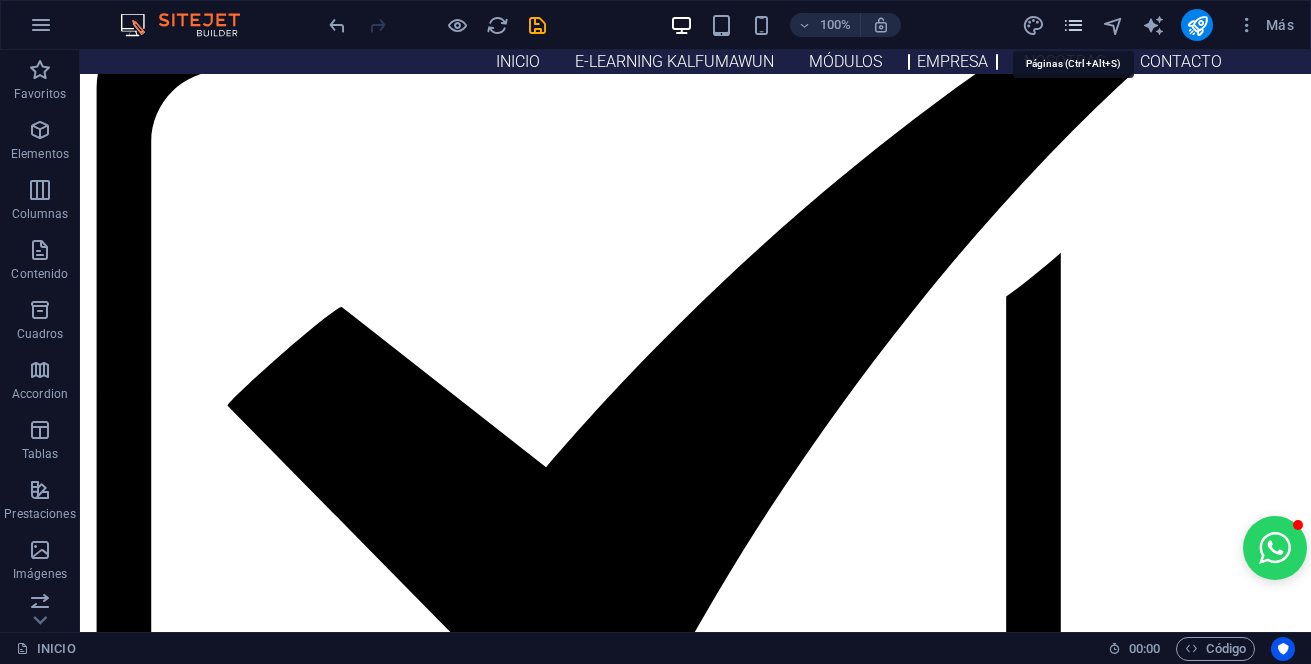 click at bounding box center [1073, 25] 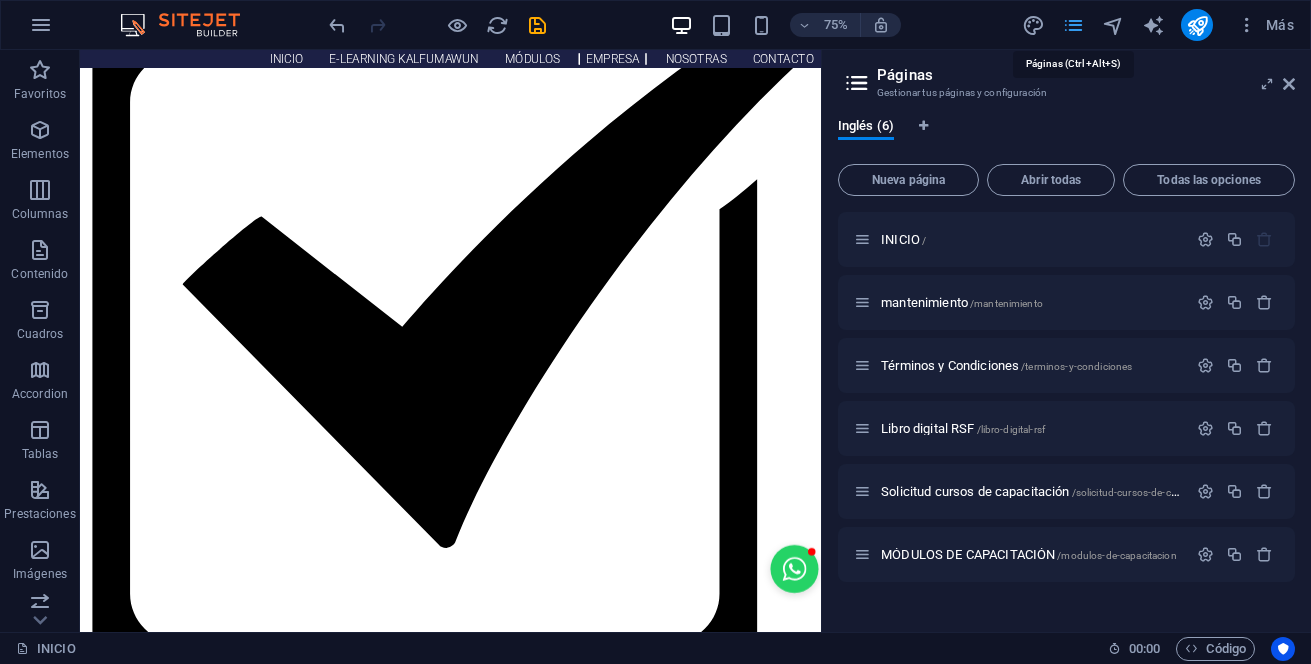scroll, scrollTop: 1890, scrollLeft: 0, axis: vertical 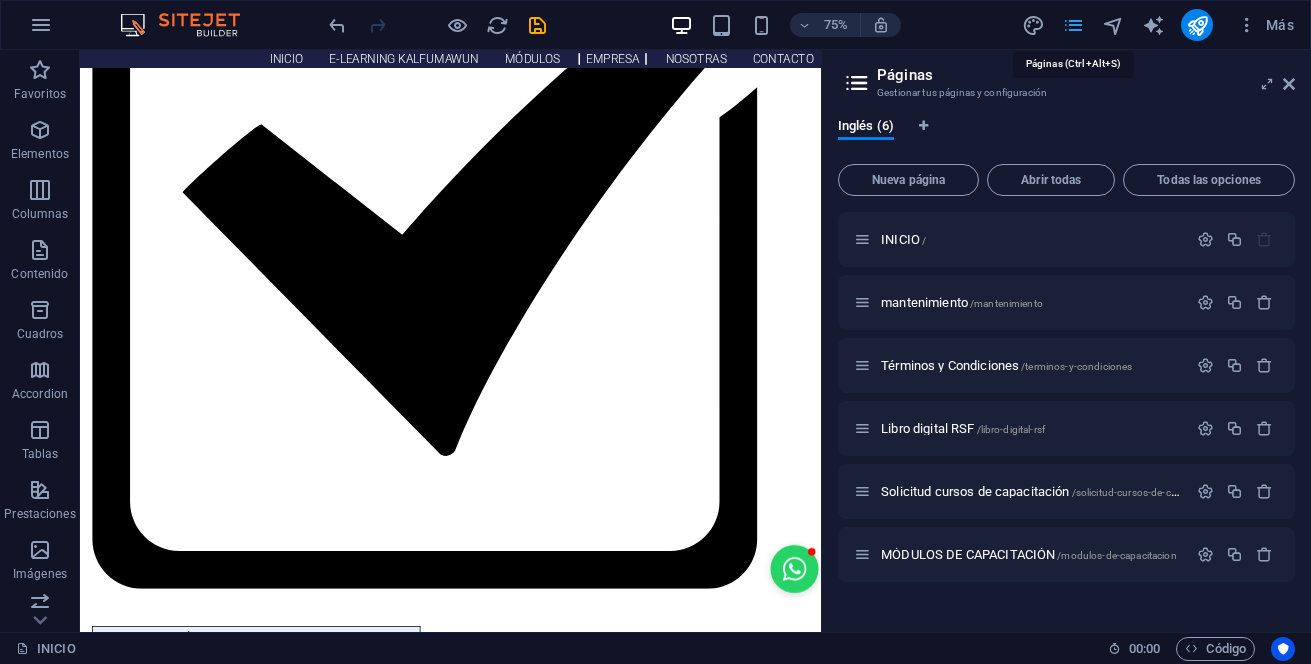 click at bounding box center [1073, 25] 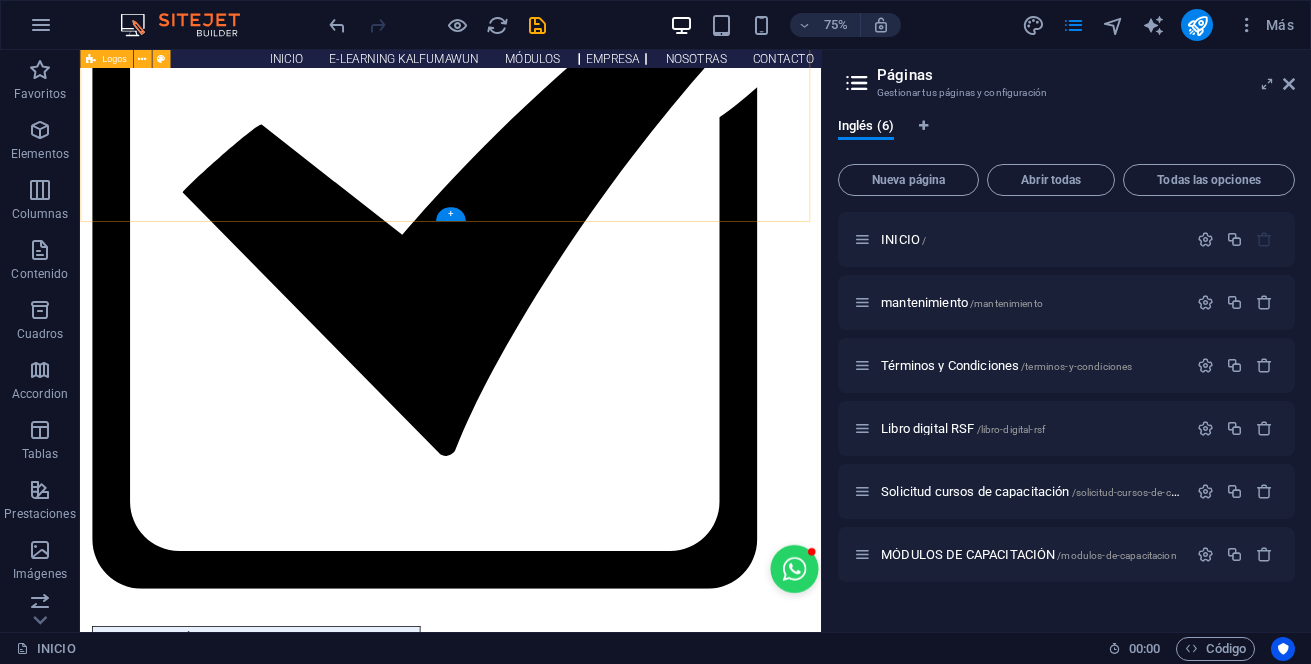 click at bounding box center (574, 2073) 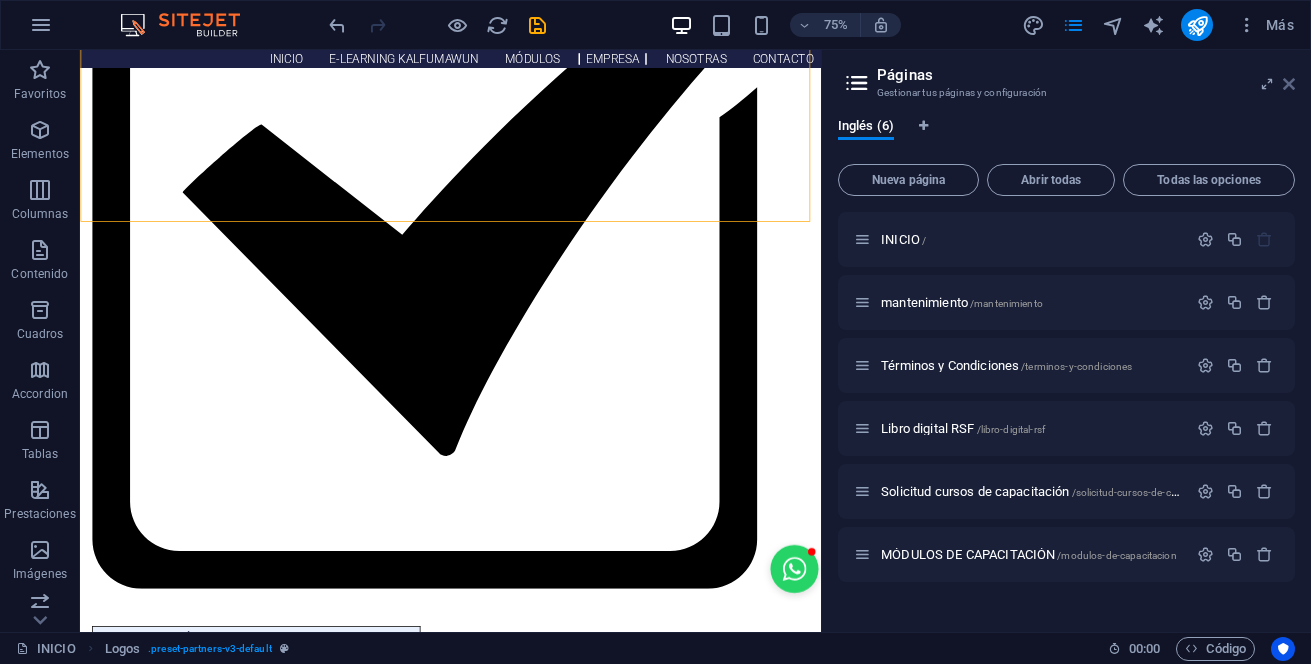 click at bounding box center (1289, 84) 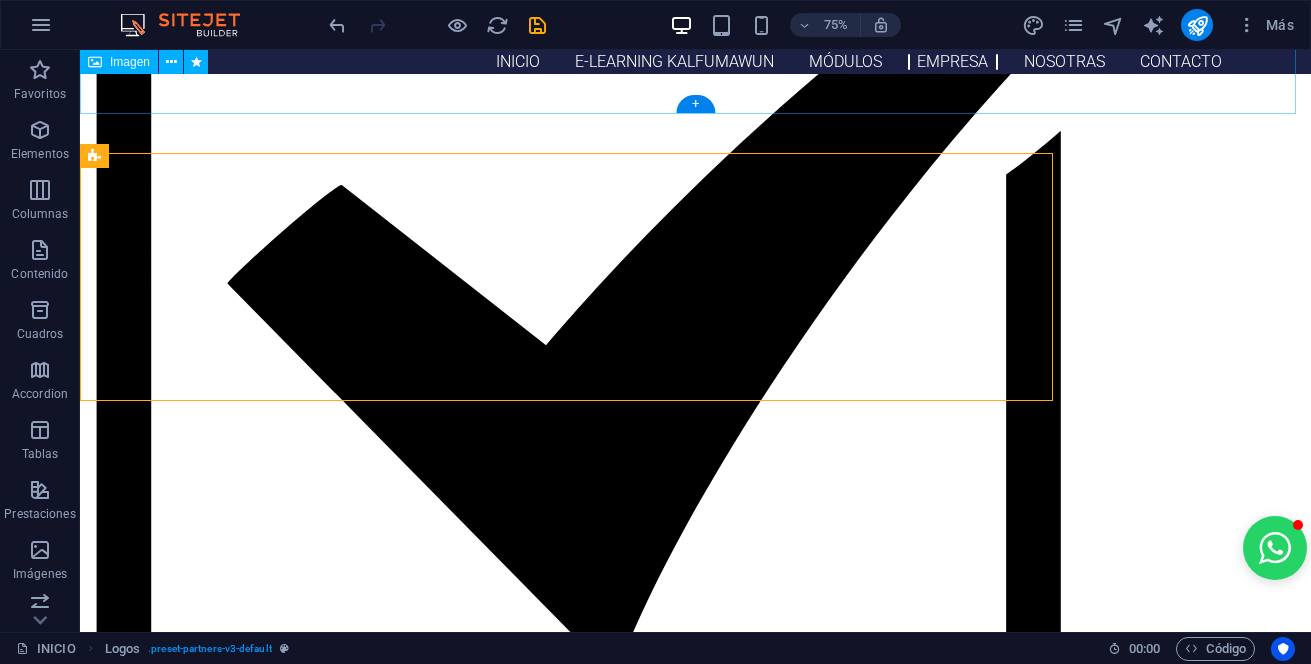 scroll, scrollTop: 1768, scrollLeft: 0, axis: vertical 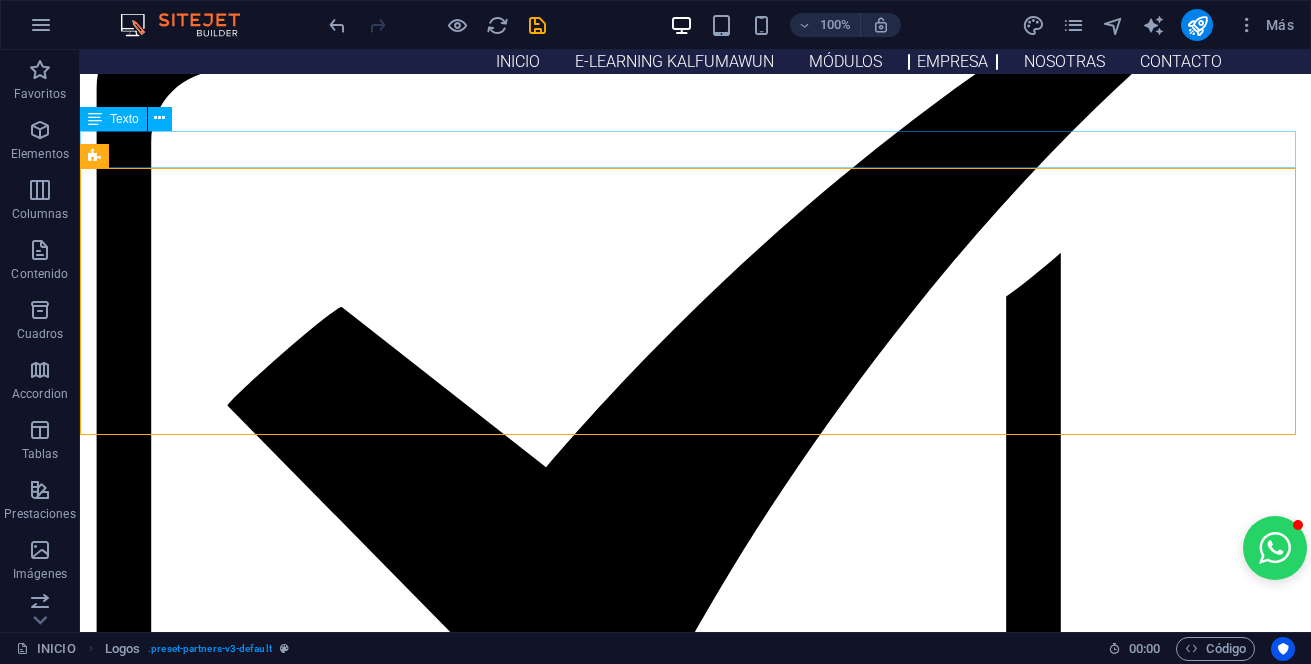click on "NUESTRAS CERTIFICACIONES" at bounding box center [695, 2277] 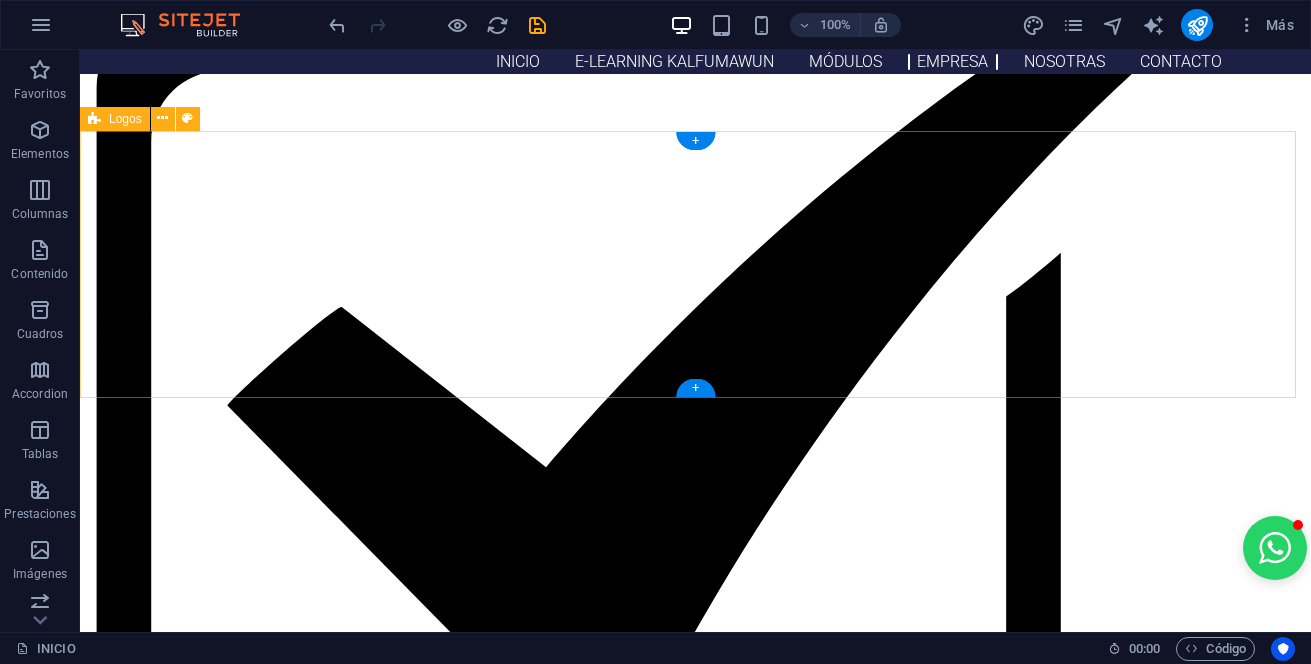 click at bounding box center (695, 2392) 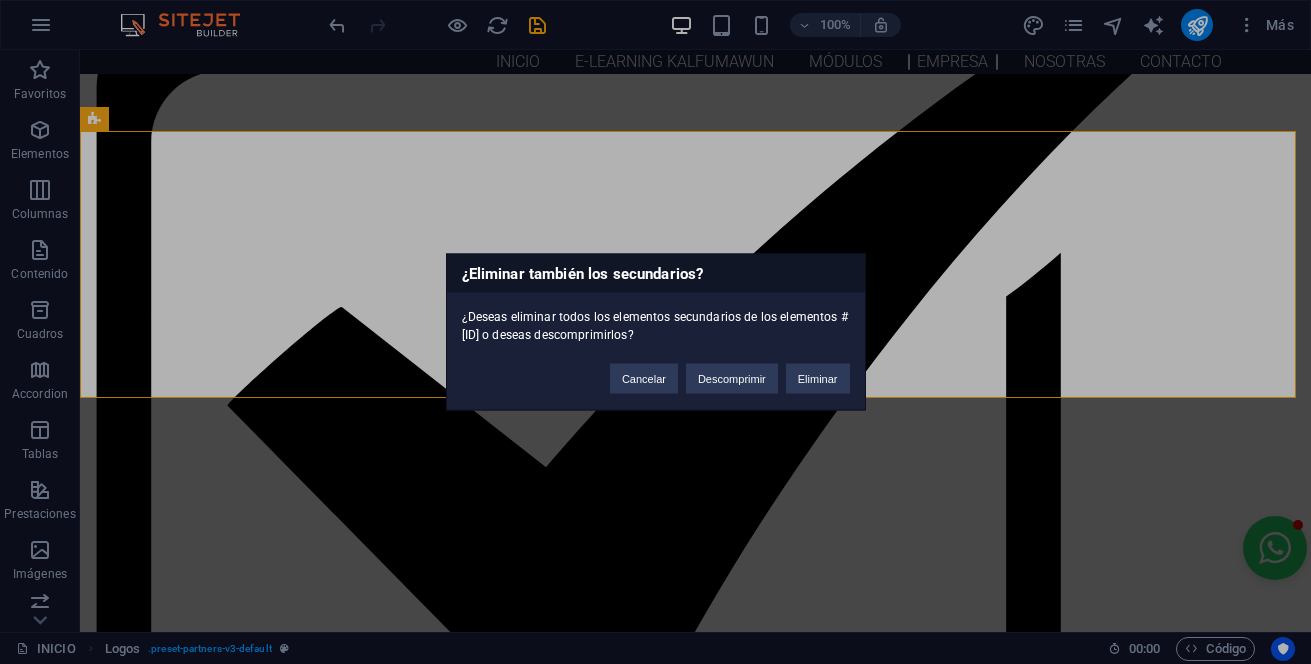 type 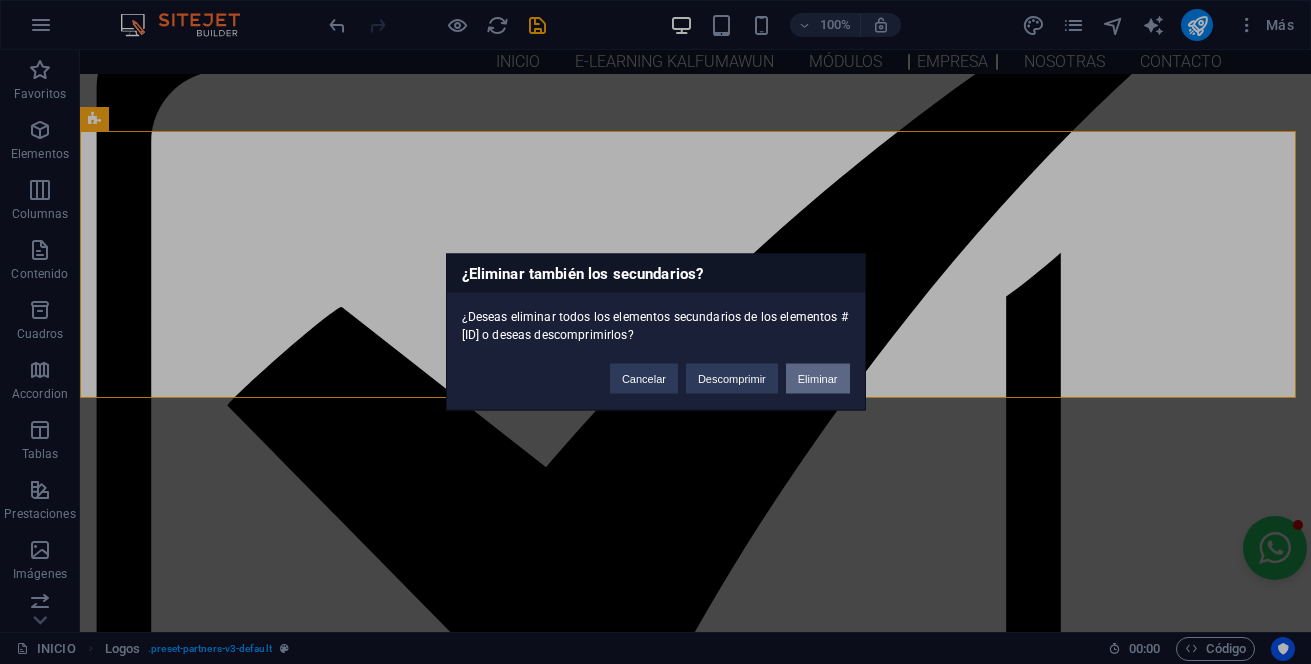 click on "Eliminar" at bounding box center [818, 379] 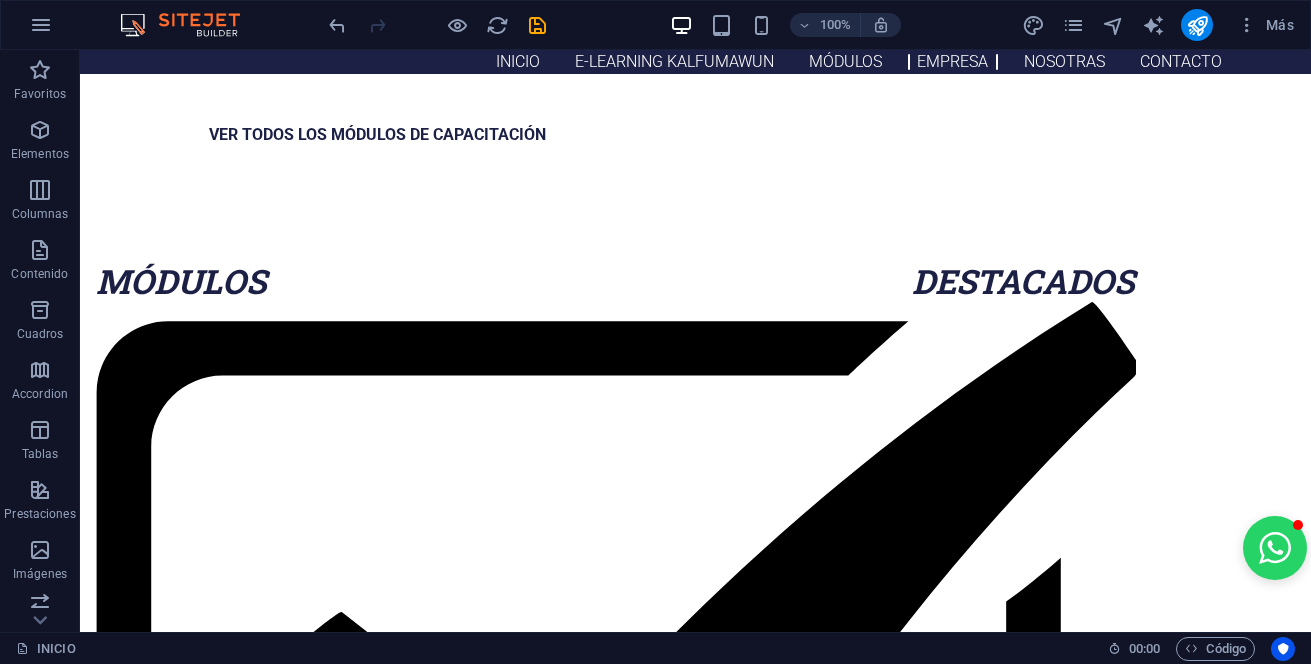 scroll, scrollTop: 1561, scrollLeft: 0, axis: vertical 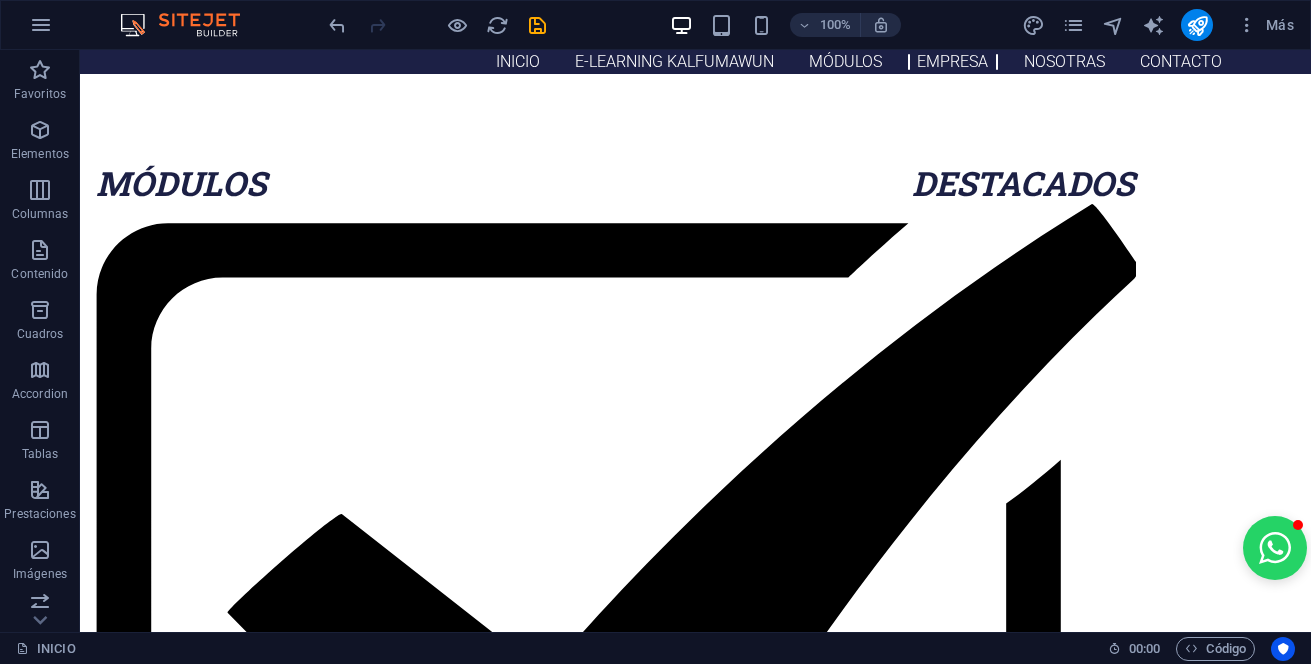 click on "+[COUNTRY CODE] [PHONE] capacitaciones@[DOMAIN].cl INICIO E-LEARNING KALFUMAWUN MÓDULOS EMPRESA NOSOTRAS CONTACTO IMPULSE SUS COMPETENCIAS LABORALES VER TODOS LOS MÓDULOS DE CApacitación módulos DEStacados BUEN TRATO A PÚBLICO DESDE EL ENFOQUE DEL CUIDADO ATLAS.TI EMPRESARIAL PROGRAMA DE INTERCULTURALIDAD APLICADA HABILIDADES SOCIALES CON ENFOQUE EN EMPATÍA INTERPRETACIÓN CONVENIO 190 OIT Suelta el contenido aquí o Añadir elementos Pegar portapapeles MISIÓN Contribuir al desarrollo de trabajadores y trabajadoras, capacitar y habilitar para el mundo del trabajo y la convivencia institucional desde el paradigma del Cuidado, mediante la formación y el perfeccionamiento de competencias de empleabilidad en el área sociocultural. Asumir nuestros objetivos y los de nuestros clientes en altos estándares de calidad, asegurando un servicio en constante evaluación y perfeccionamiento. VISIÓN ' personal y colaboradores" at bounding box center [695, 5225] 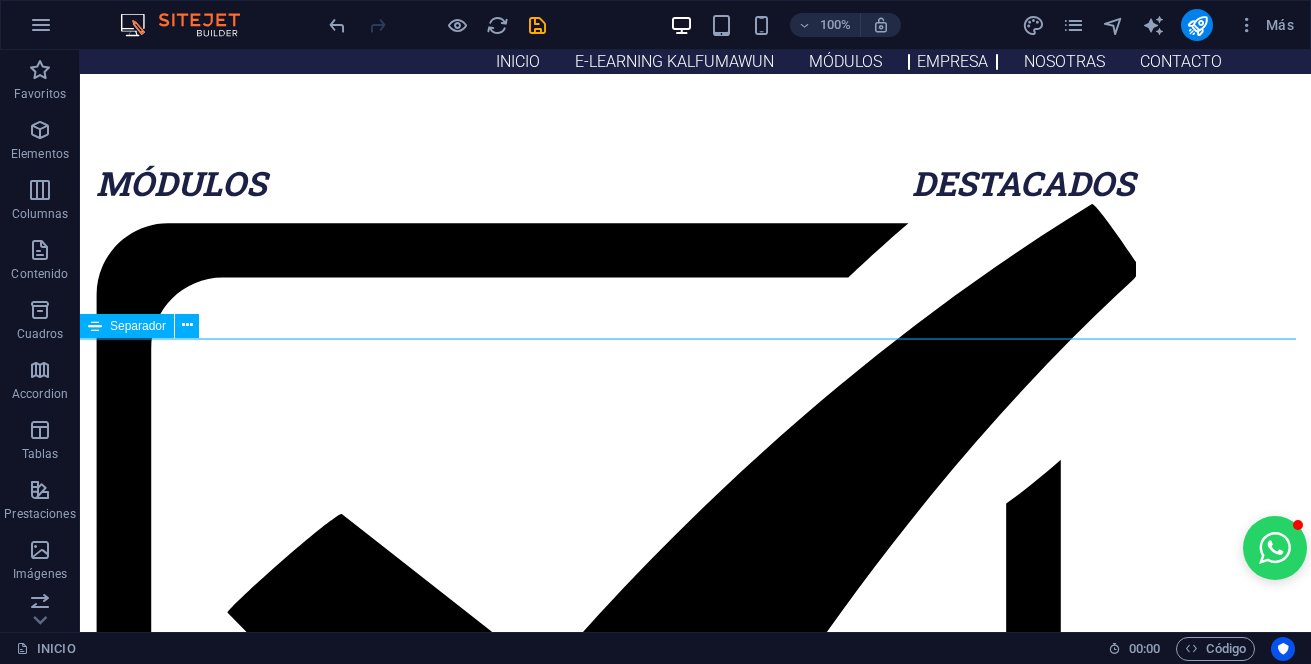 click at bounding box center (695, 2466) 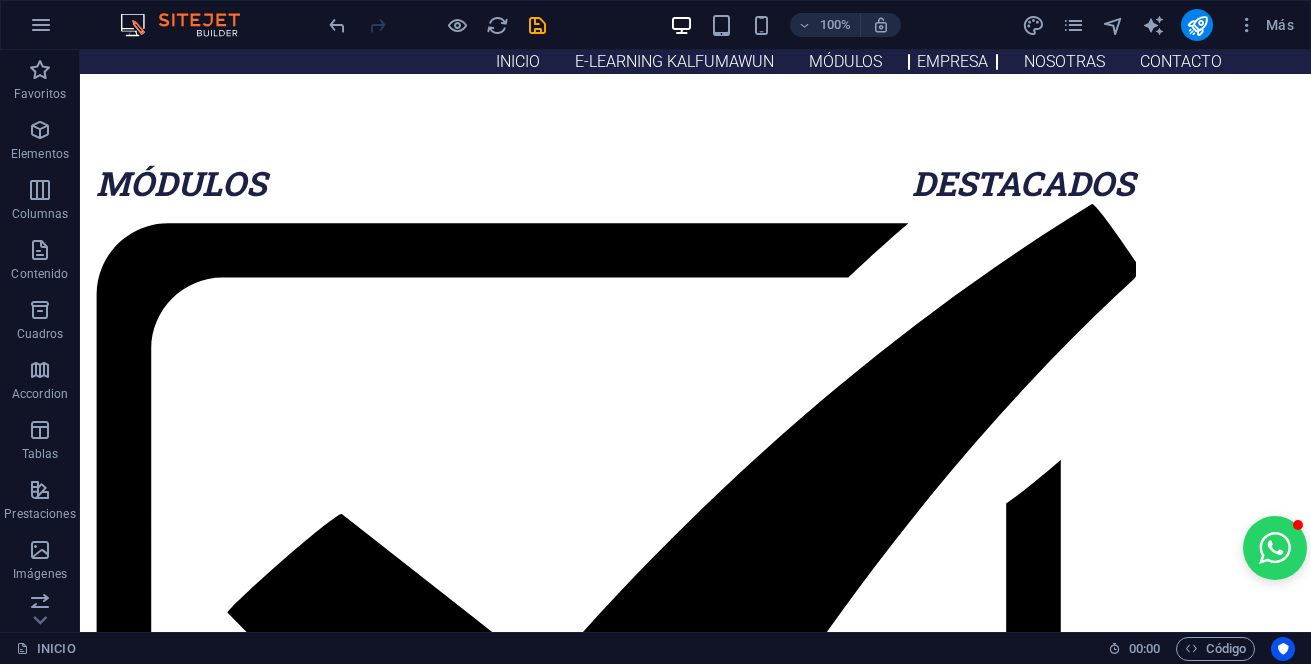 click on "+[COUNTRY CODE] [PHONE] capacitaciones@[DOMAIN].cl INICIO E-LEARNING KALFUMAWUN MÓDULOS EMPRESA NOSOTRAS CONTACTO IMPULSE SUS COMPETENCIAS LABORALES VER TODOS LOS MÓDULOS DE CApacitación módulos DEStacados BUEN TRATO A PÚBLICO DESDE EL ENFOQUE DEL CUIDADO ATLAS.TI EMPRESARIAL PROGRAMA DE INTERCULTURALIDAD APLICADA HABILIDADES SOCIALES CON ENFOQUE EN EMPATÍA INTERPRETACIÓN CONVENIO 190 OIT Suelta el contenido aquí o Añadir elementos Pegar portapapeles MISIÓN Contribuir al desarrollo de trabajadores y trabajadoras, capacitar y habilitar para el mundo del trabajo y la convivencia institucional desde el paradigma del Cuidado, mediante la formación y el perfeccionamiento de competencias de empleabilidad en el área sociocultural. Asumir nuestros objetivos y los de nuestros clientes en altos estándares de calidad, asegurando un servicio en constante evaluación y perfeccionamiento. VISIÓN ' personal y colaboradores" at bounding box center [695, 5221] 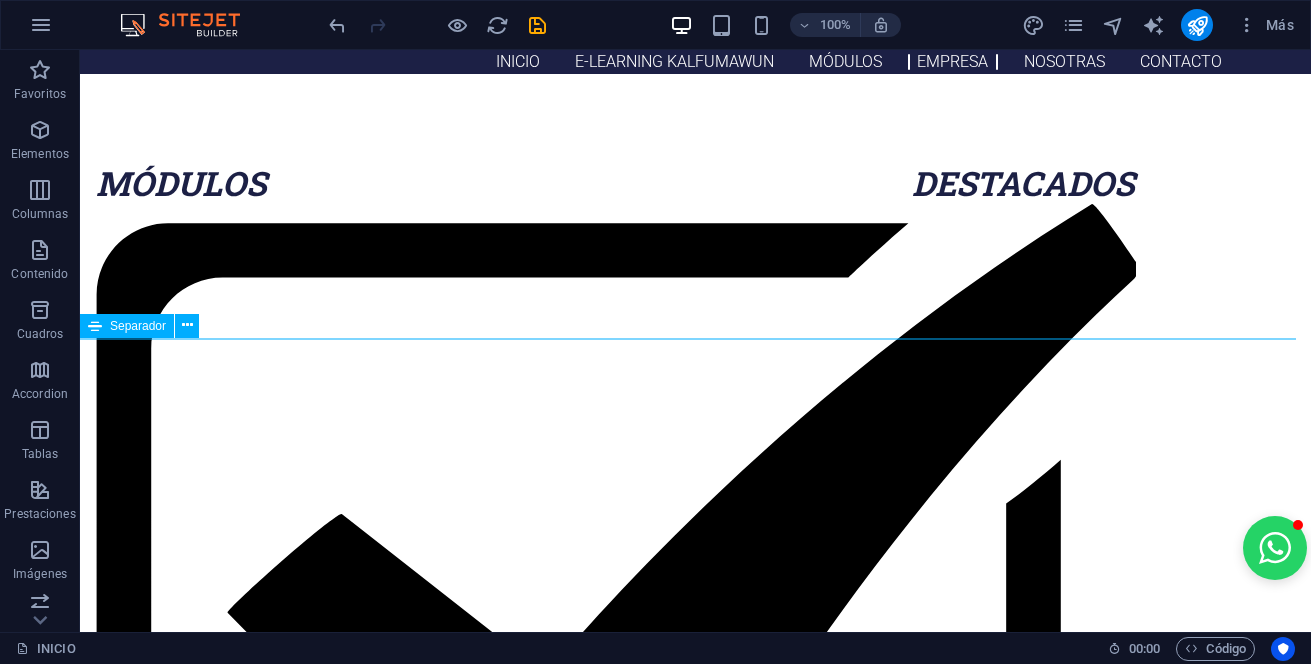 click at bounding box center (695, 2466) 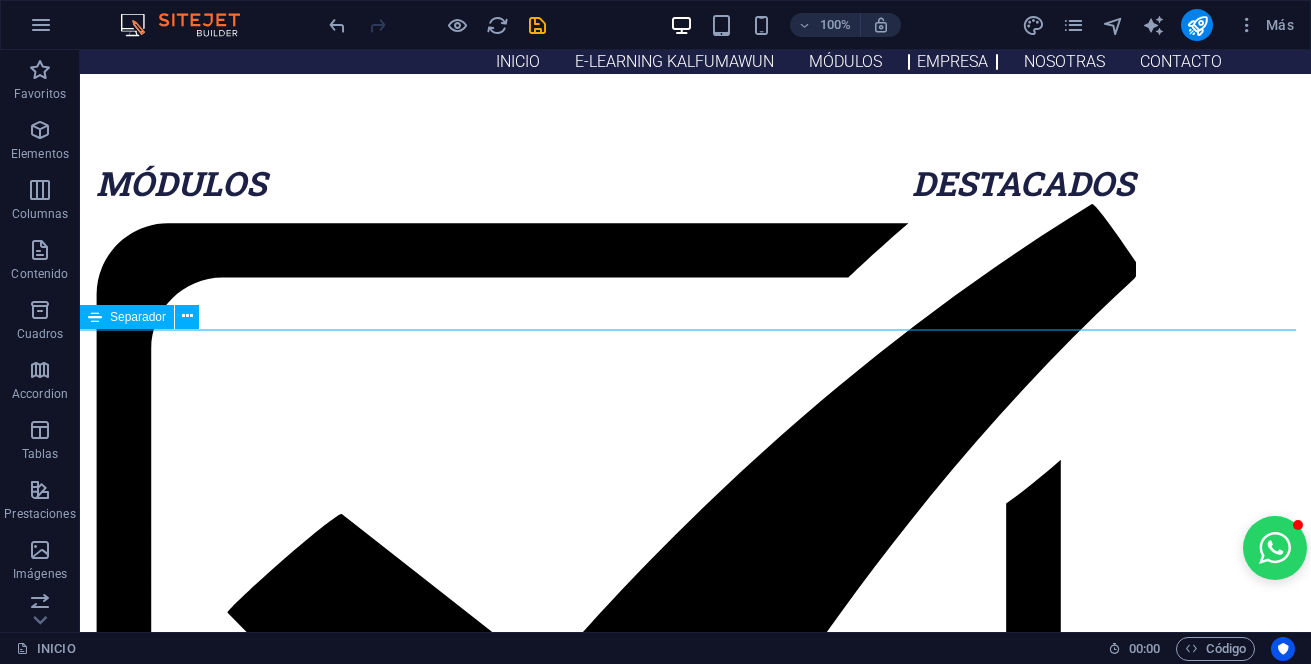 click at bounding box center [695, 2457] 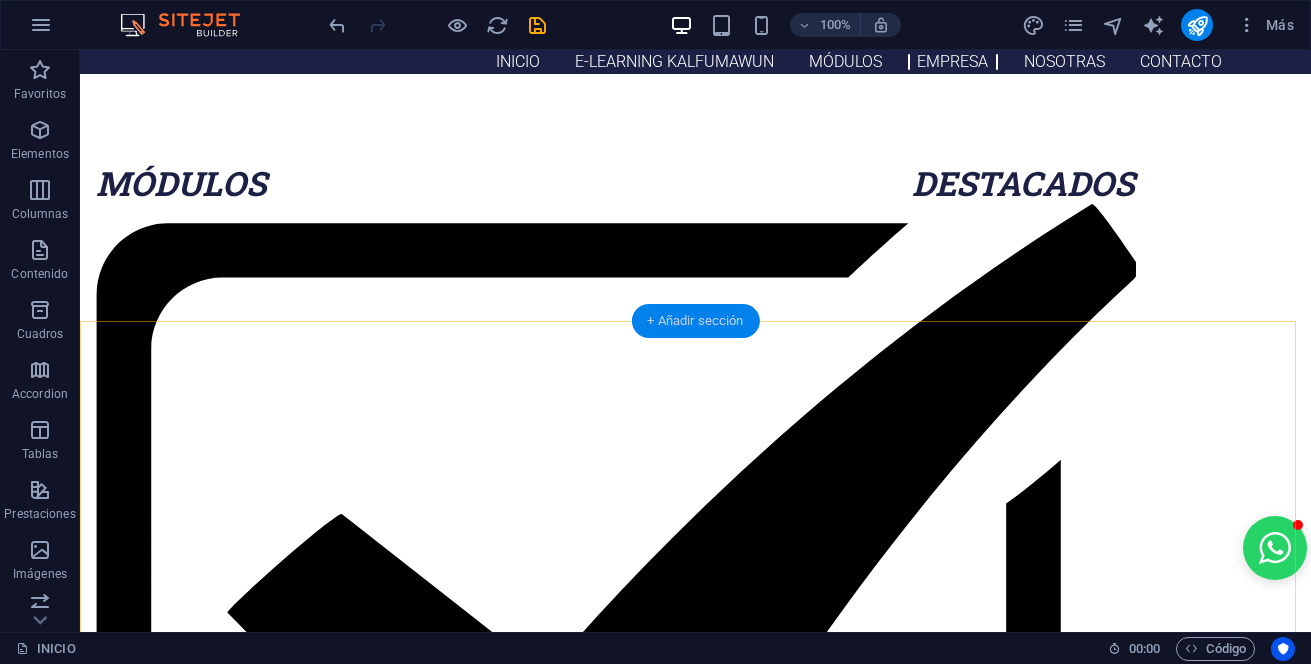 click on "+ Añadir sección" at bounding box center (695, 321) 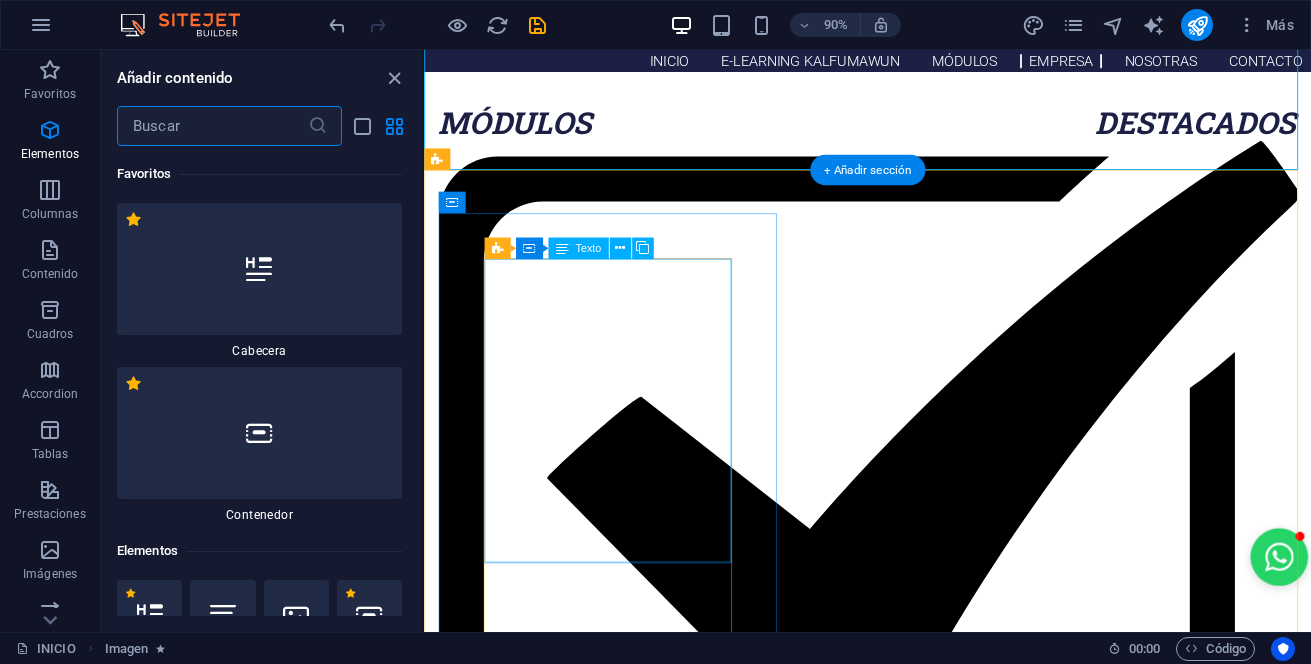scroll, scrollTop: 6368, scrollLeft: 0, axis: vertical 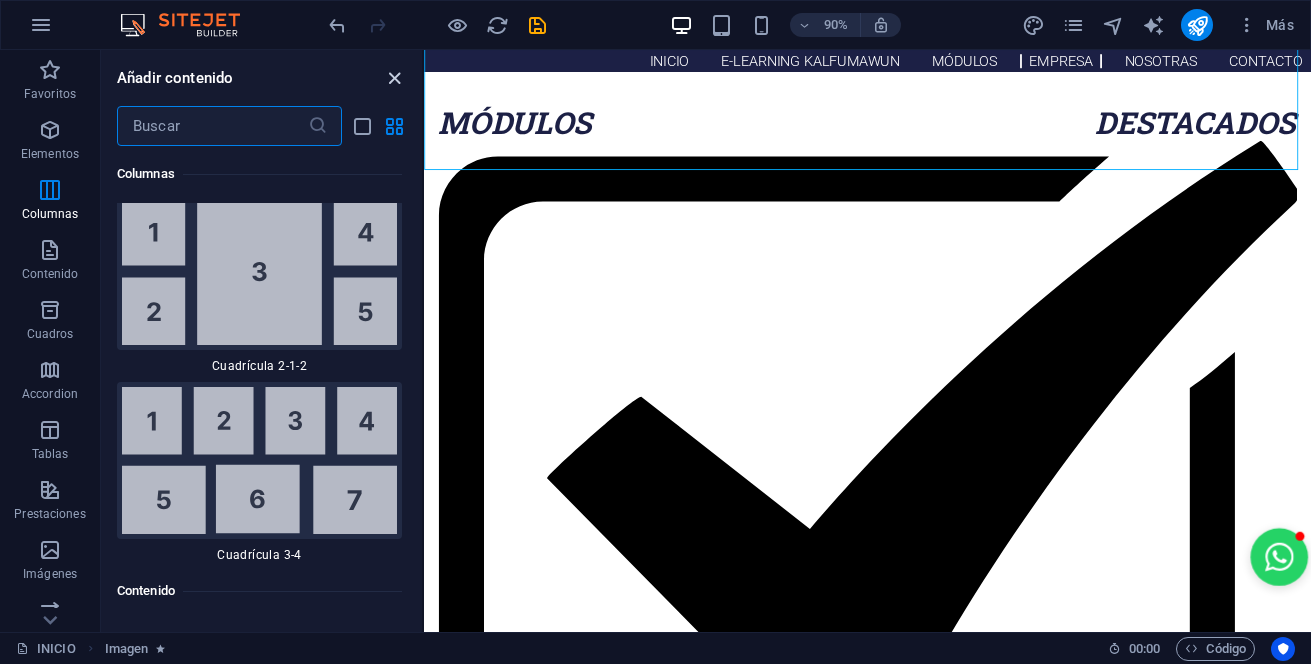 click at bounding box center [394, 78] 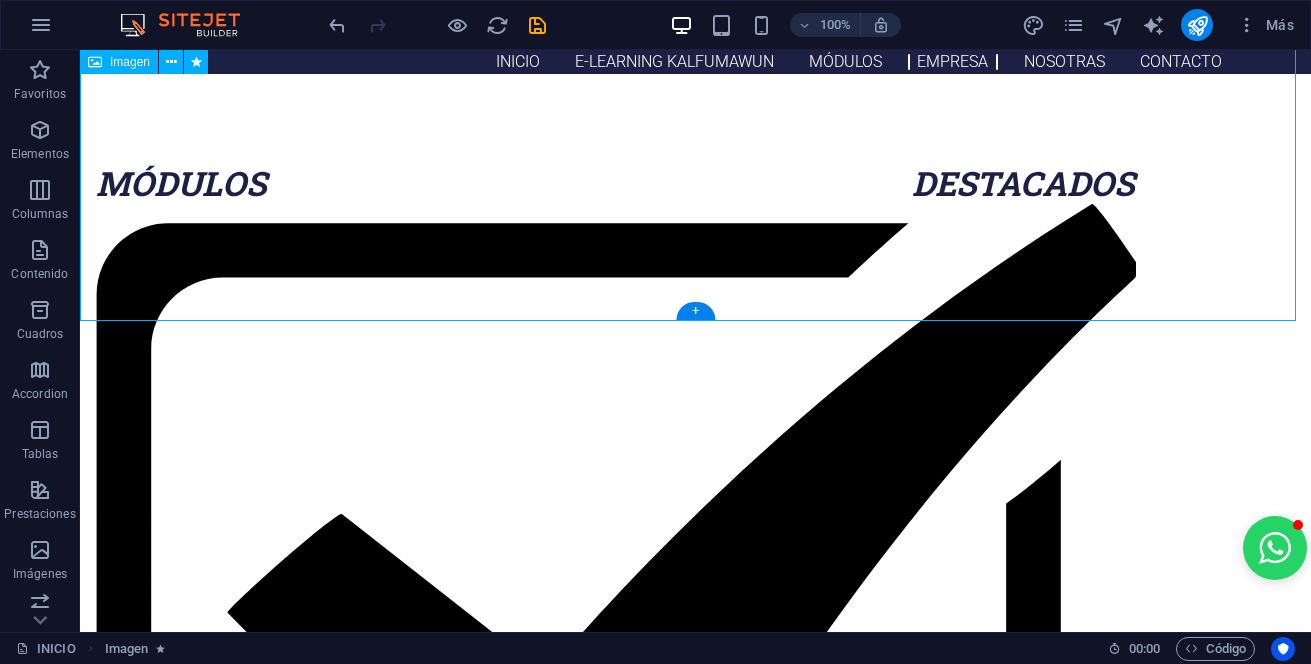 click at bounding box center [695, 2103] 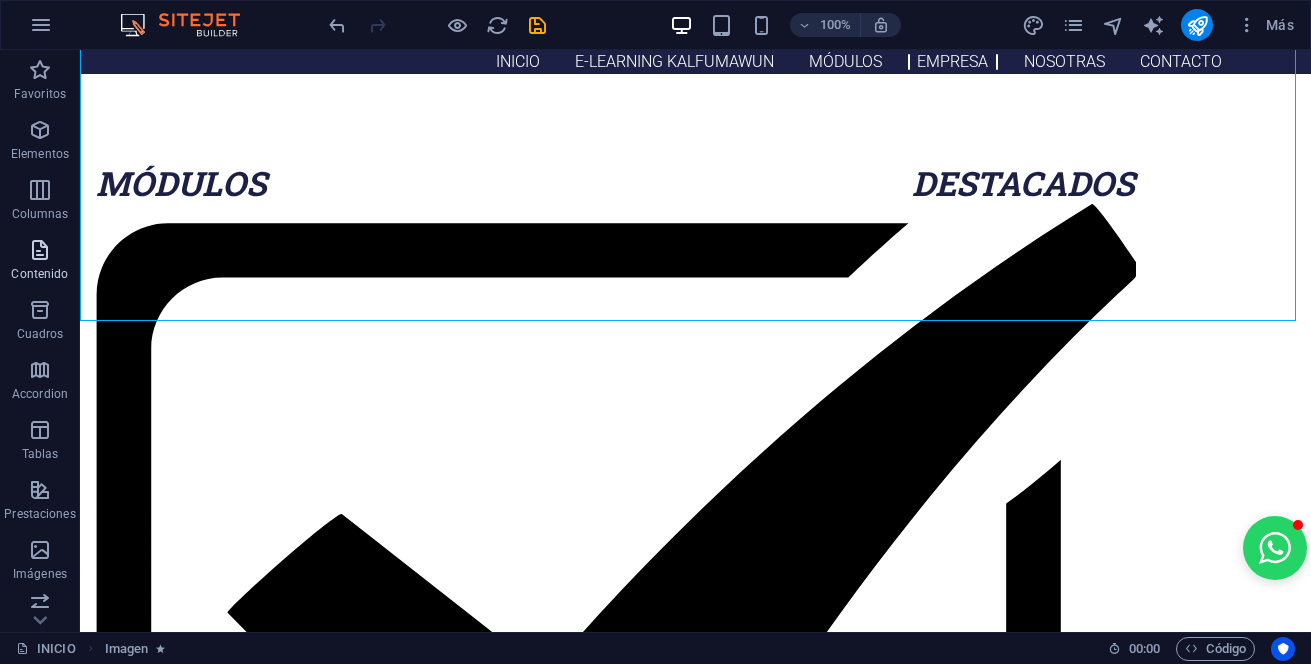 click on "Contenido" at bounding box center [40, 262] 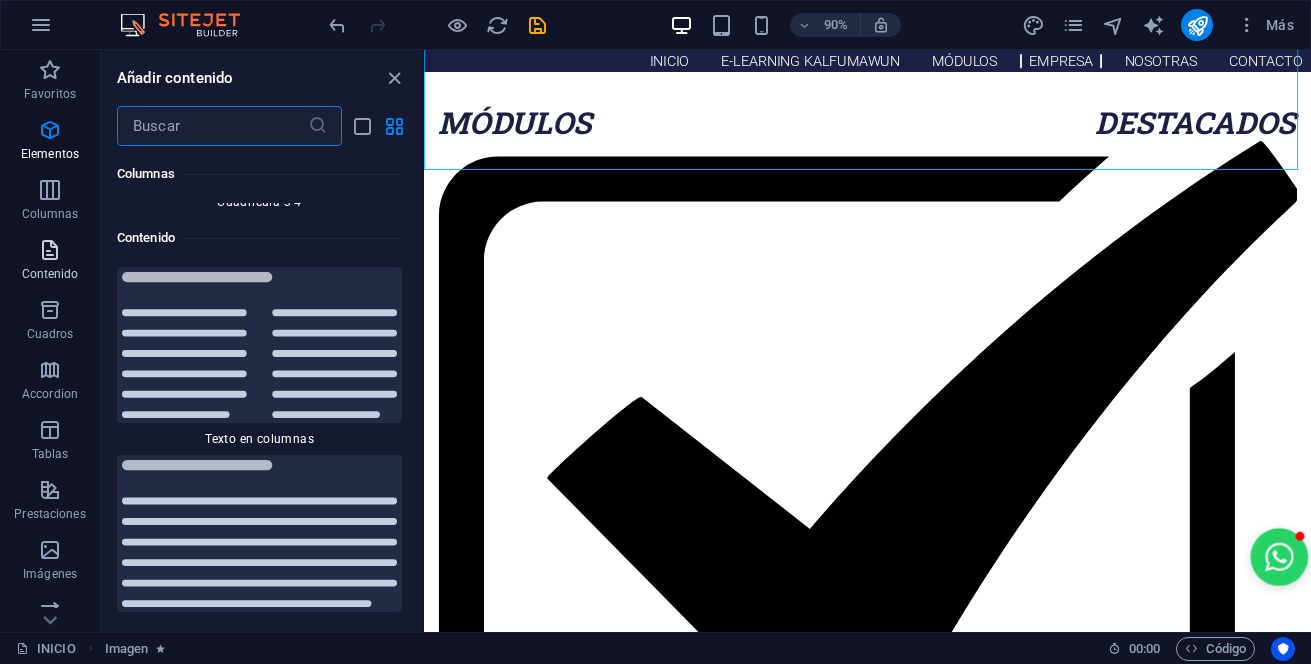 scroll, scrollTop: 6808, scrollLeft: 0, axis: vertical 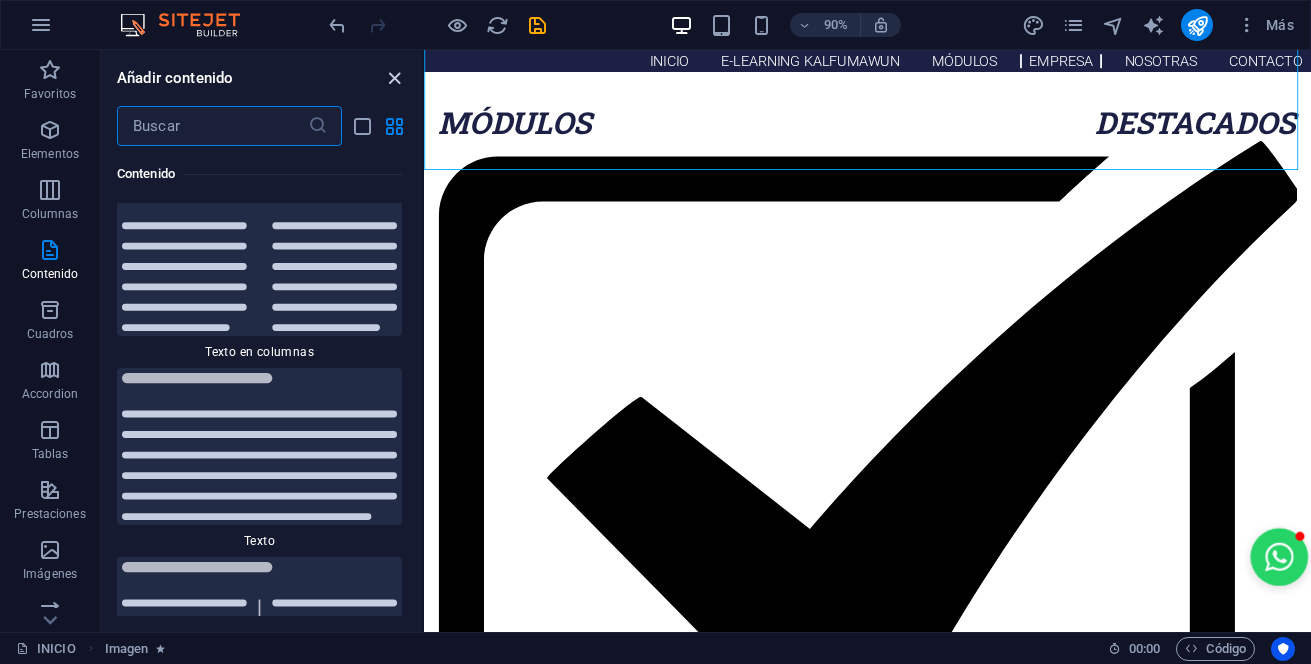 drag, startPoint x: 396, startPoint y: 82, endPoint x: 396, endPoint y: 67, distance: 15 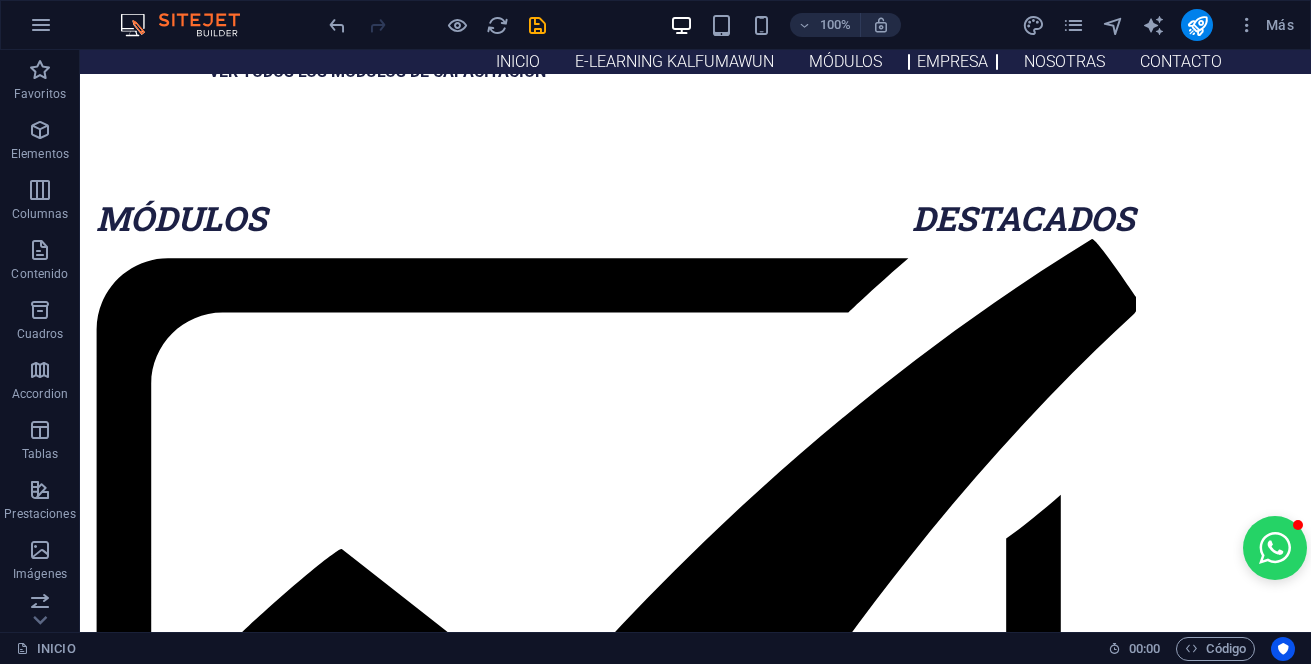 scroll, scrollTop: 1580, scrollLeft: 0, axis: vertical 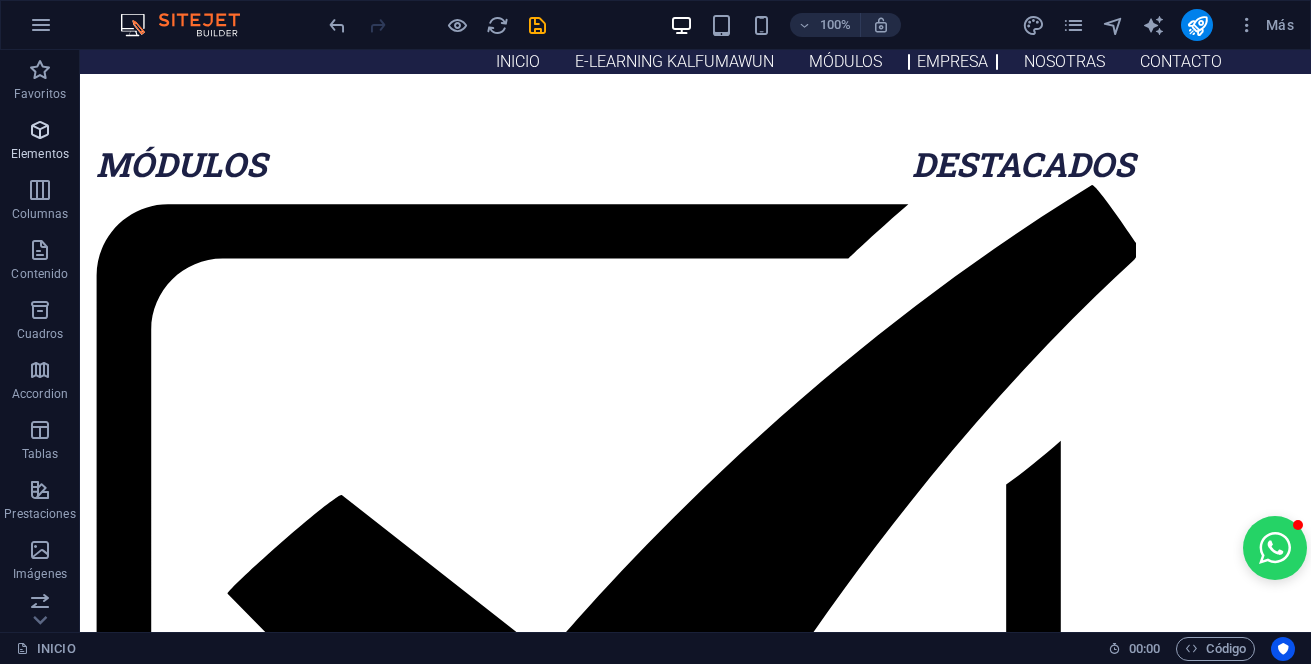 click on "Elementos" at bounding box center [40, 142] 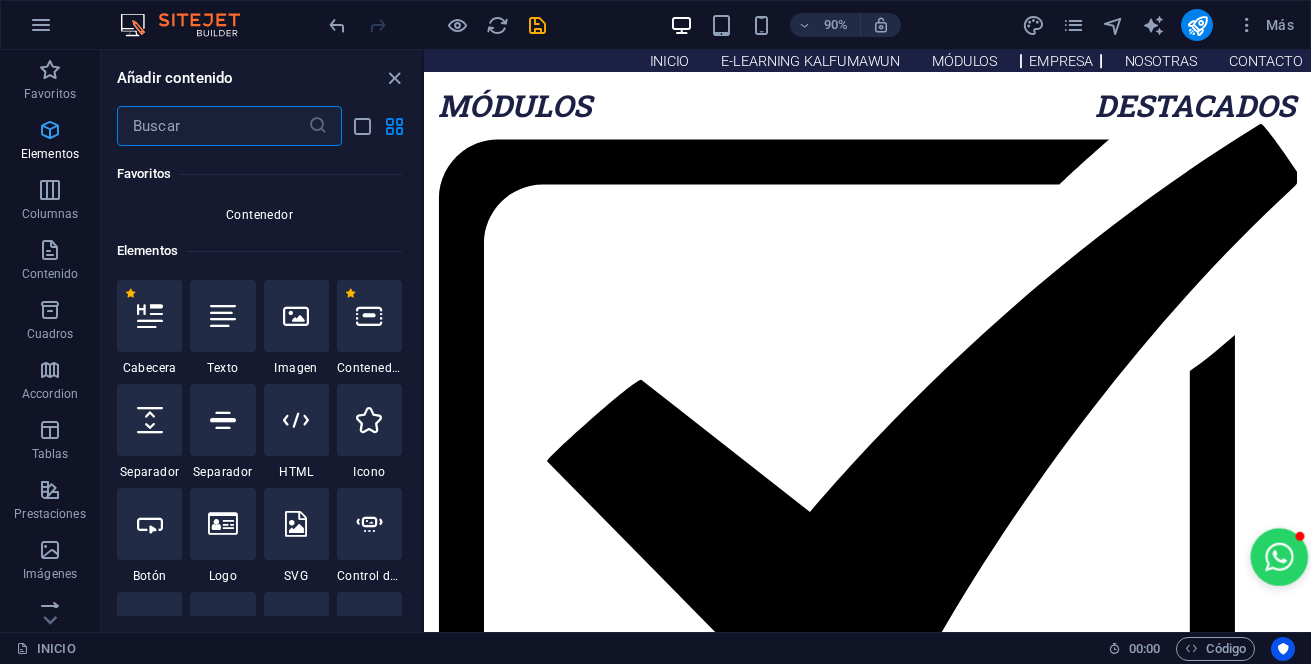 scroll, scrollTop: 377, scrollLeft: 0, axis: vertical 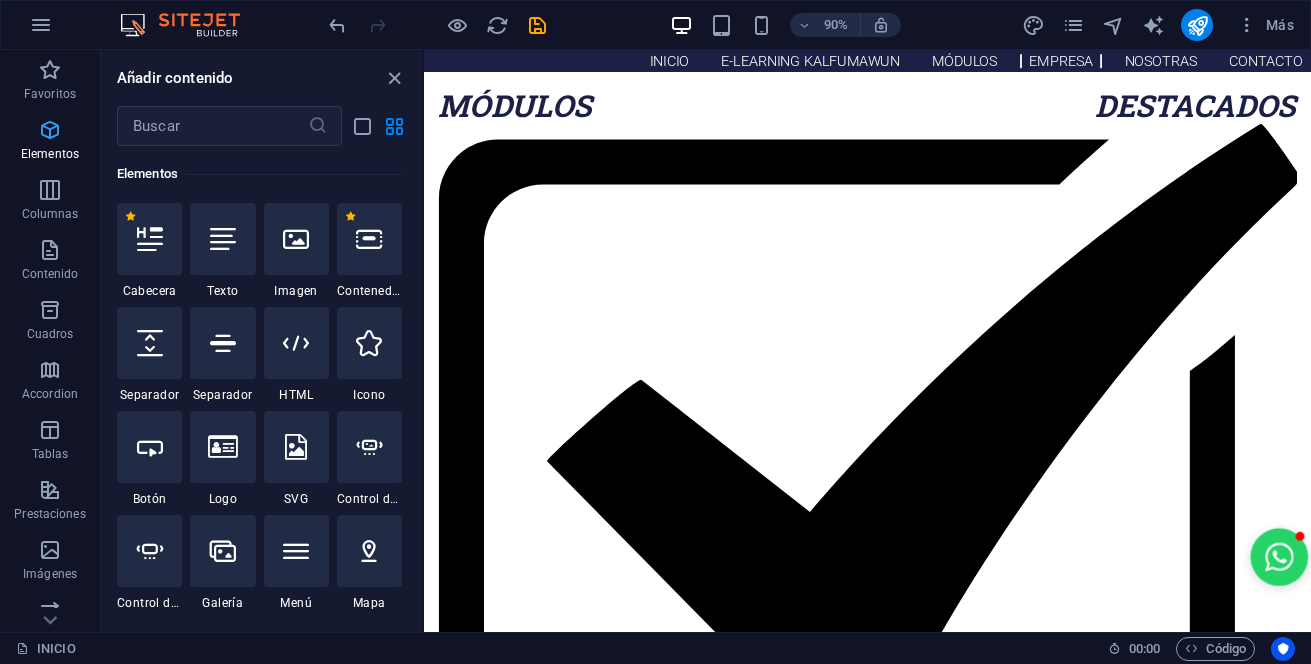 click at bounding box center [50, 130] 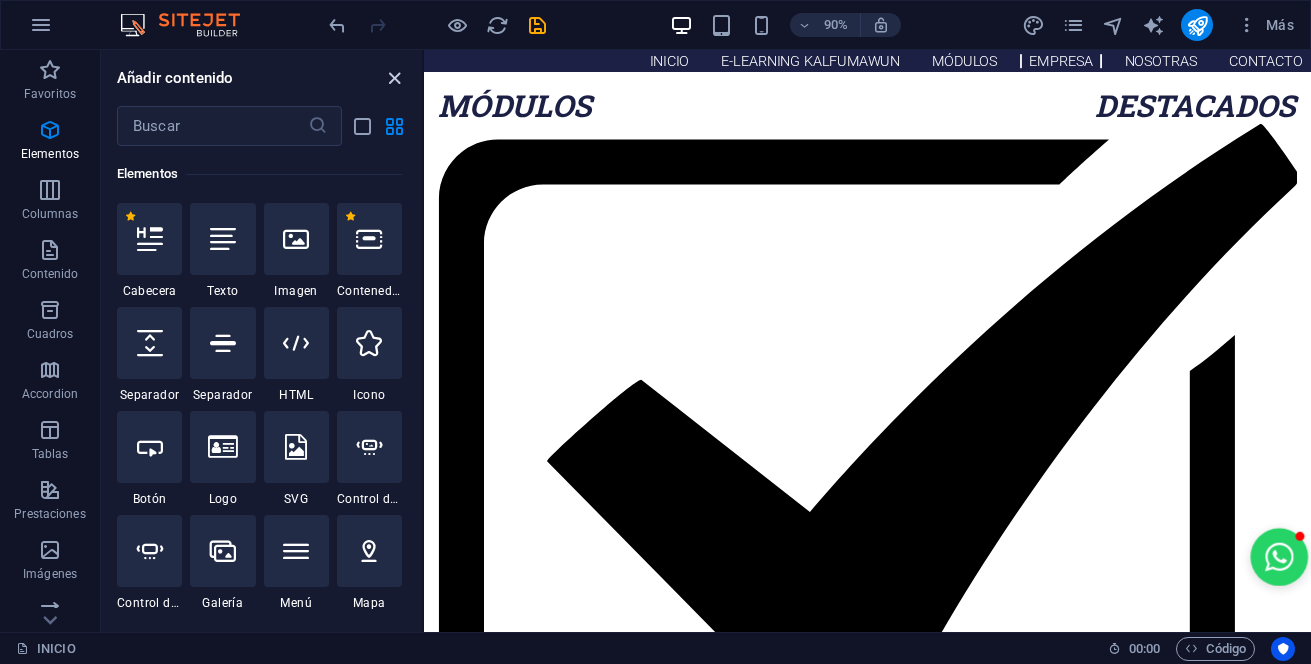click at bounding box center [394, 78] 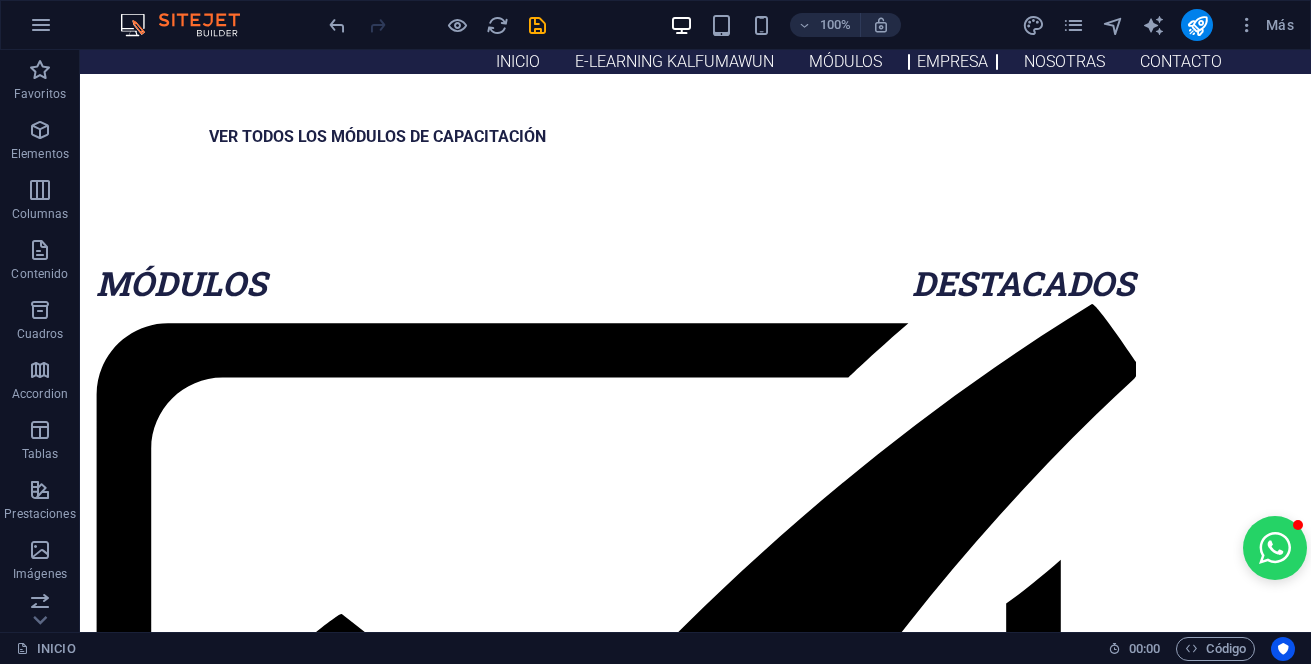 scroll, scrollTop: 1537, scrollLeft: 0, axis: vertical 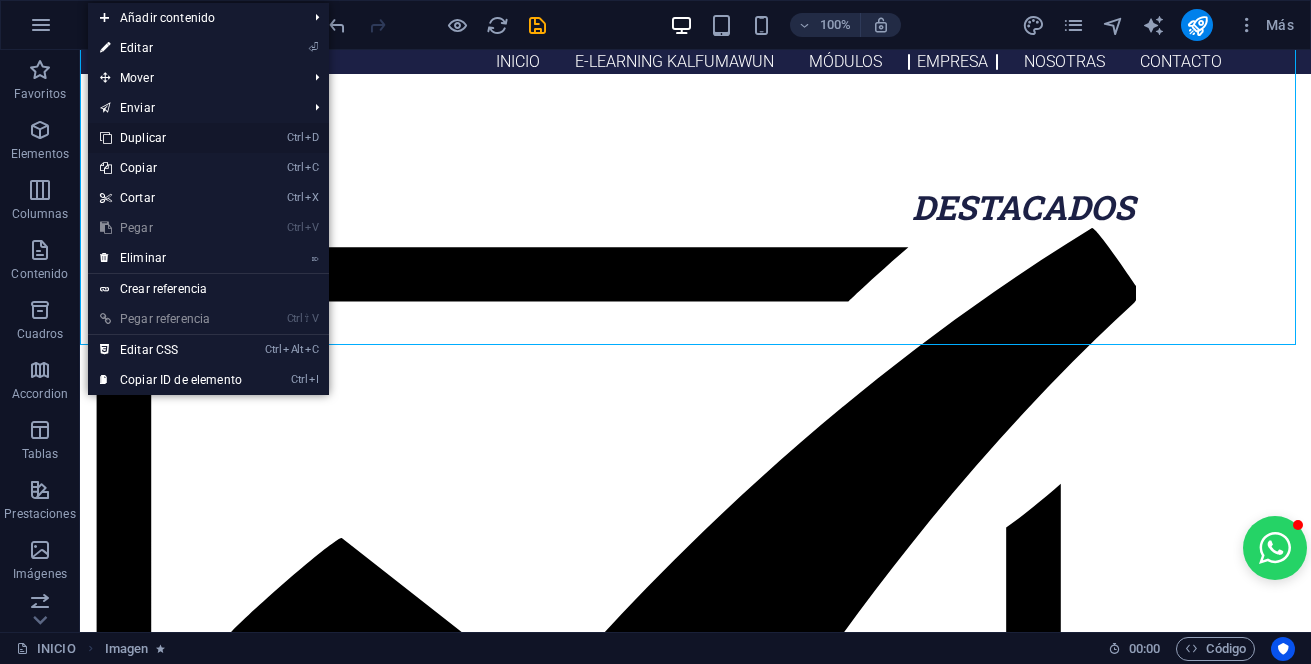 click on "Ctrl D  Duplicar" at bounding box center [171, 138] 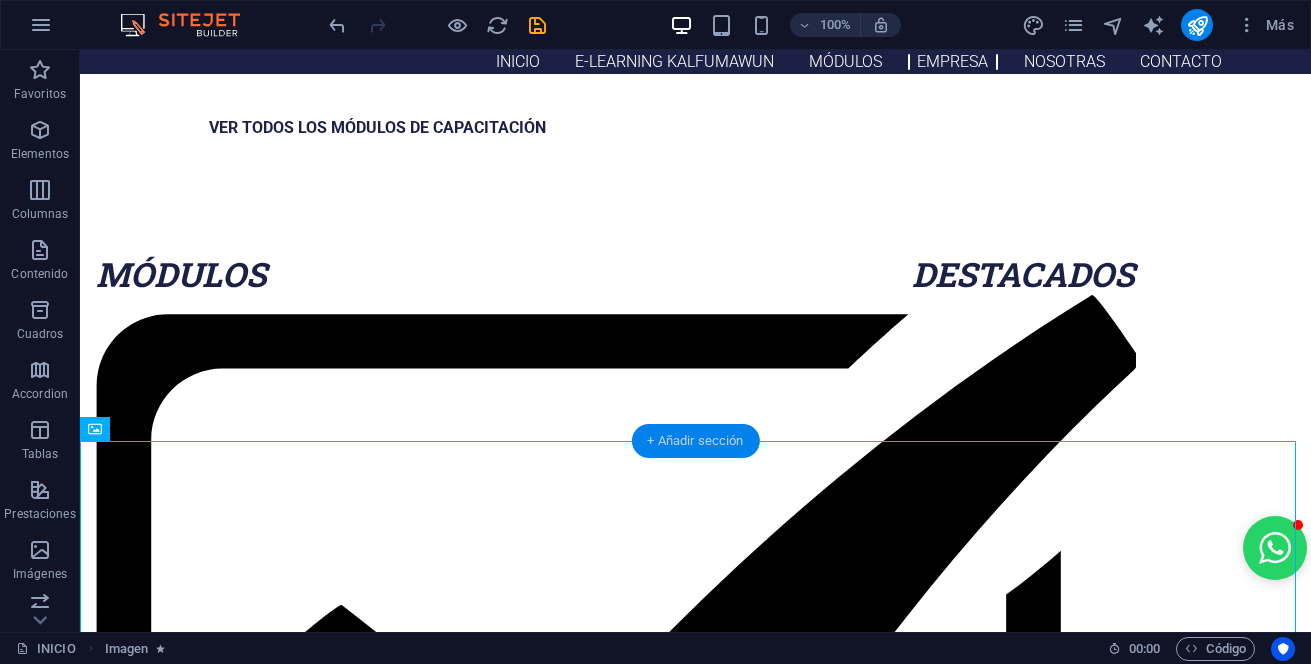 scroll, scrollTop: 1437, scrollLeft: 0, axis: vertical 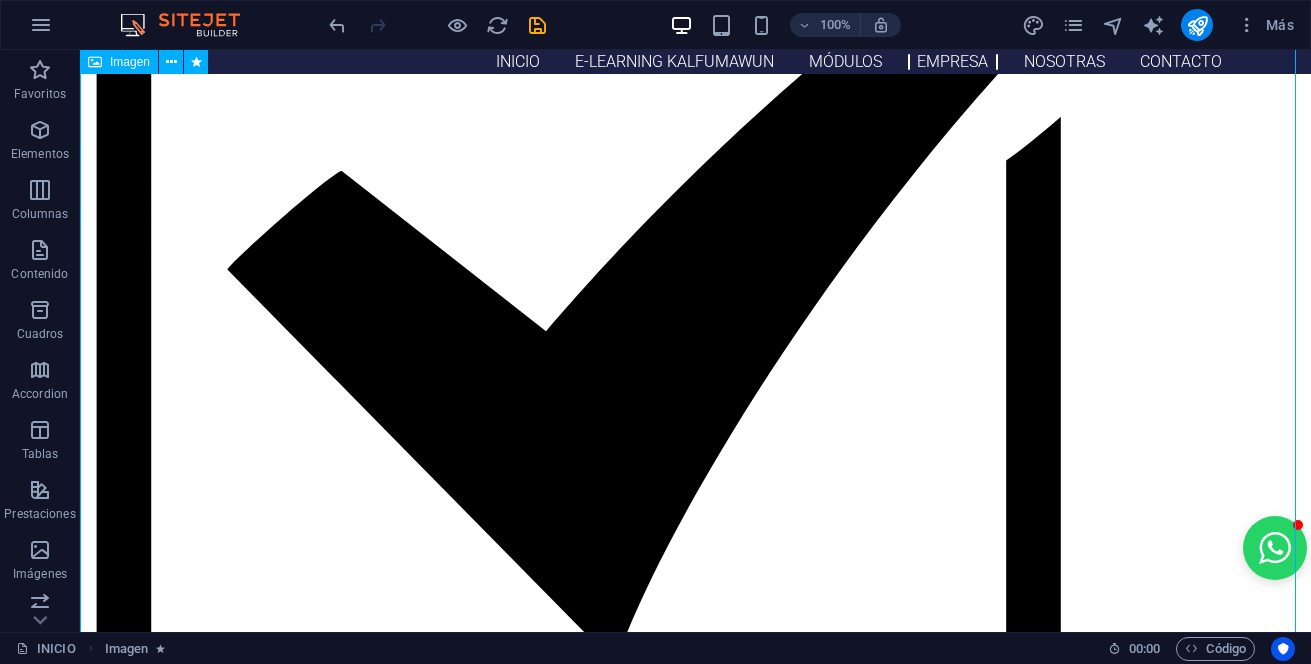 click at bounding box center [695, 2452] 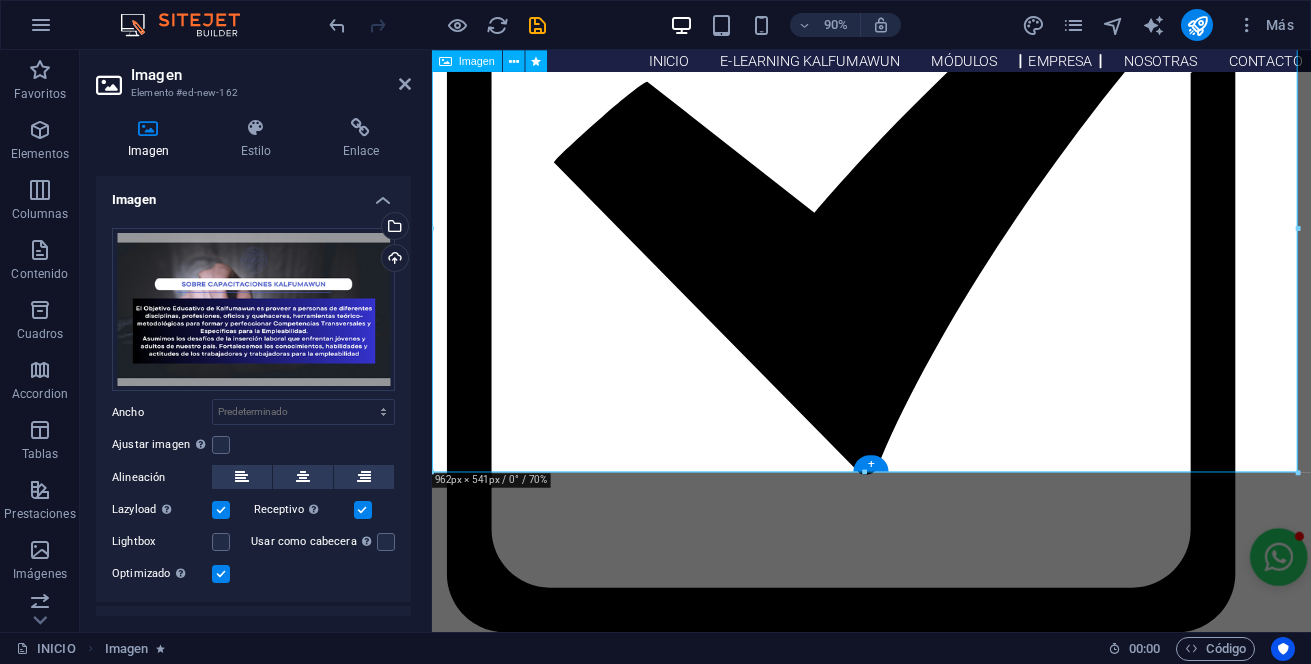 scroll, scrollTop: 1761, scrollLeft: 0, axis: vertical 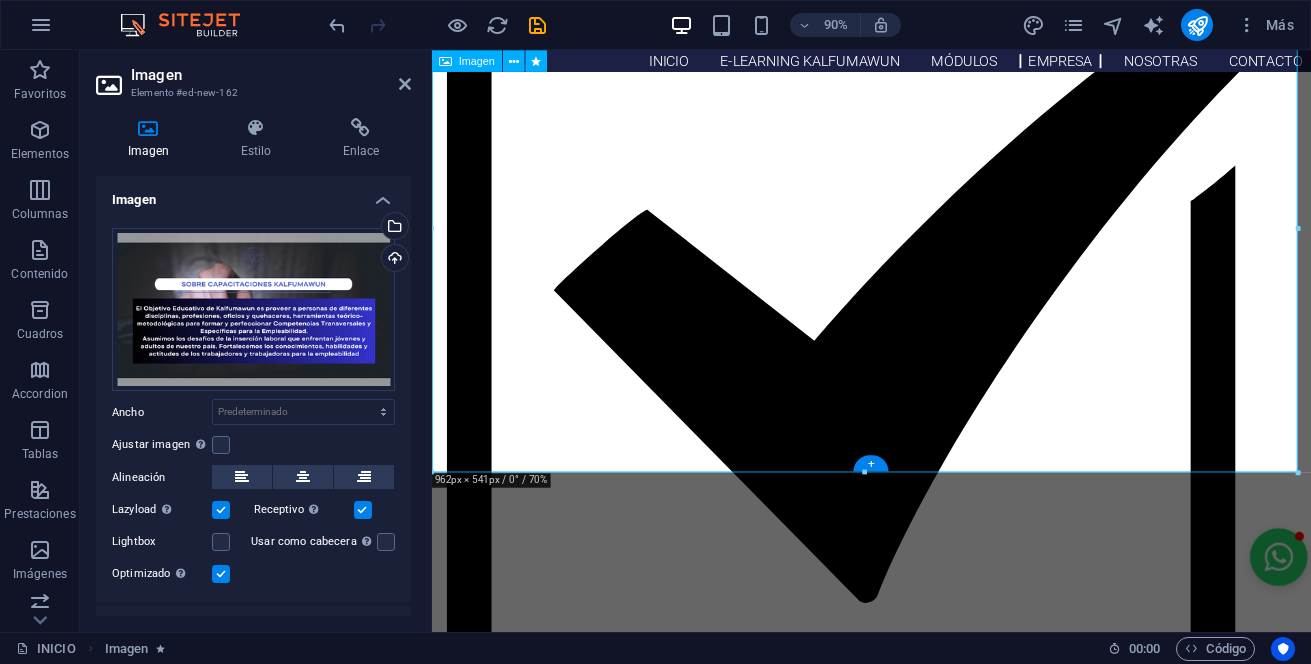 click at bounding box center (920, 2232) 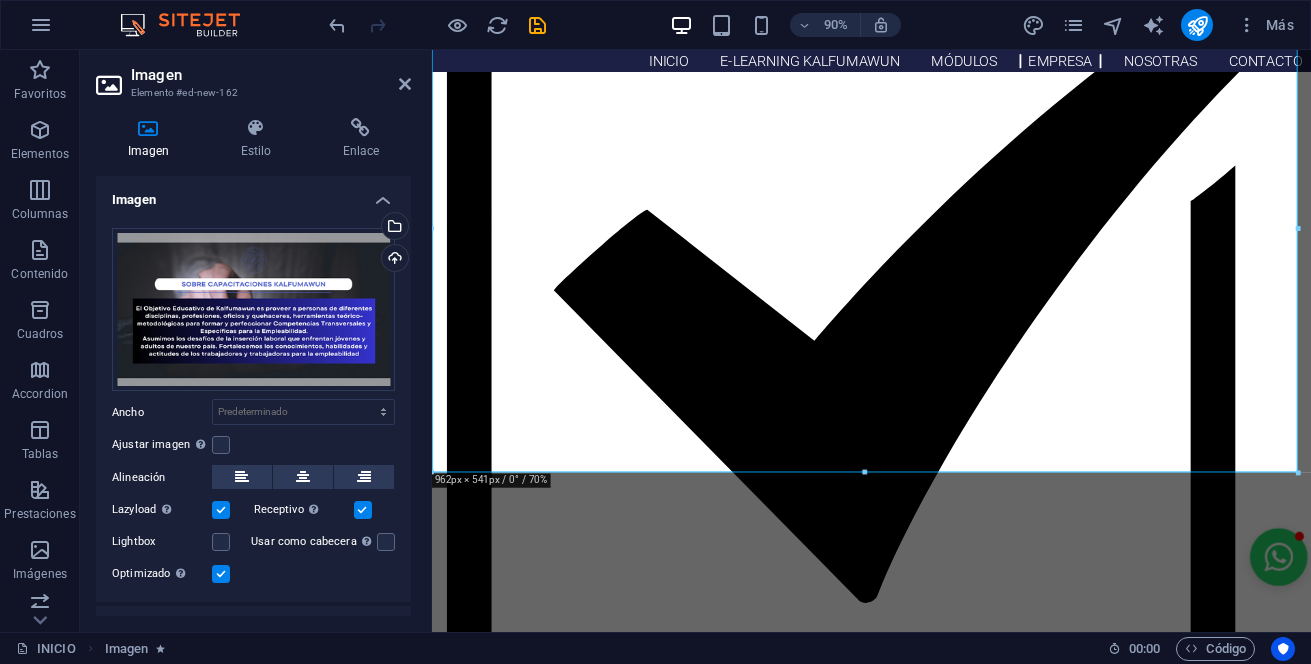 click on "Imagen" at bounding box center [271, 75] 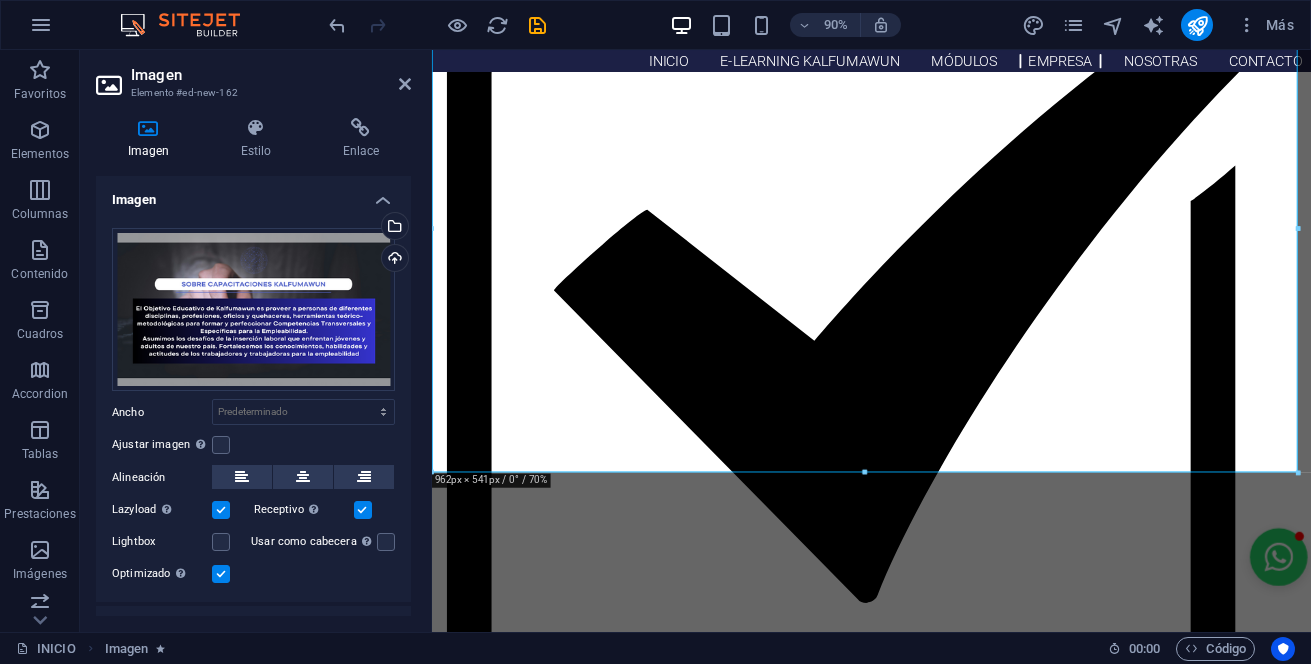 click on "Imagen" at bounding box center (271, 75) 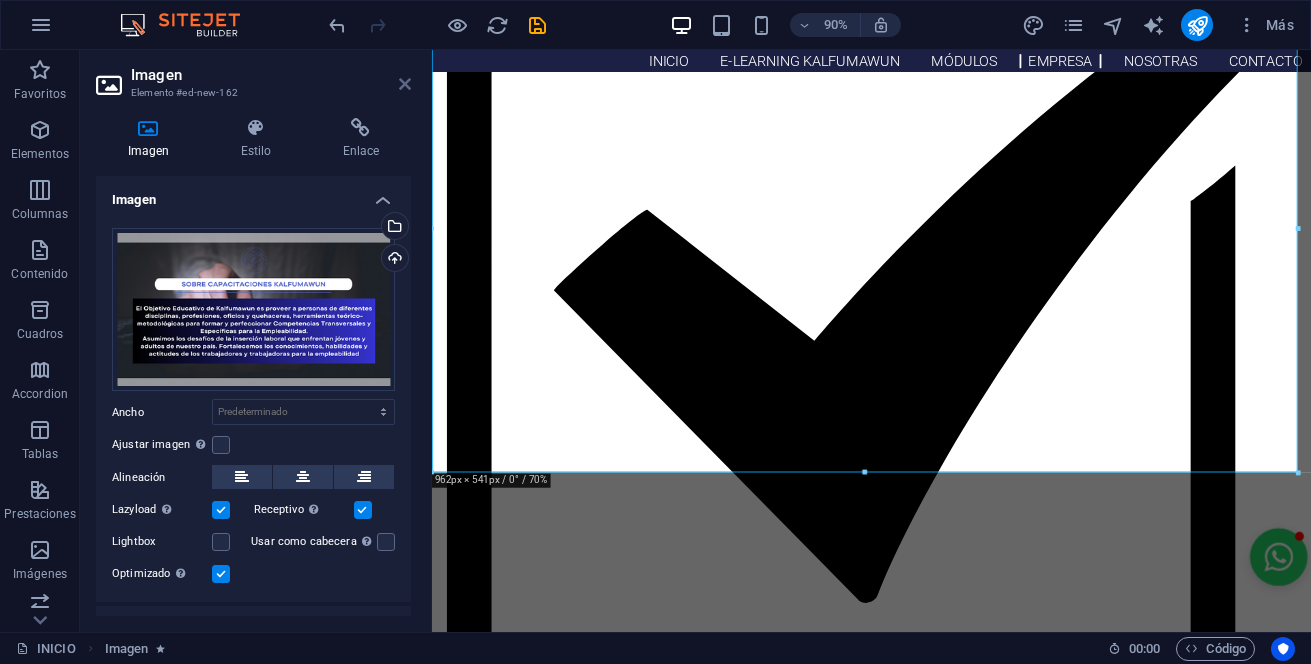 click at bounding box center (405, 84) 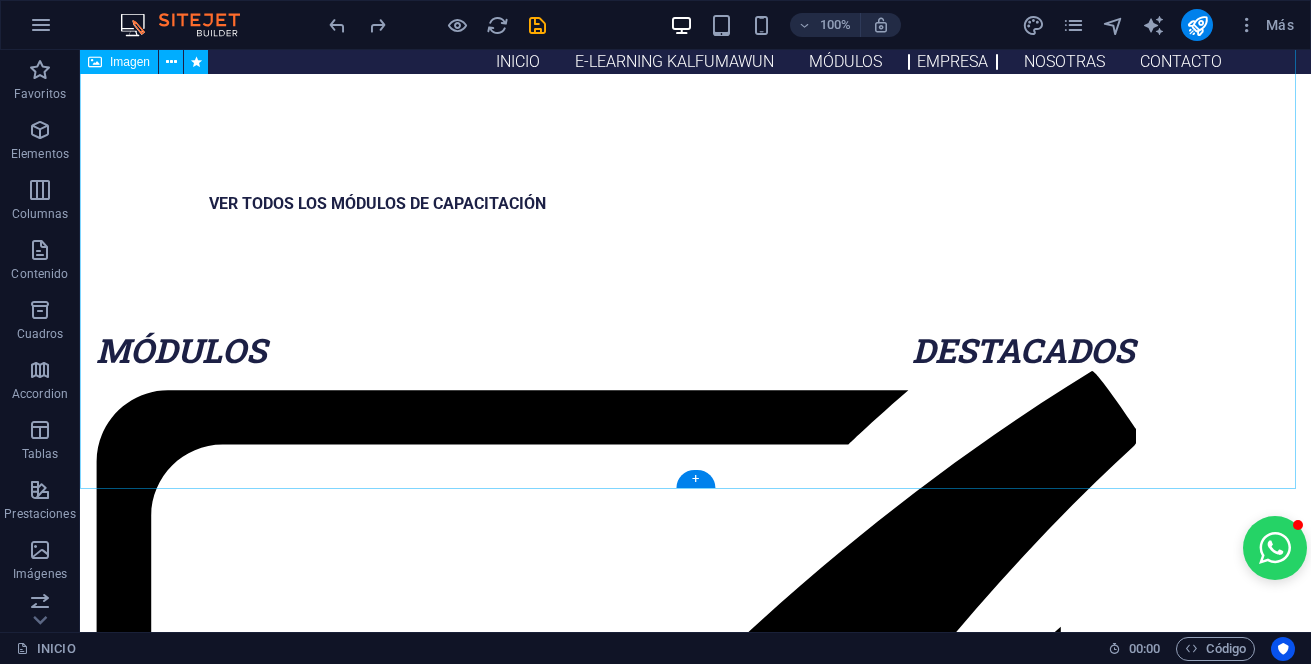 scroll, scrollTop: 1393, scrollLeft: 0, axis: vertical 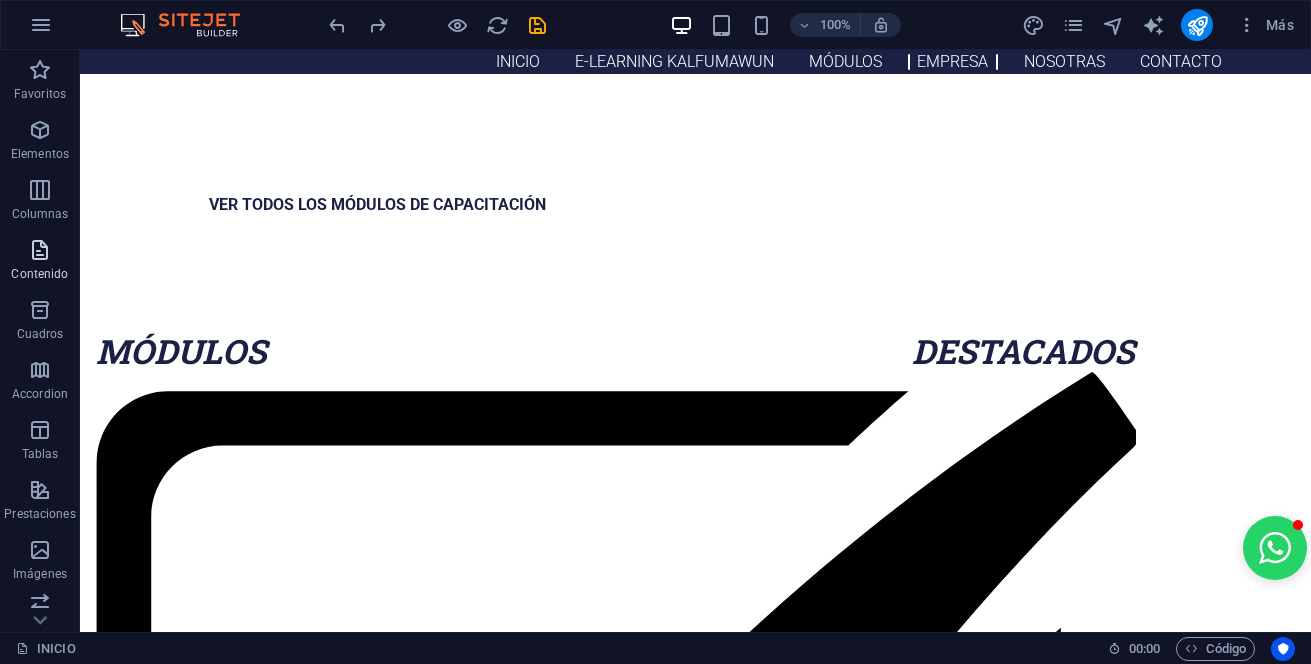 click at bounding box center (40, 250) 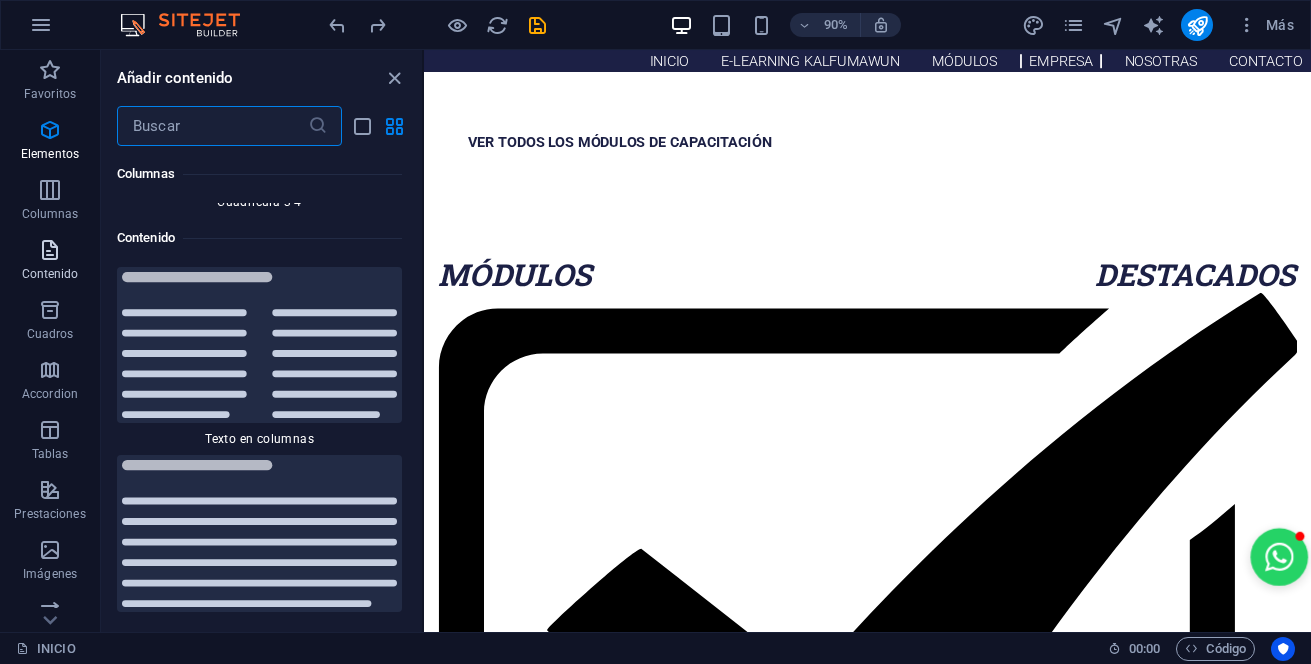 scroll, scrollTop: 6808, scrollLeft: 0, axis: vertical 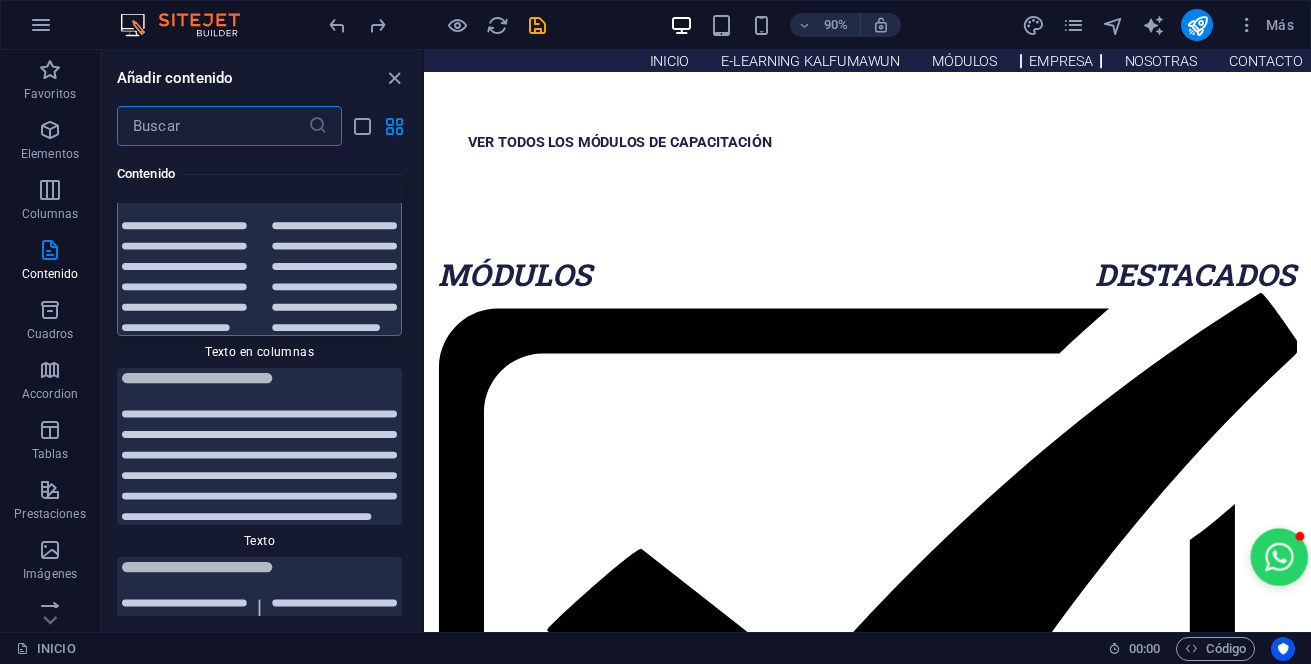 click at bounding box center [259, 258] 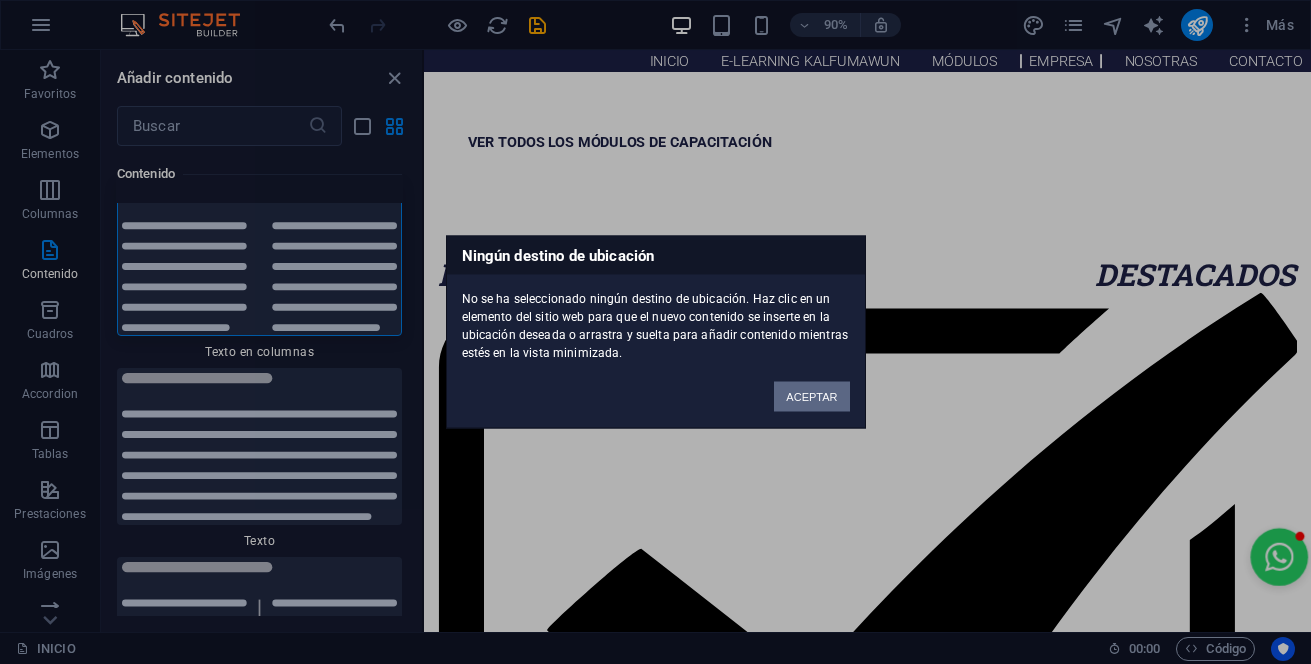 click on "Ningún destino de ubicación No se ha seleccionado ningún destino de ubicación. Haz clic en un elemento del sitio web para que el nuevo contenido se inserte en la ubicación deseada o arrastra y suelta para añadir contenido mientras estés en la vista minimizada. ACEPTAR" at bounding box center [655, 332] 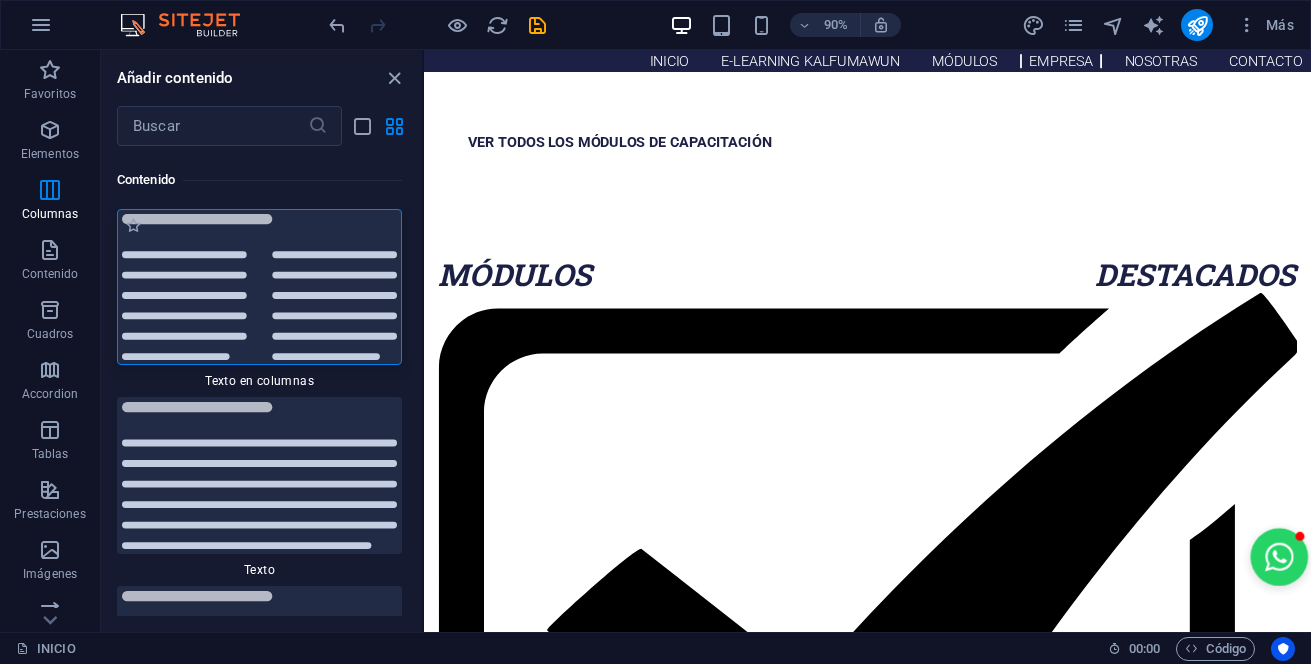 scroll, scrollTop: 6808, scrollLeft: 0, axis: vertical 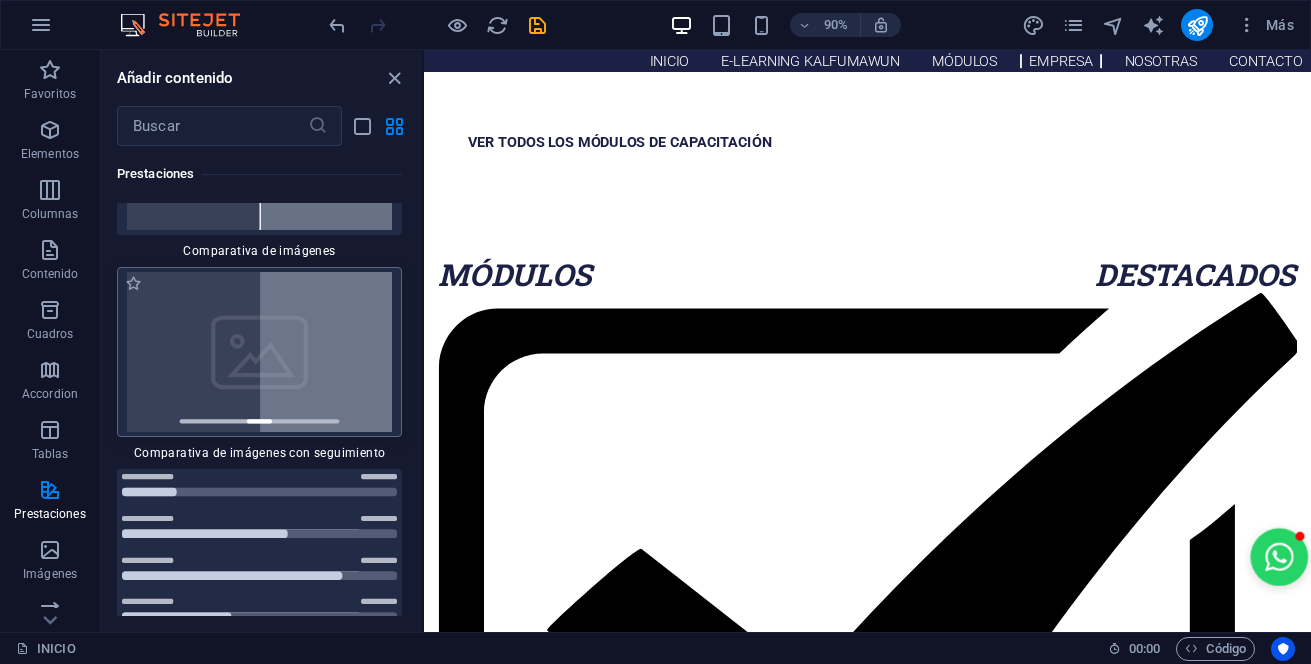 click at bounding box center [259, 352] 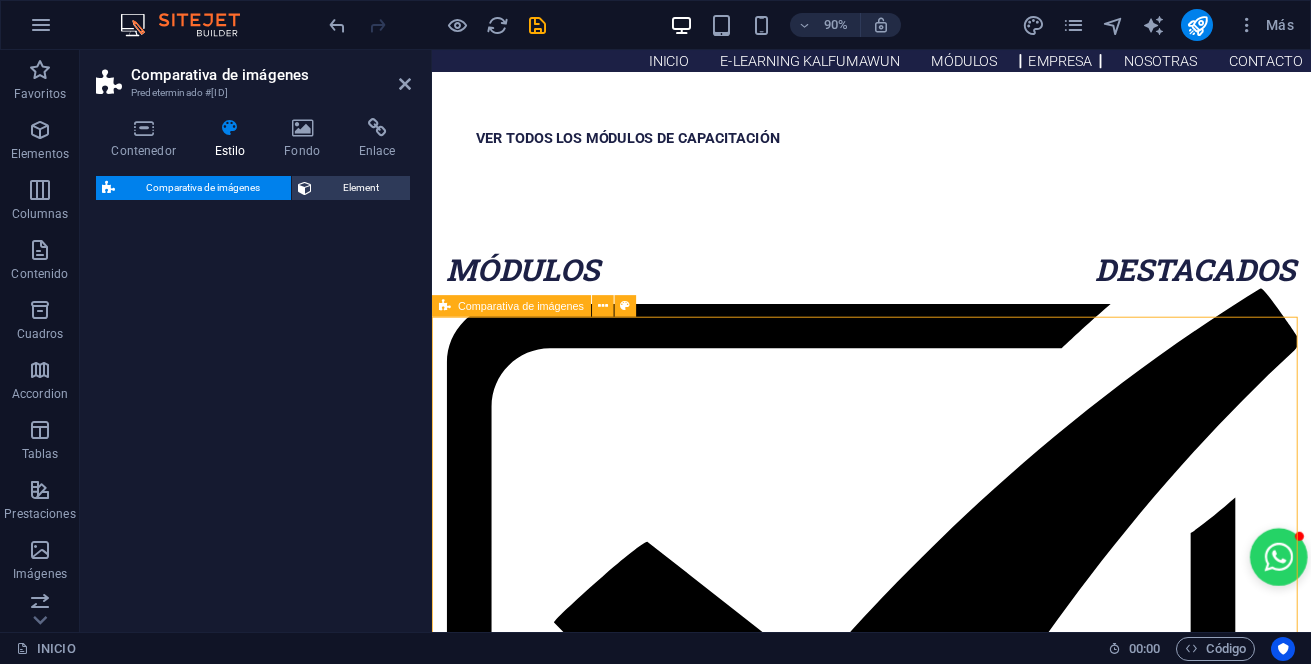 select on "rem" 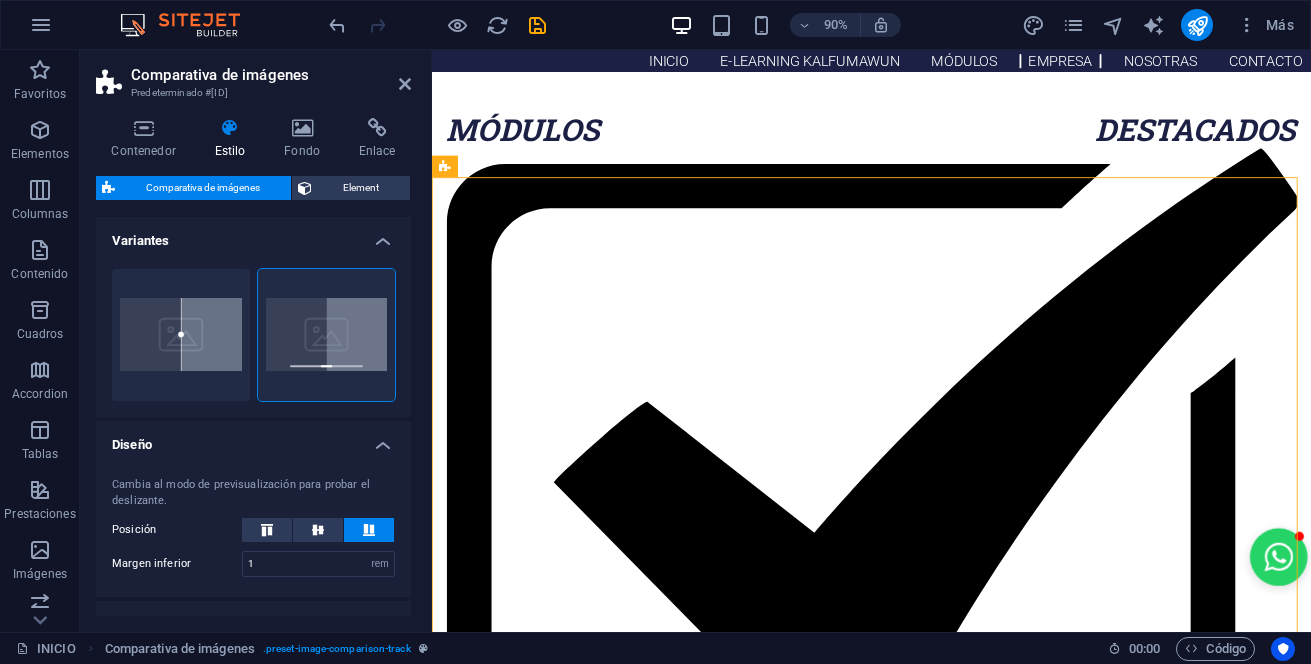scroll, scrollTop: 1600, scrollLeft: 0, axis: vertical 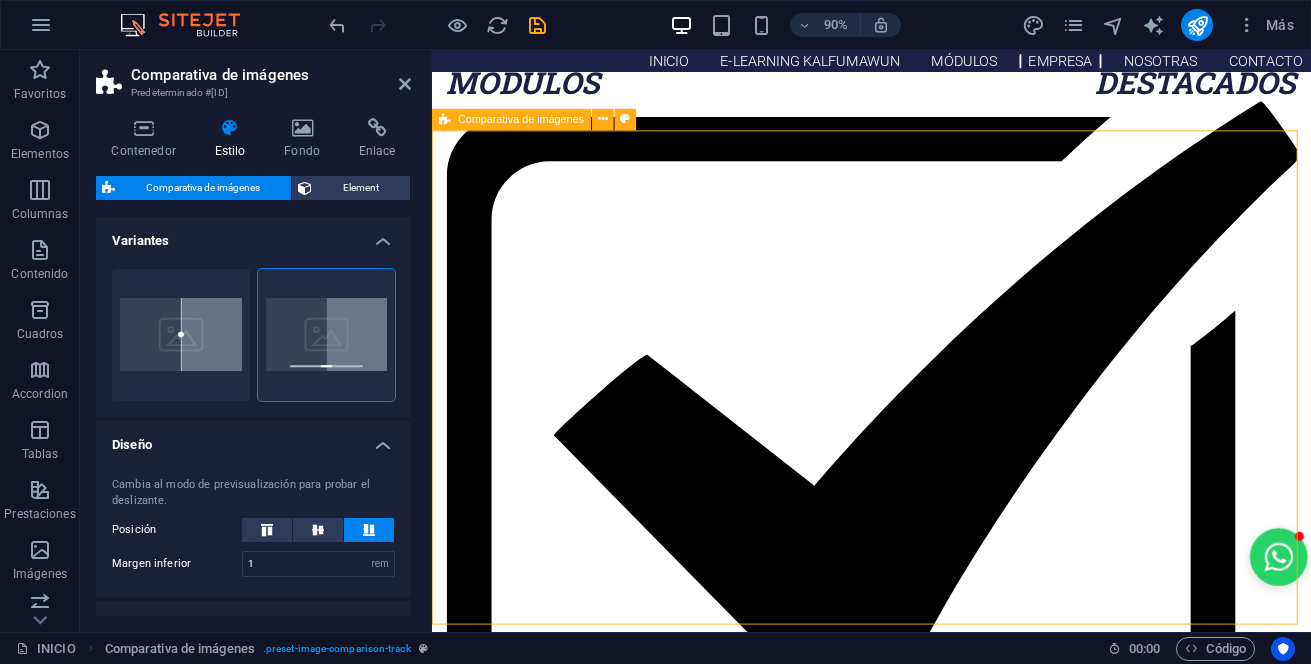 click at bounding box center [920, 2393] 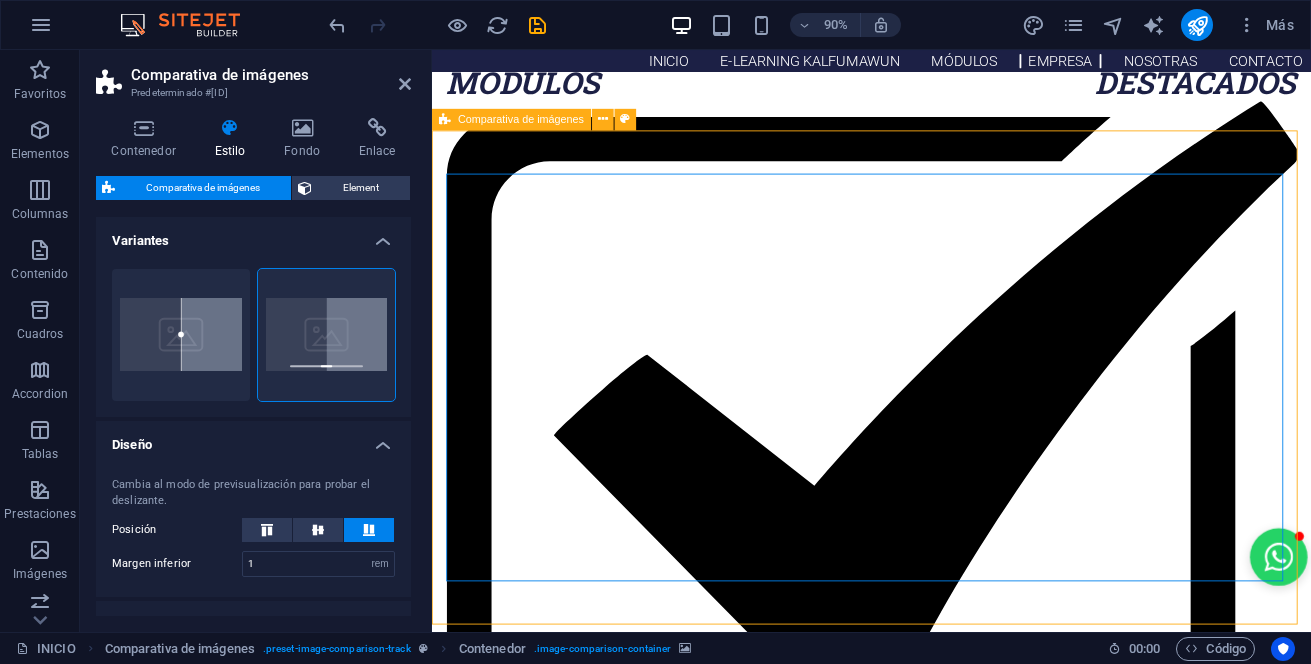 click at bounding box center (936, -1324) 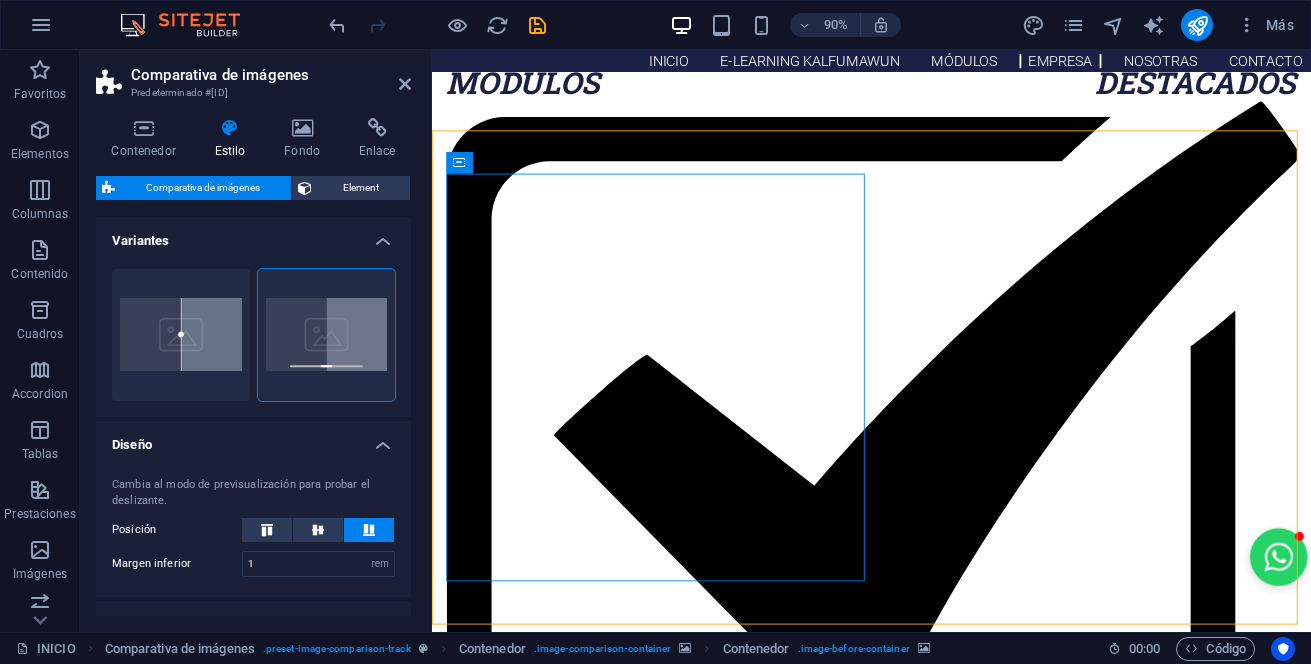 drag, startPoint x: 914, startPoint y: 613, endPoint x: 700, endPoint y: 618, distance: 214.05841 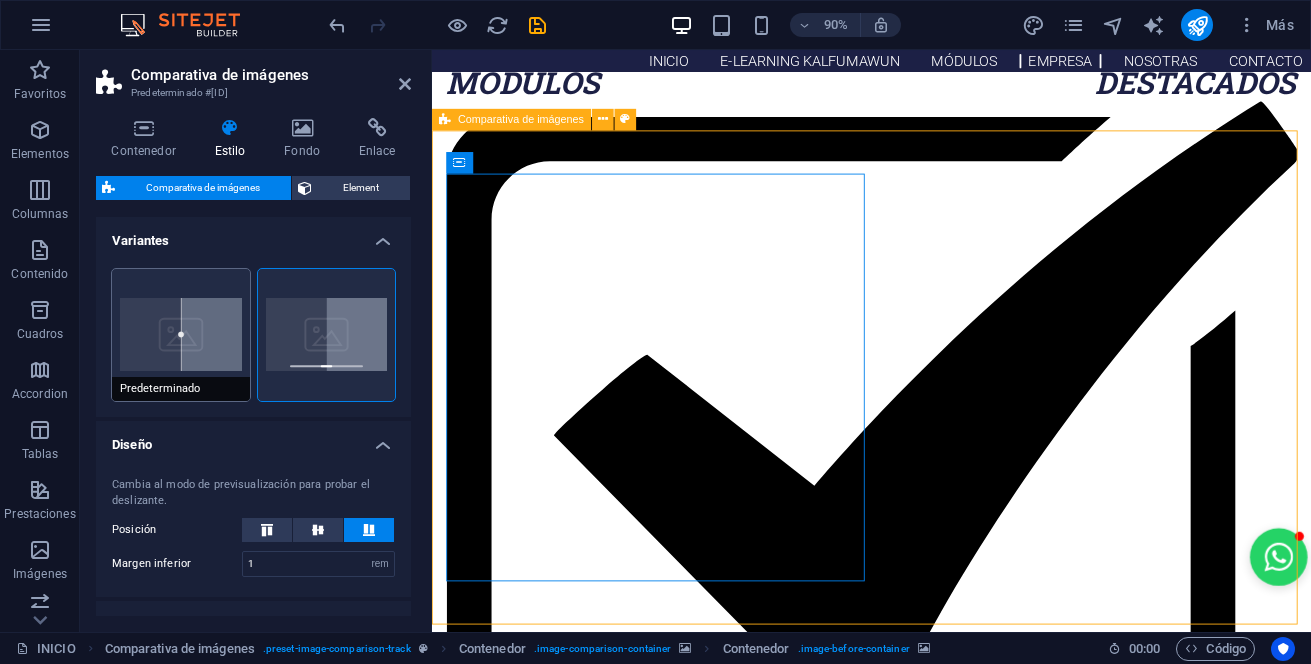 click on "Predeterminado" at bounding box center [181, 335] 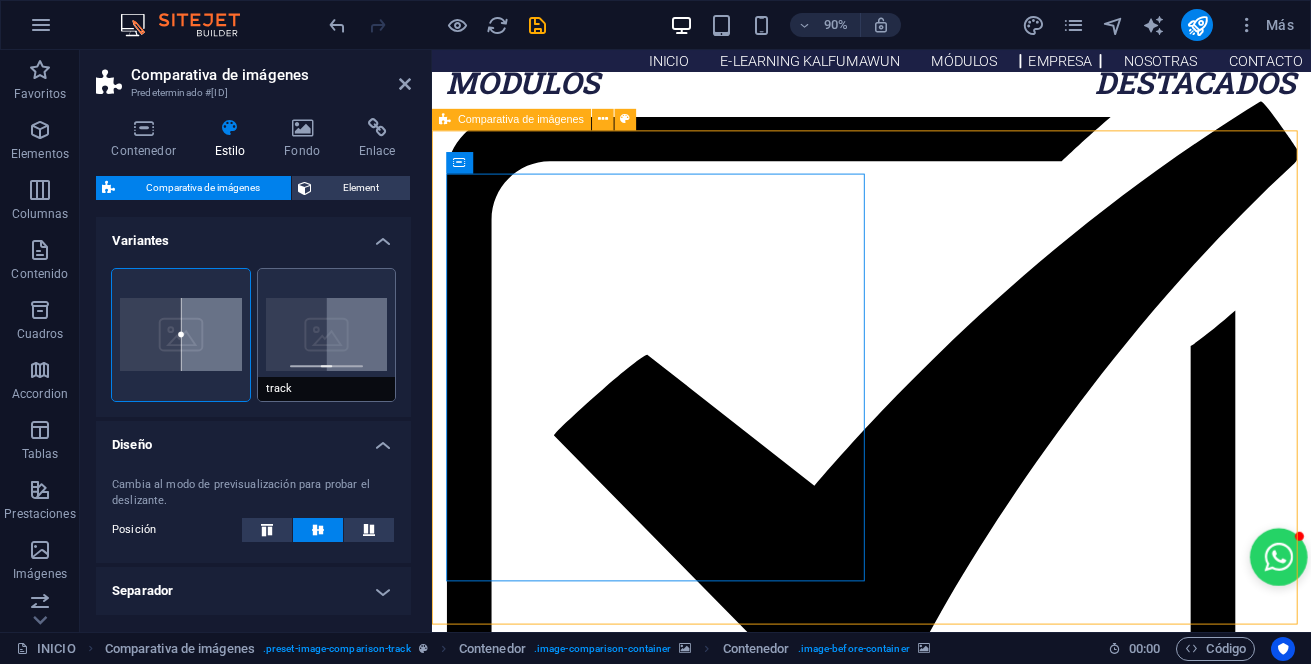 click on "track" at bounding box center [327, 335] 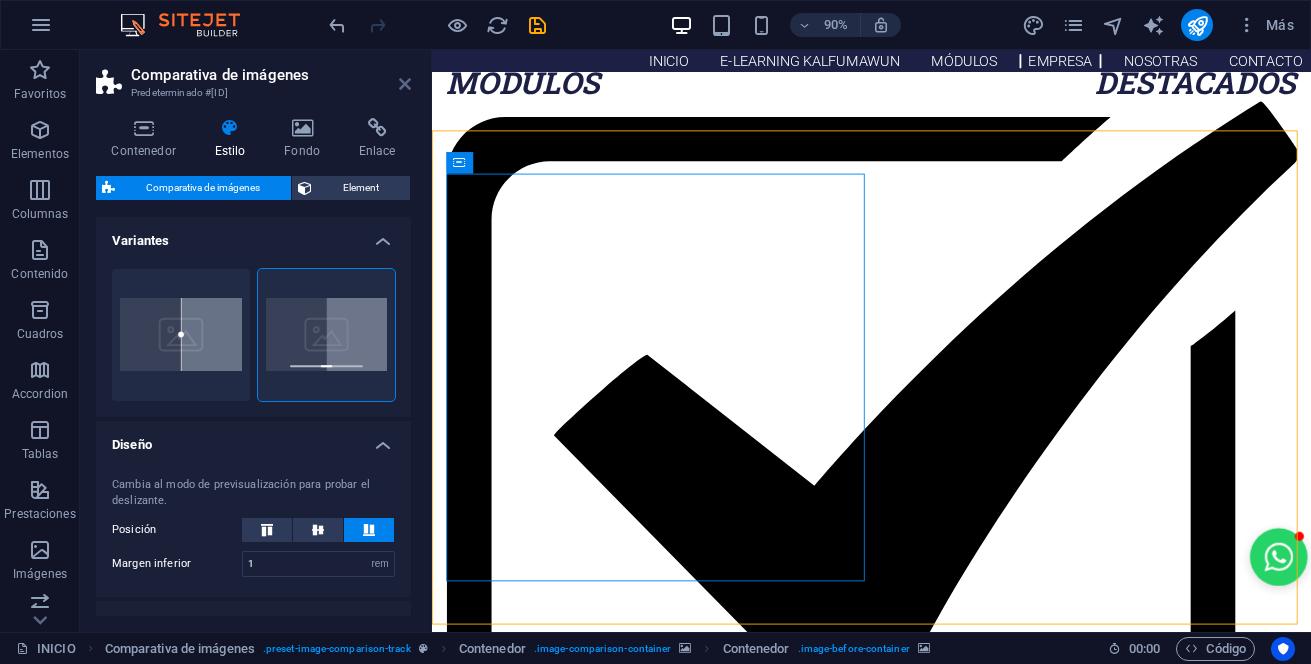 click at bounding box center (405, 84) 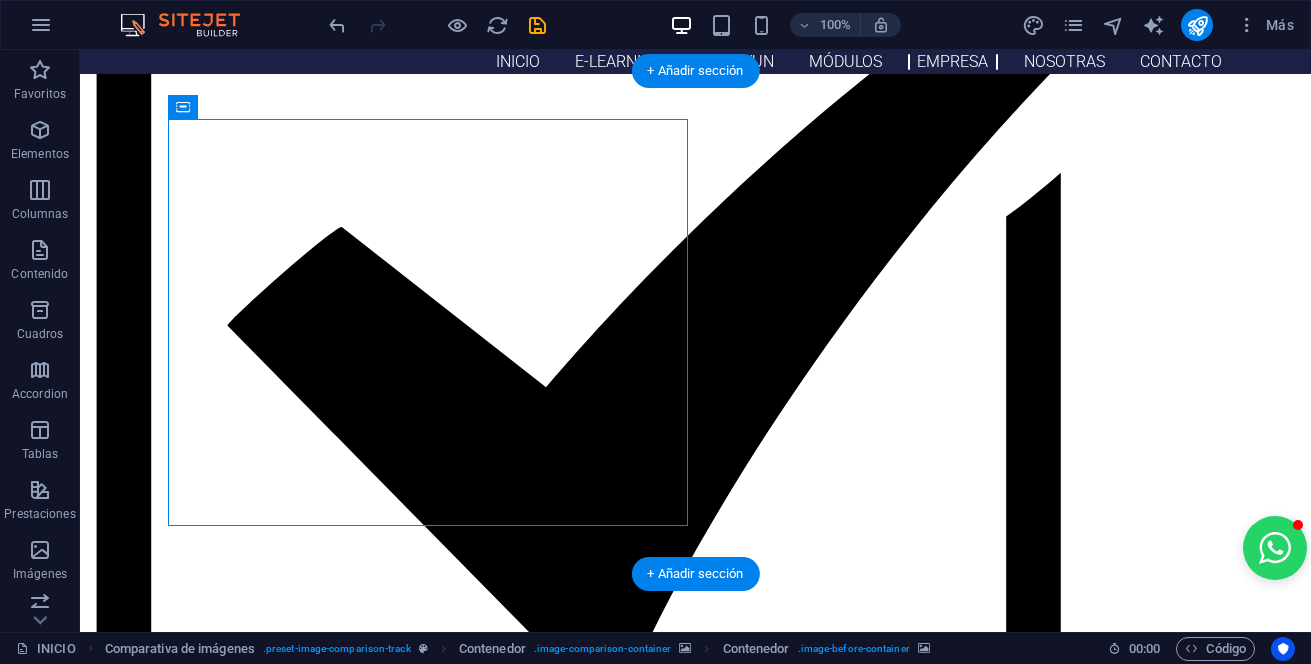 scroll, scrollTop: 1800, scrollLeft: 0, axis: vertical 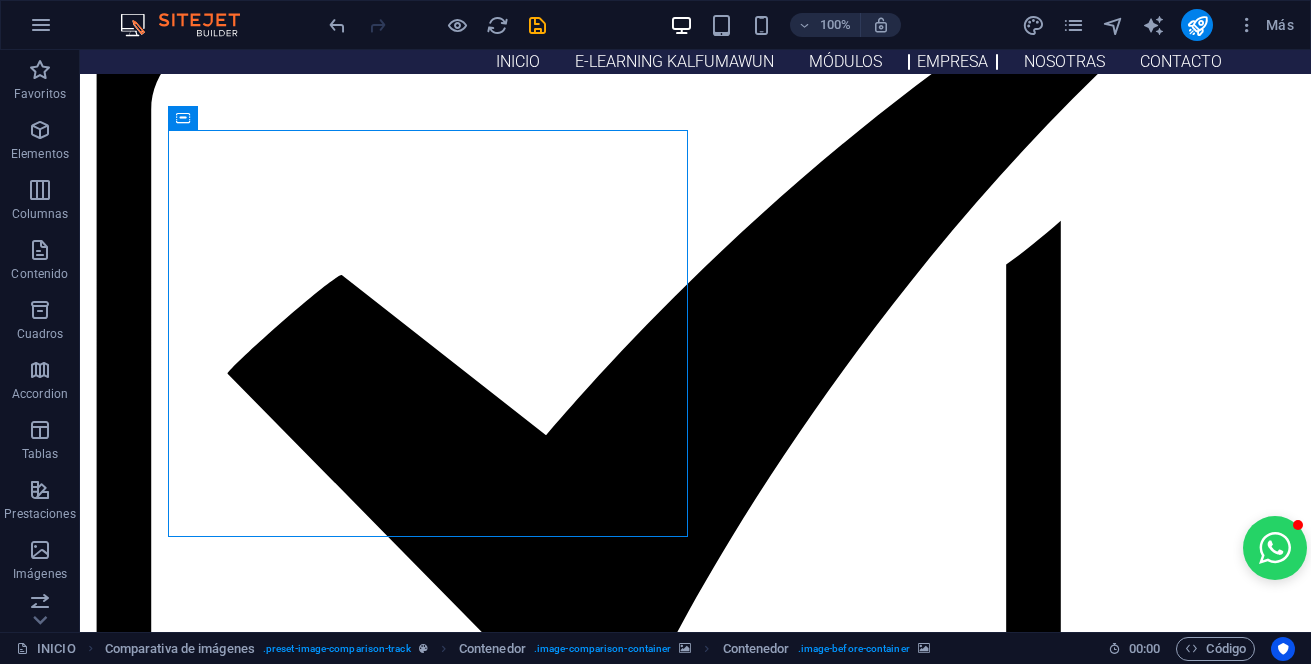 click at bounding box center [437, 25] 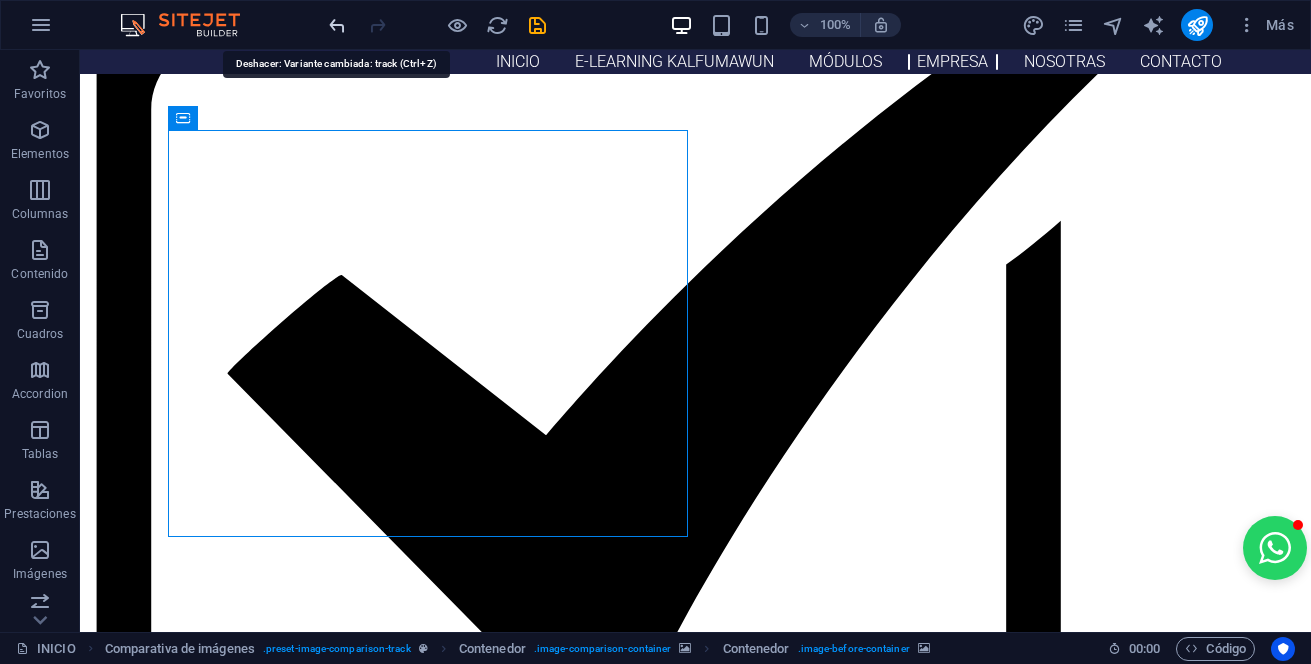 click at bounding box center (337, 25) 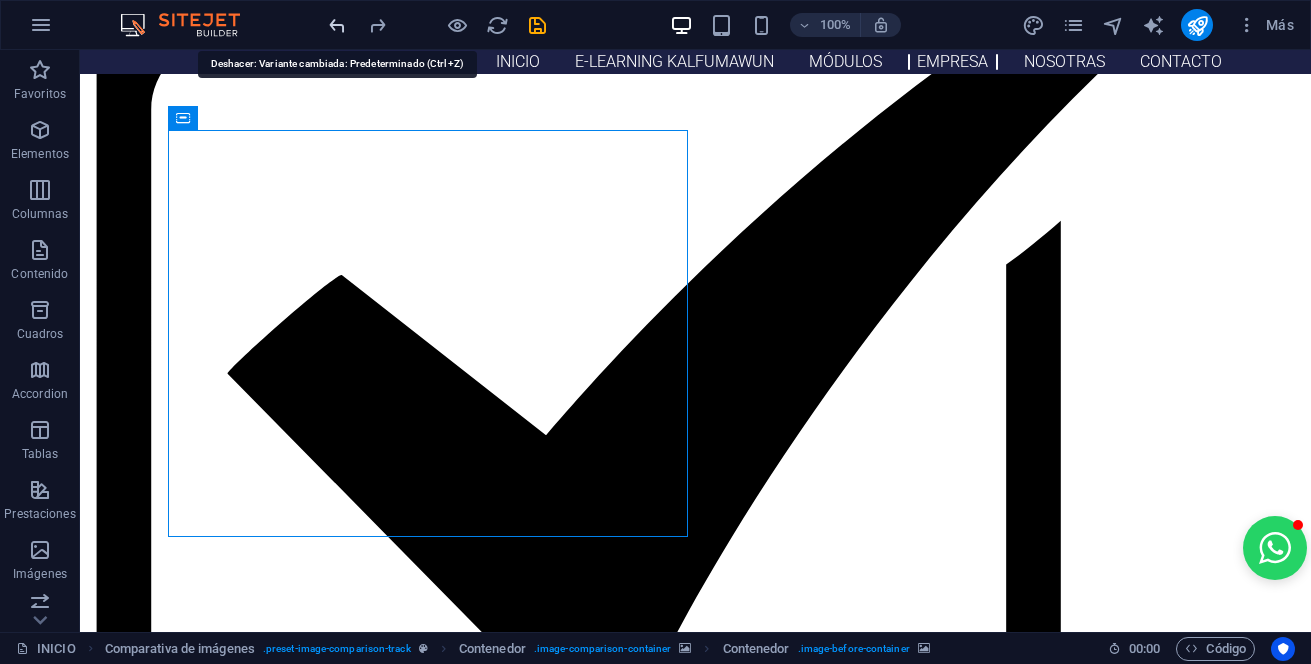 click at bounding box center (337, 25) 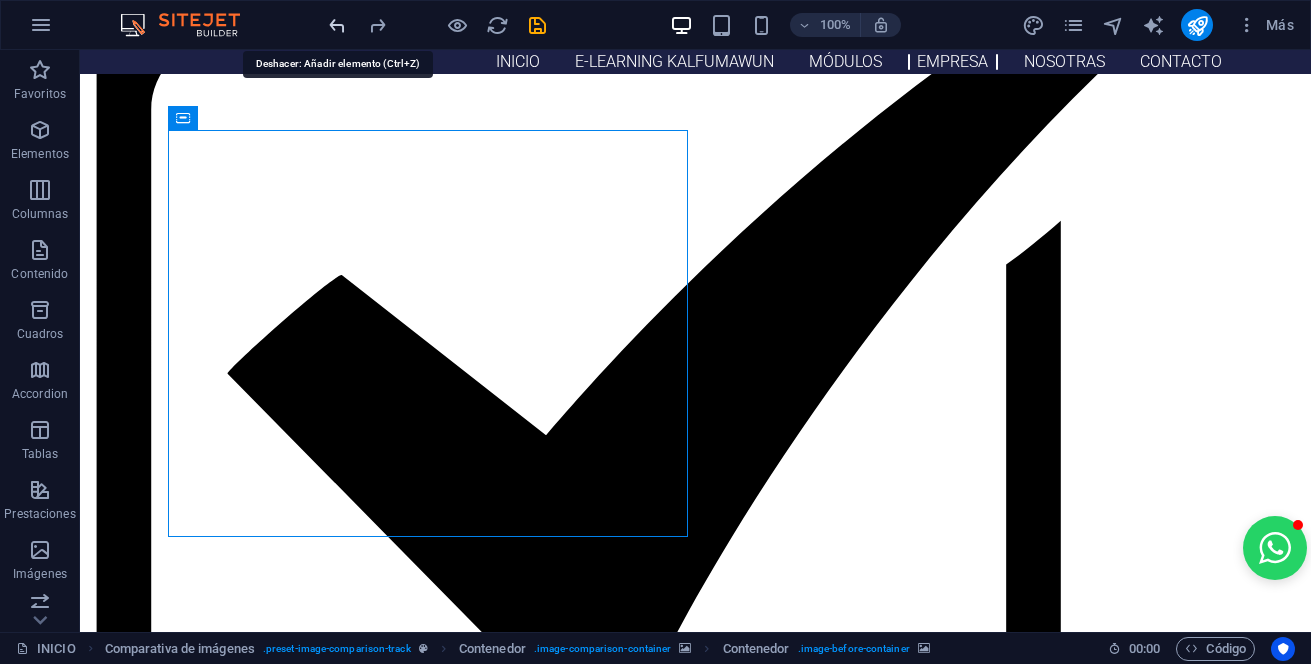 click at bounding box center (337, 25) 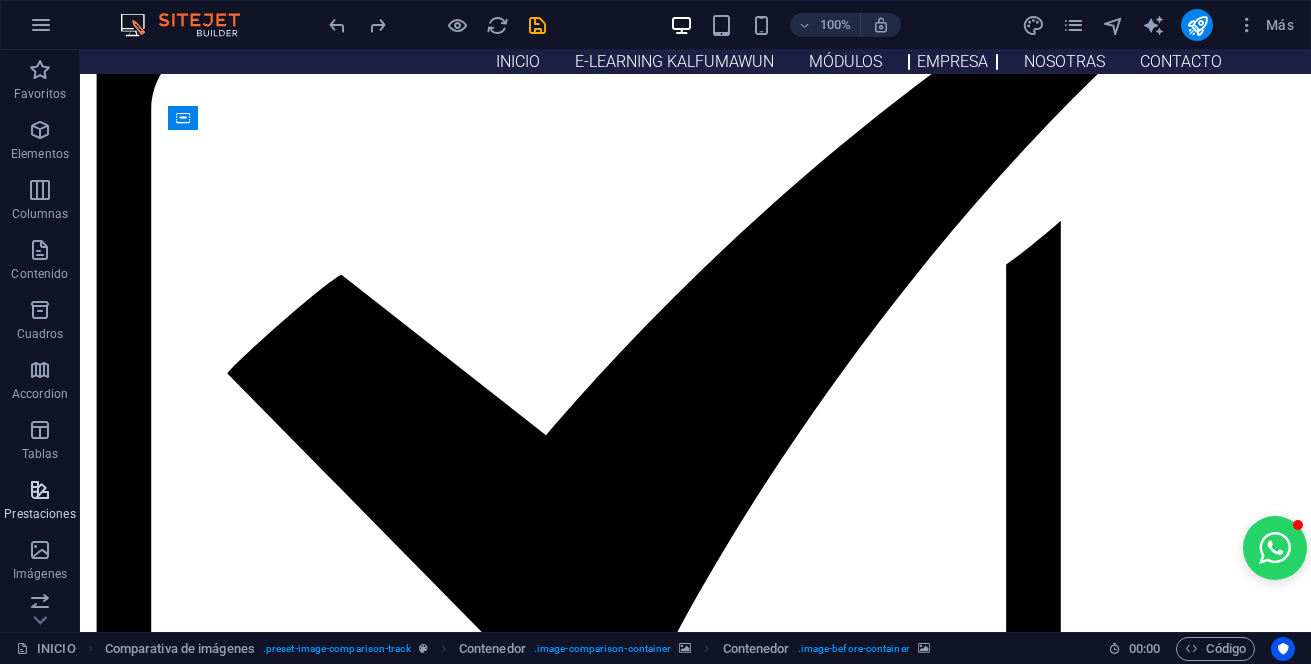 click on "Prestaciones" at bounding box center [40, 502] 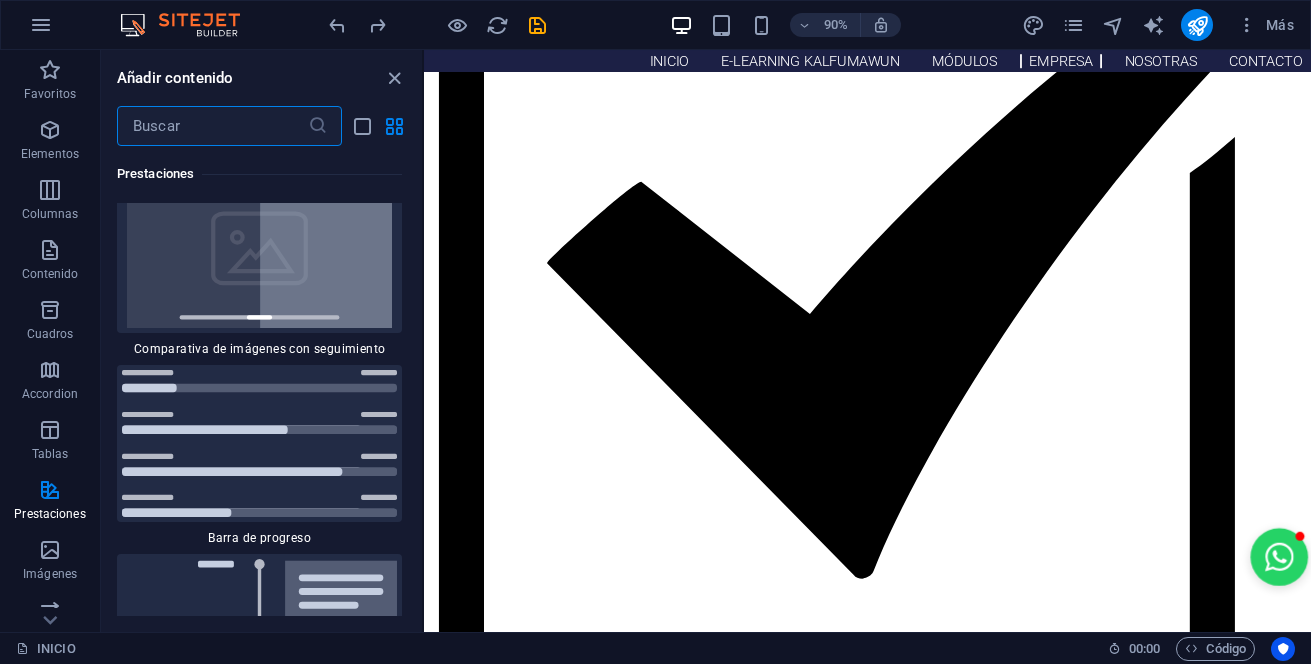 scroll, scrollTop: 16296, scrollLeft: 0, axis: vertical 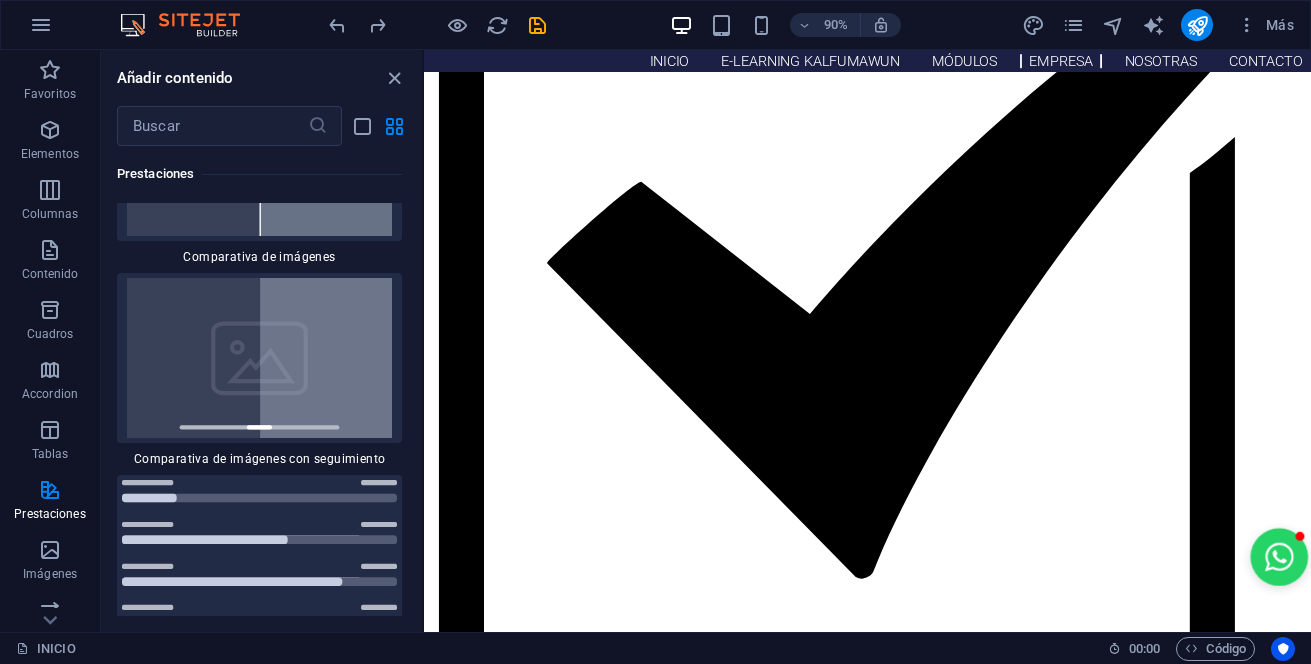 click at bounding box center (259, 358) 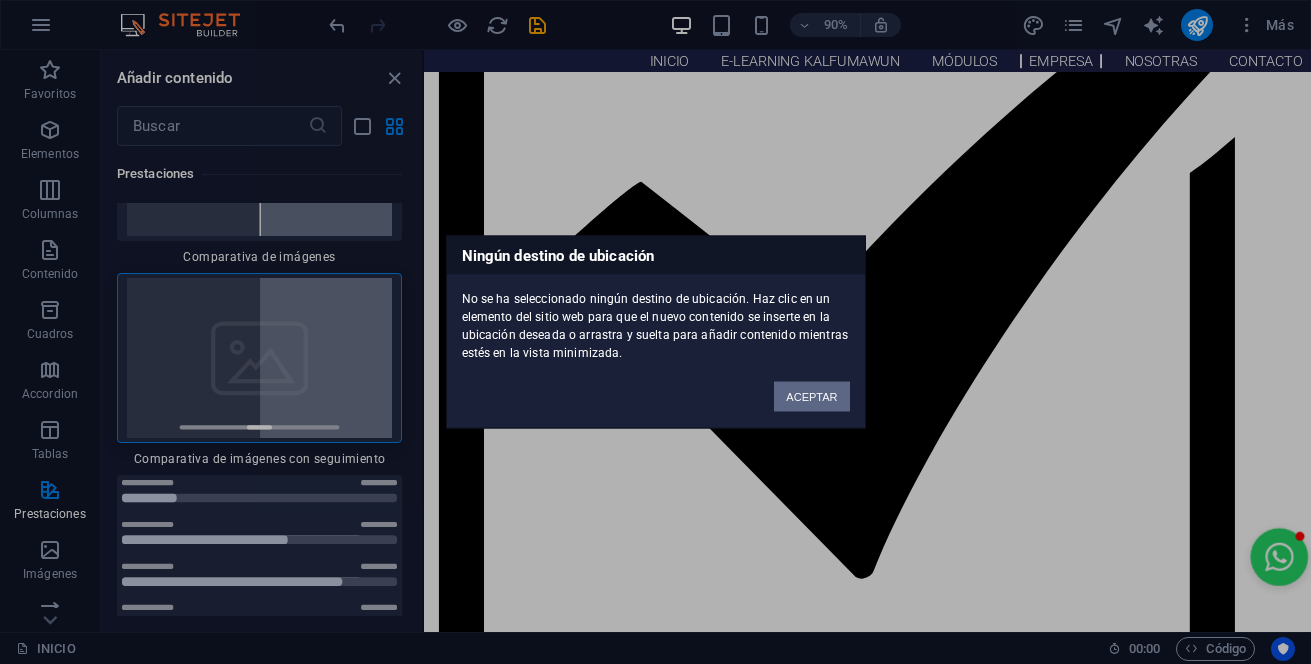 scroll, scrollTop: 1400, scrollLeft: 0, axis: vertical 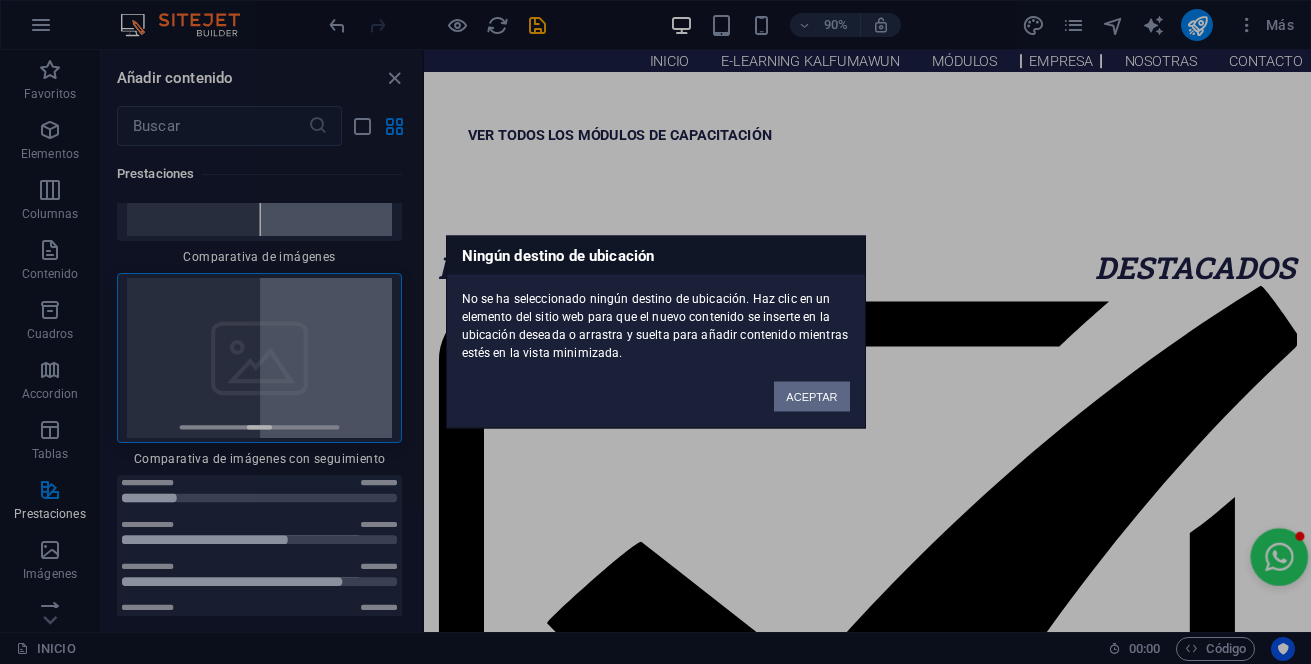 click on "ACEPTAR" at bounding box center [811, 397] 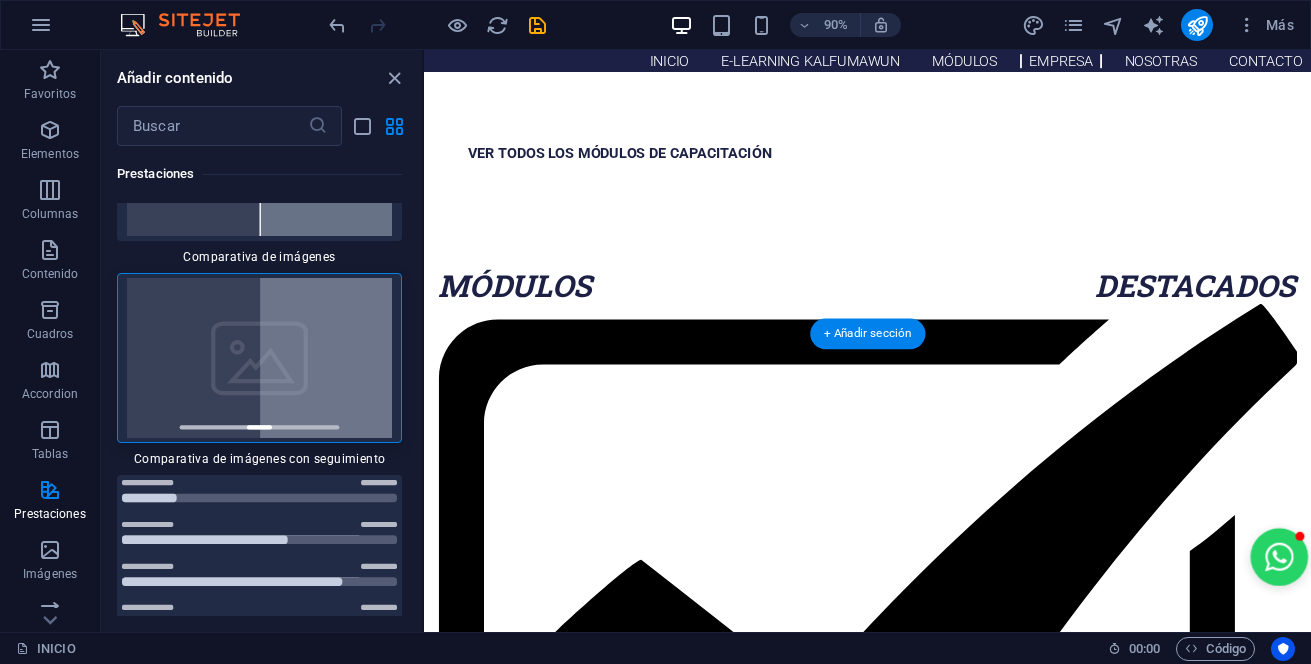 scroll, scrollTop: 1379, scrollLeft: 0, axis: vertical 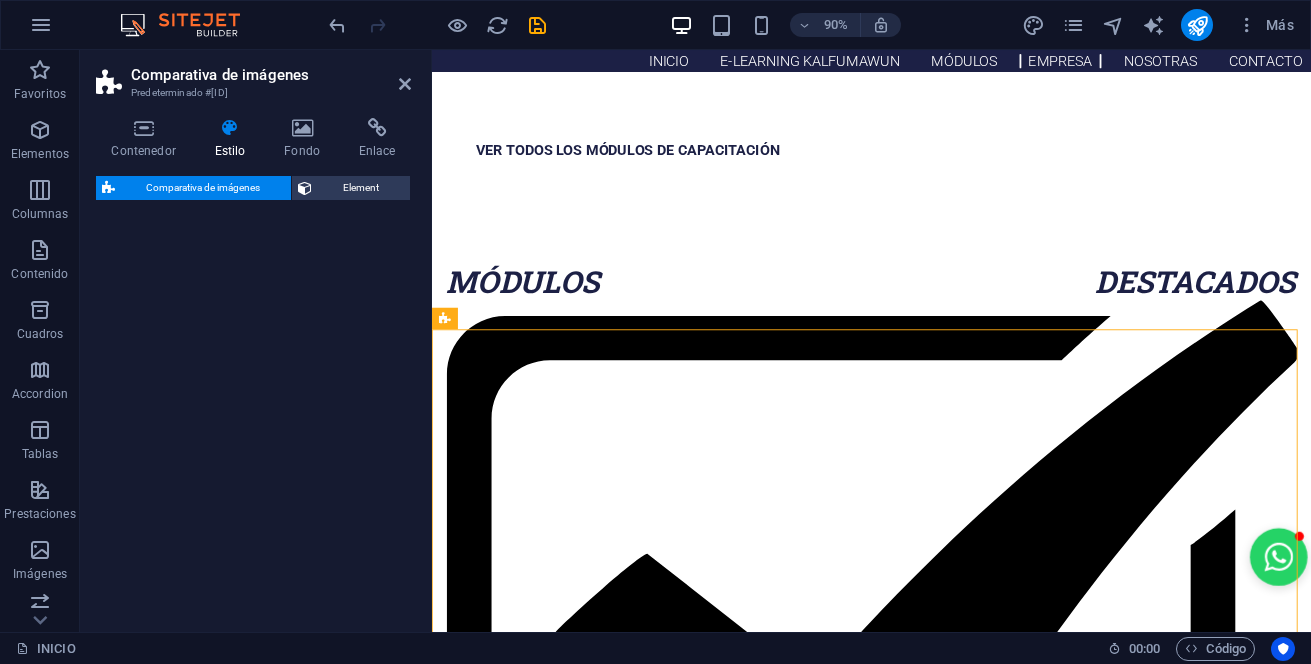 select on "rem" 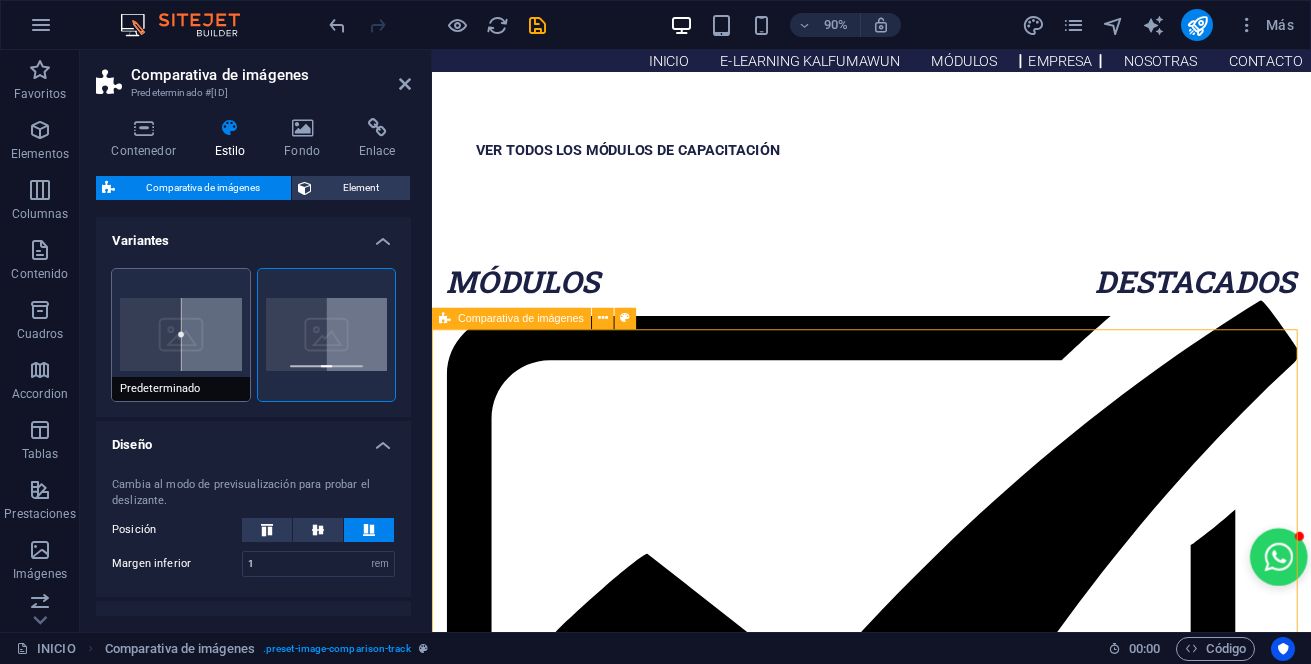 click on "Predeterminado" at bounding box center (181, 335) 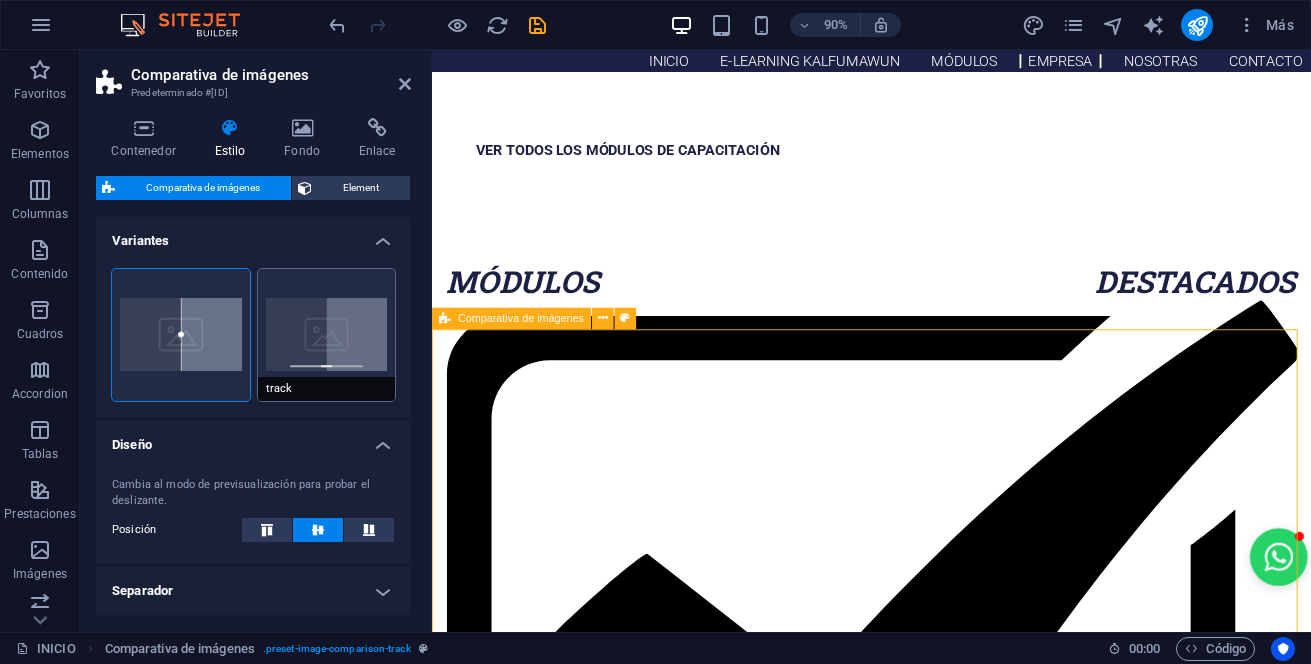 click on "track" at bounding box center [327, 335] 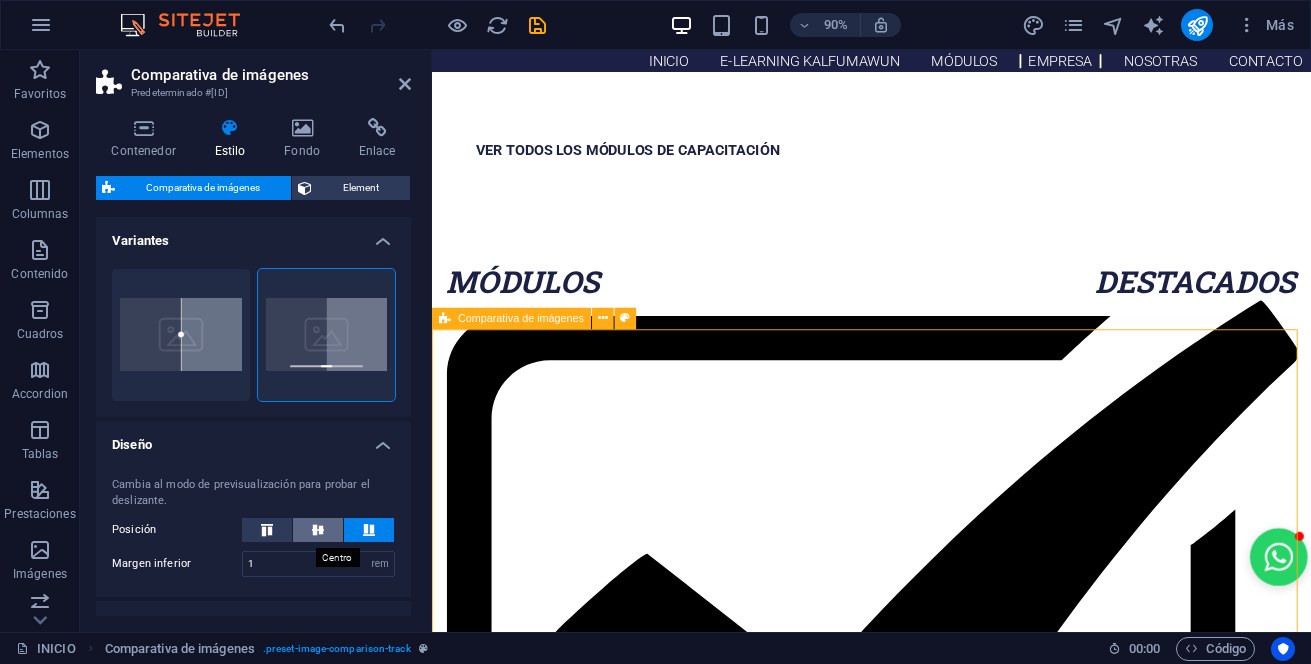 click at bounding box center [318, 530] 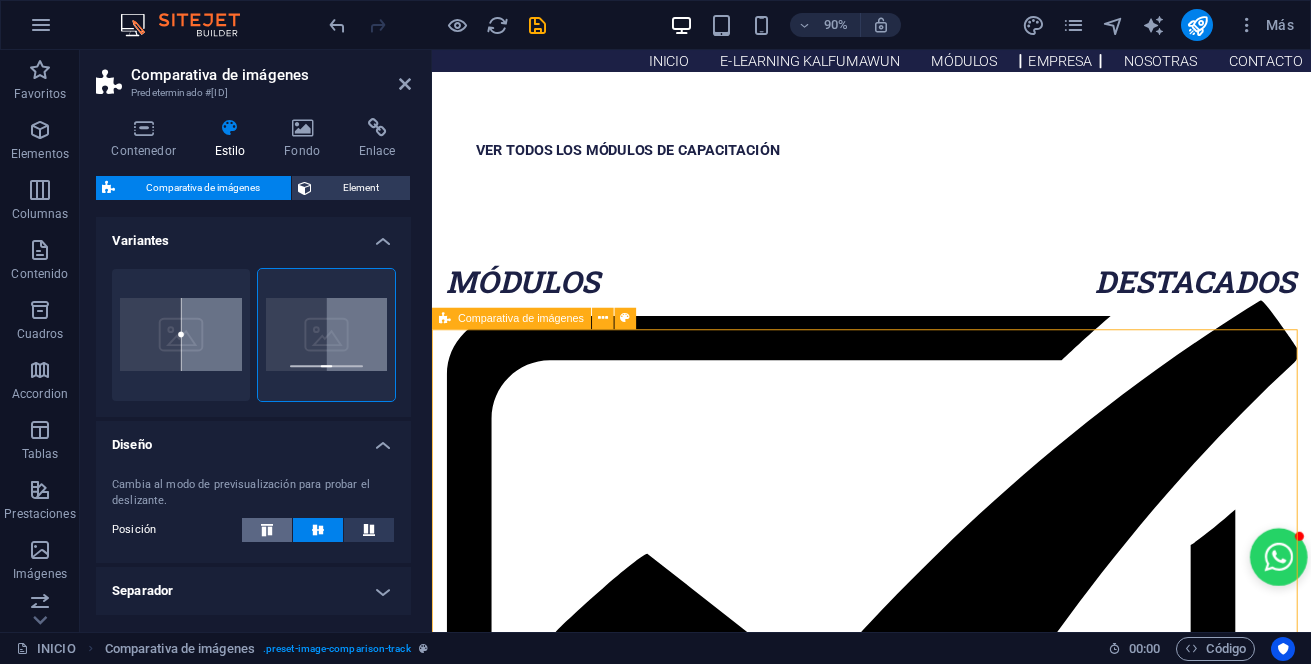 click at bounding box center [267, 530] 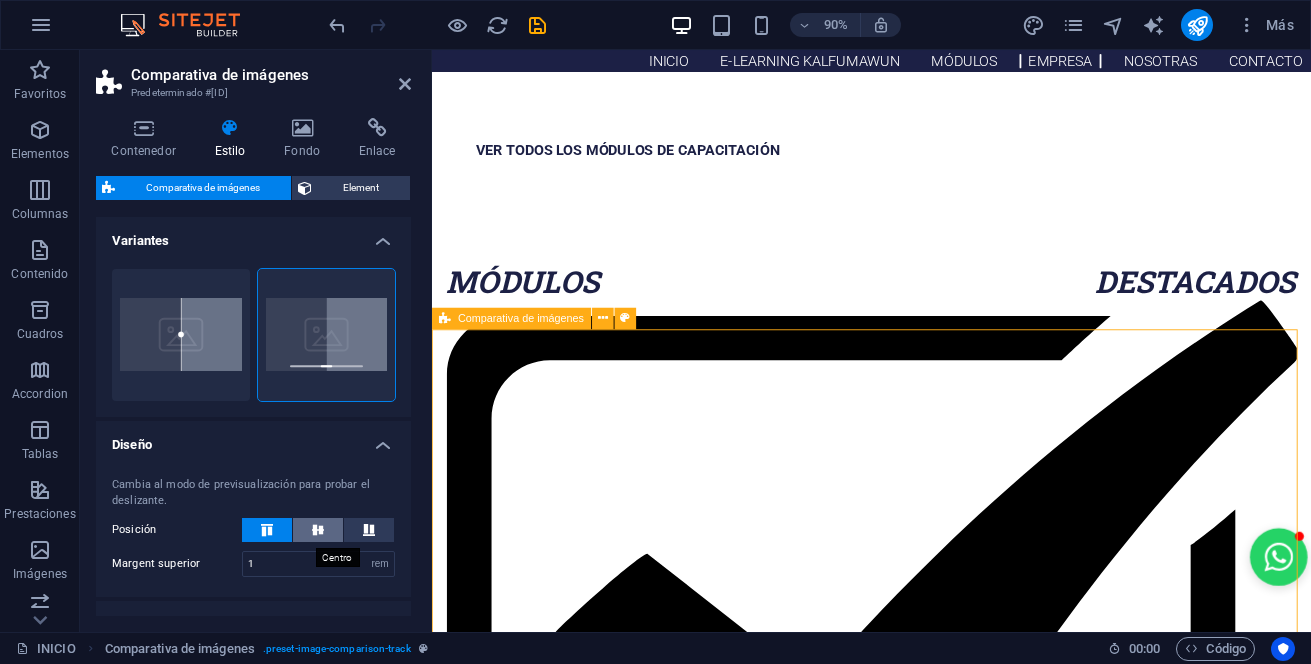 click at bounding box center [318, 530] 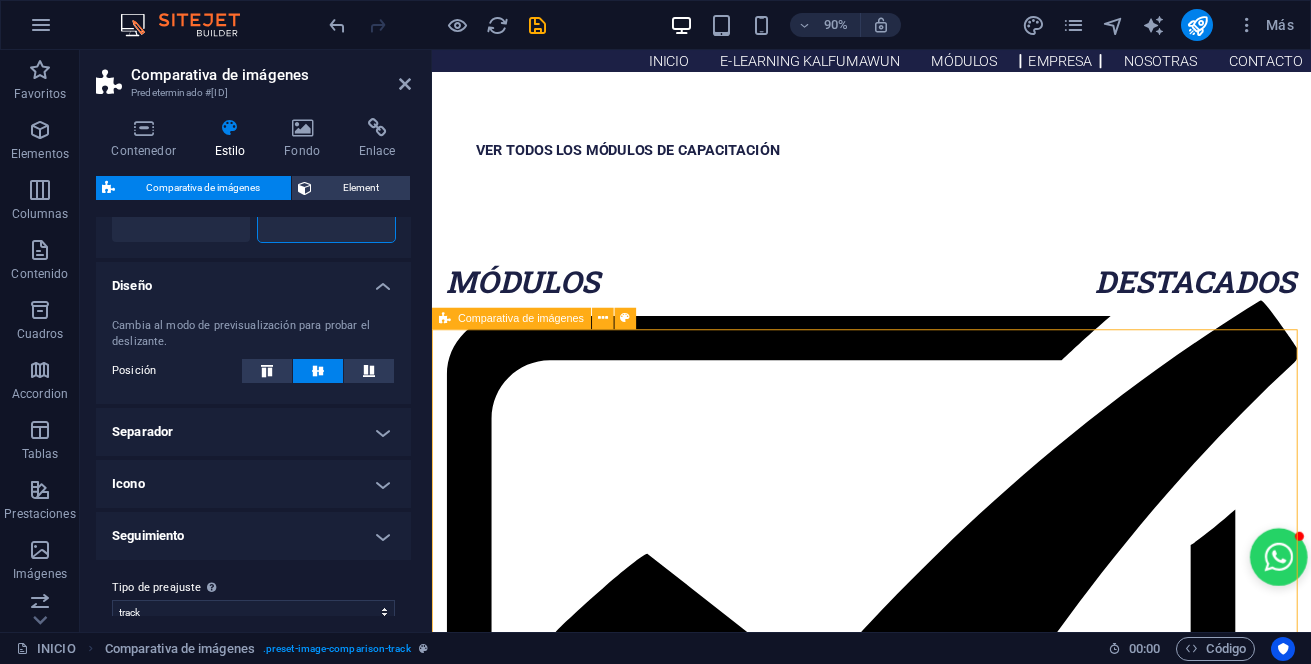 scroll, scrollTop: 183, scrollLeft: 0, axis: vertical 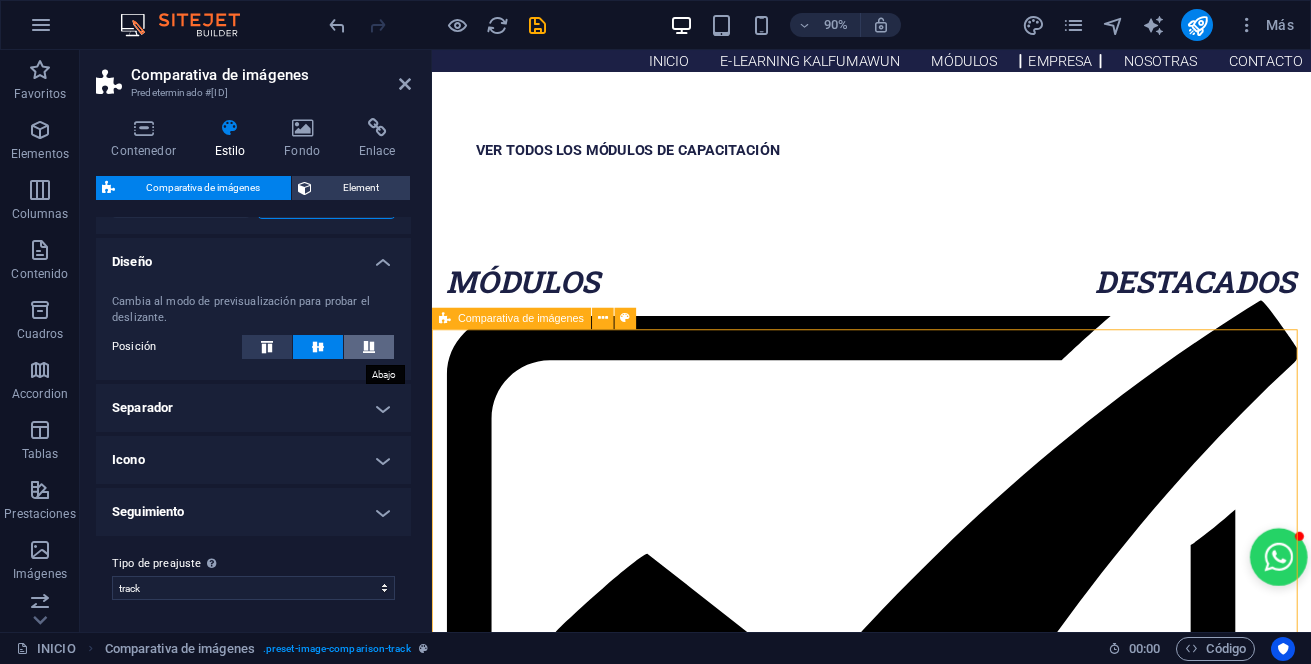 click at bounding box center [369, 347] 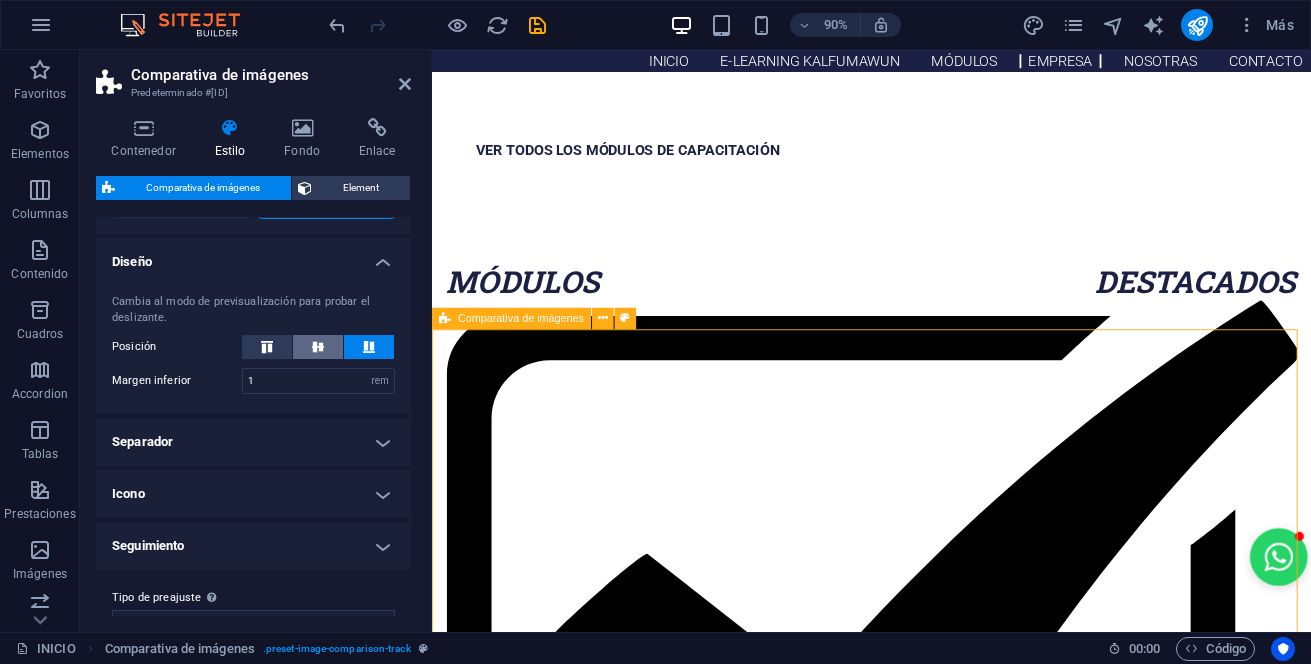 click at bounding box center [318, 347] 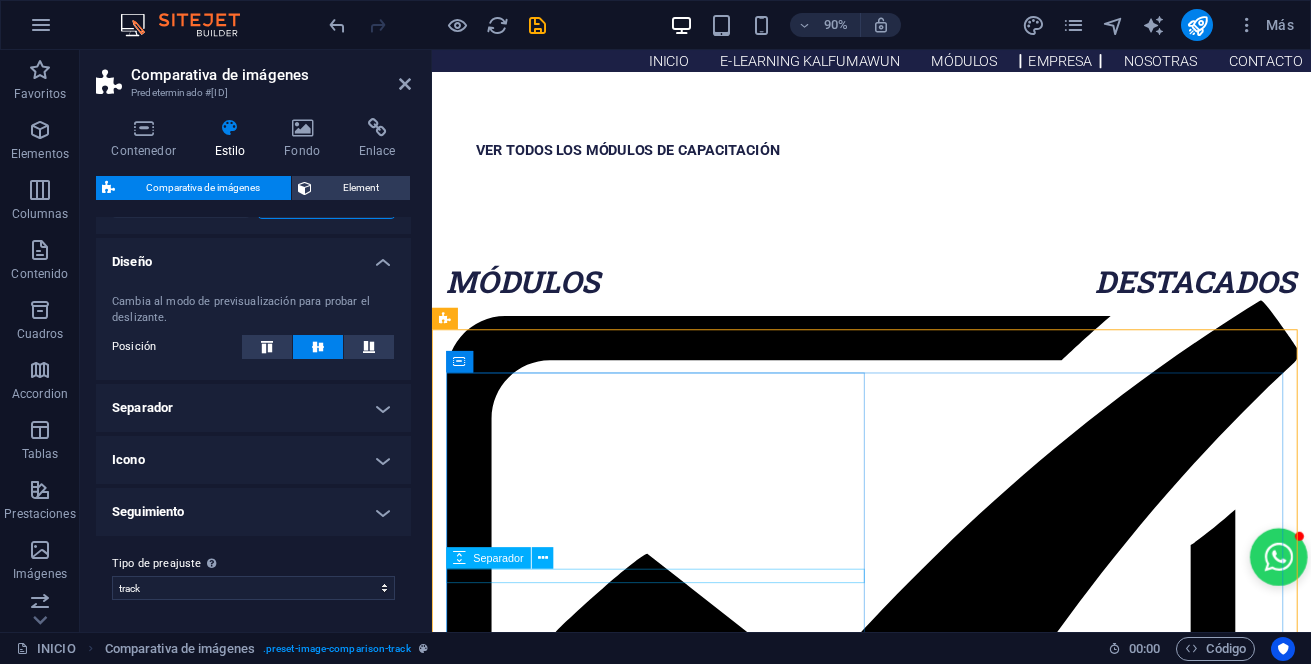 click at bounding box center (692, -868) 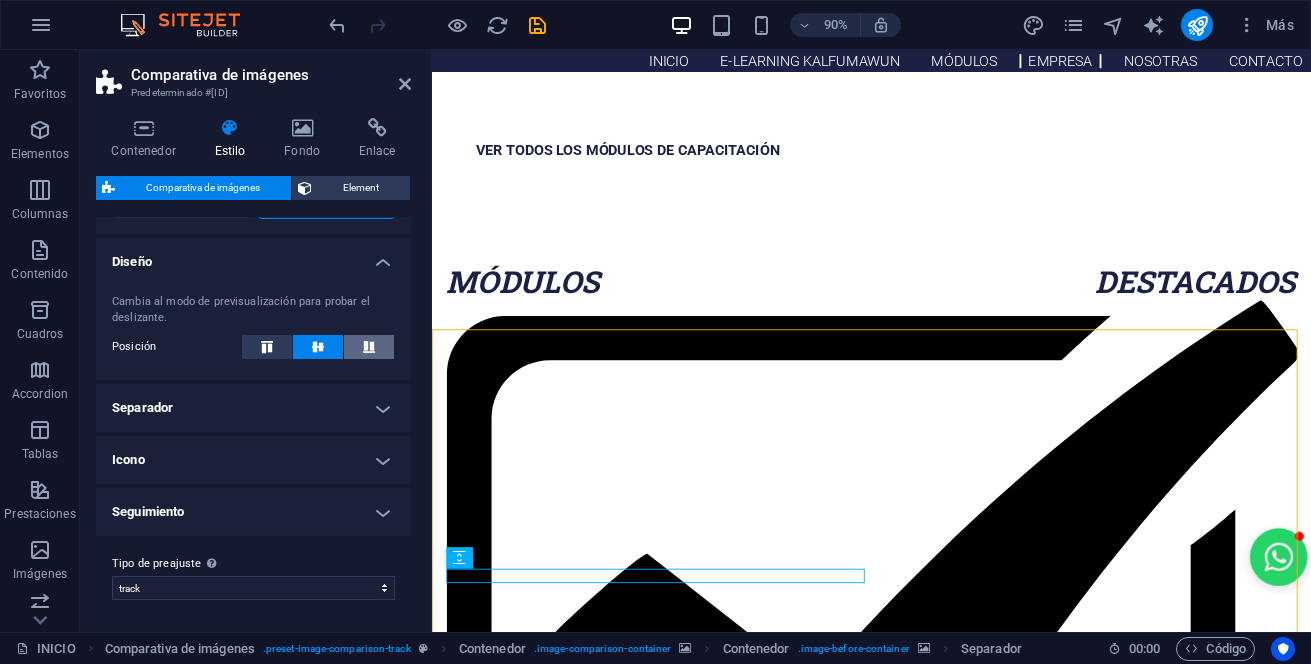 click at bounding box center (369, 347) 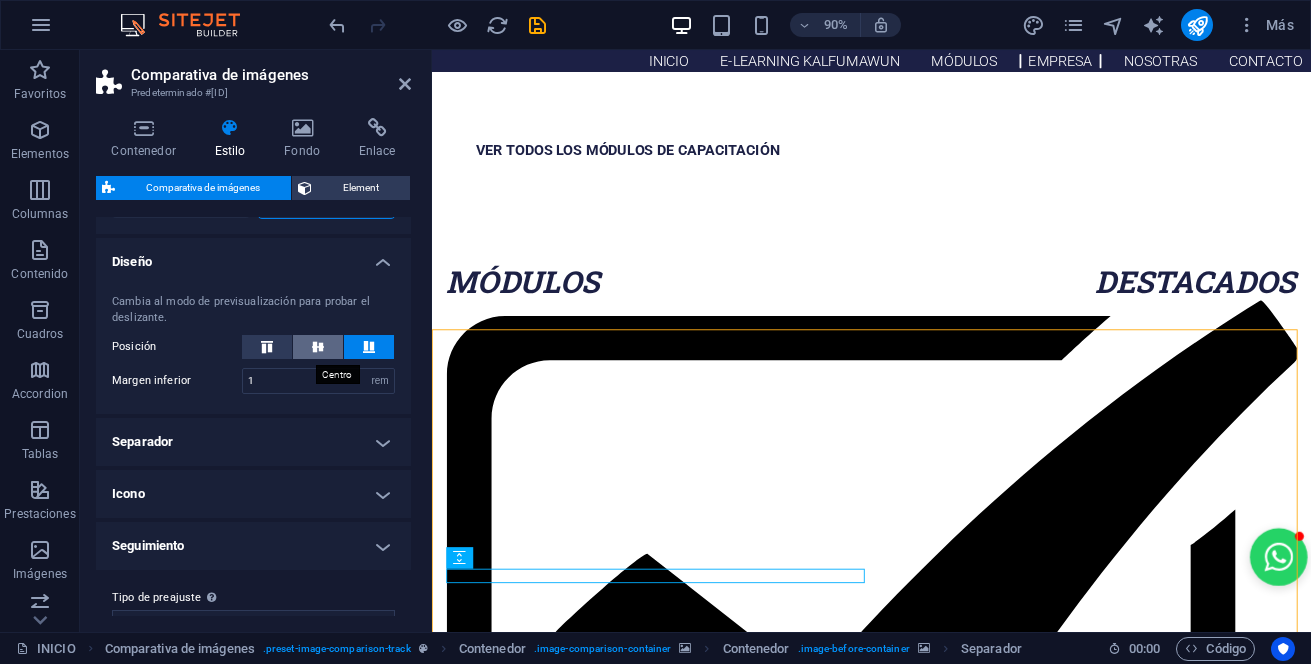click at bounding box center (318, 347) 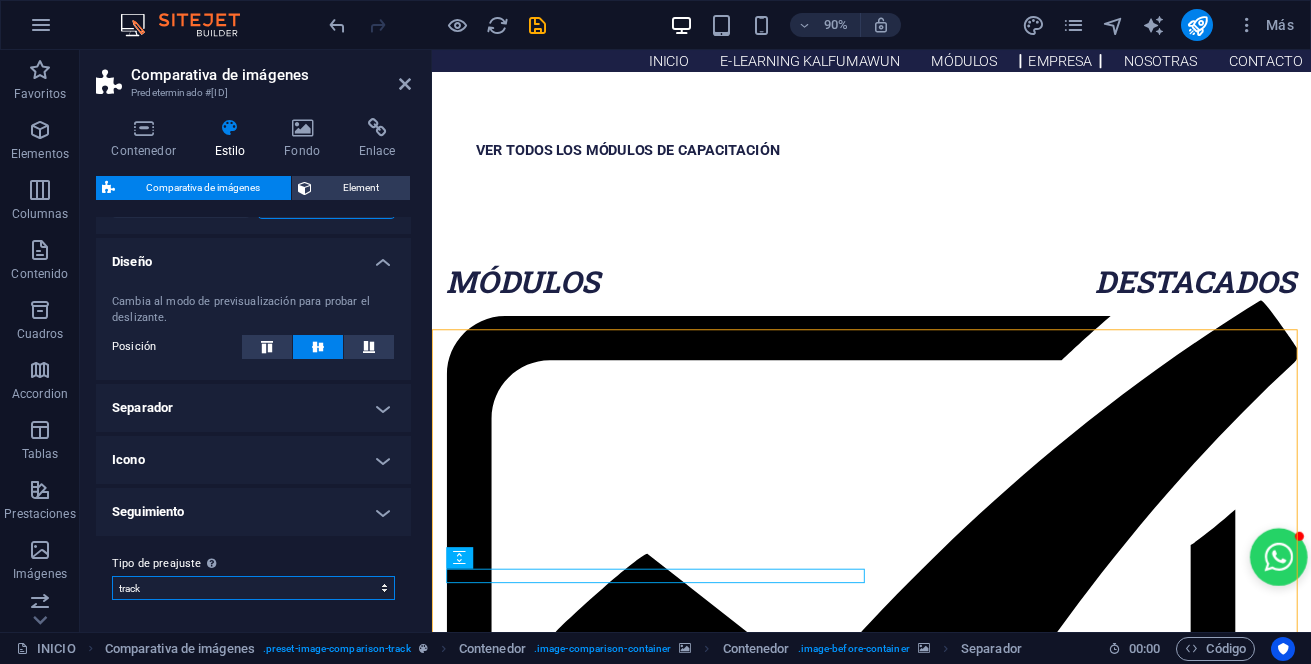 click on "default track Añadir tipo de preajuste" at bounding box center (253, 588) 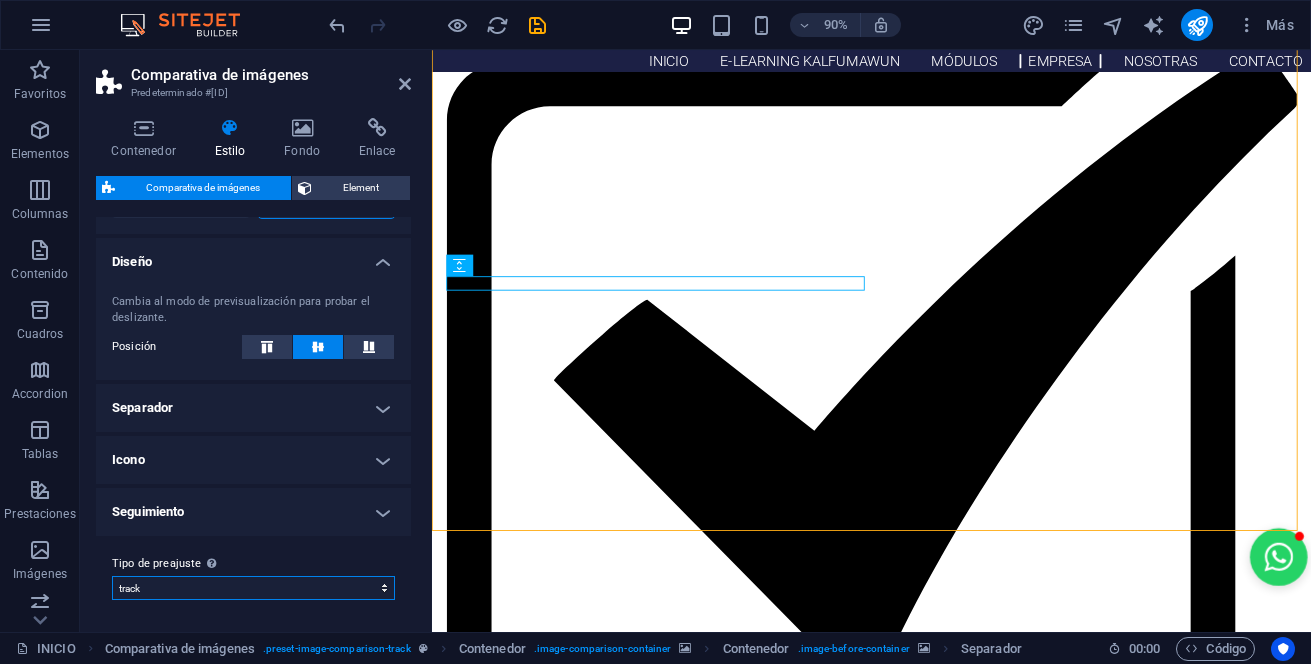 scroll, scrollTop: 1762, scrollLeft: 0, axis: vertical 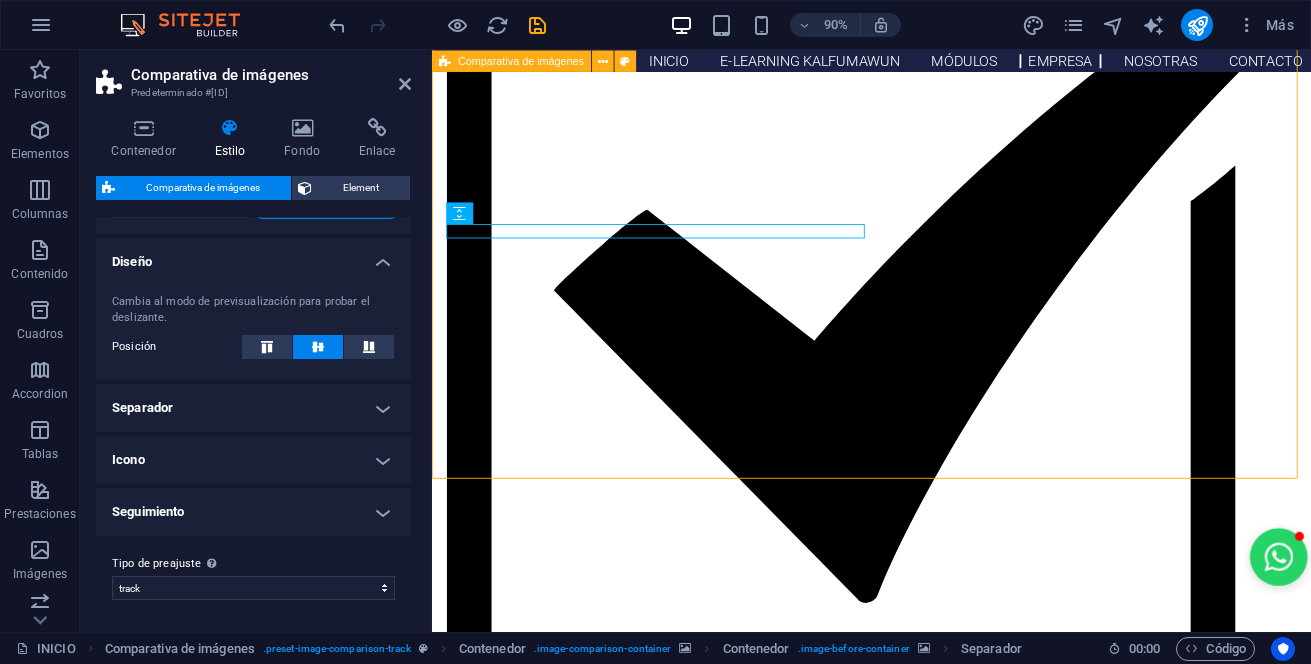 click at bounding box center [936, -1486] 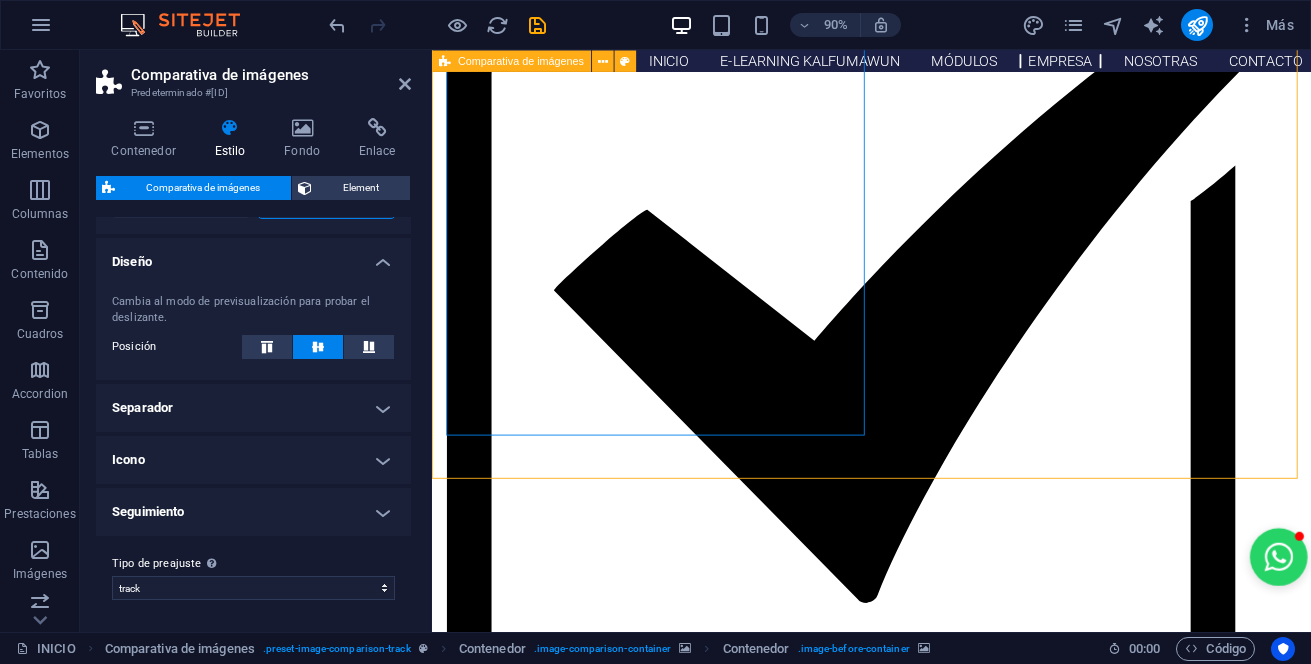 click at bounding box center [936, -1486] 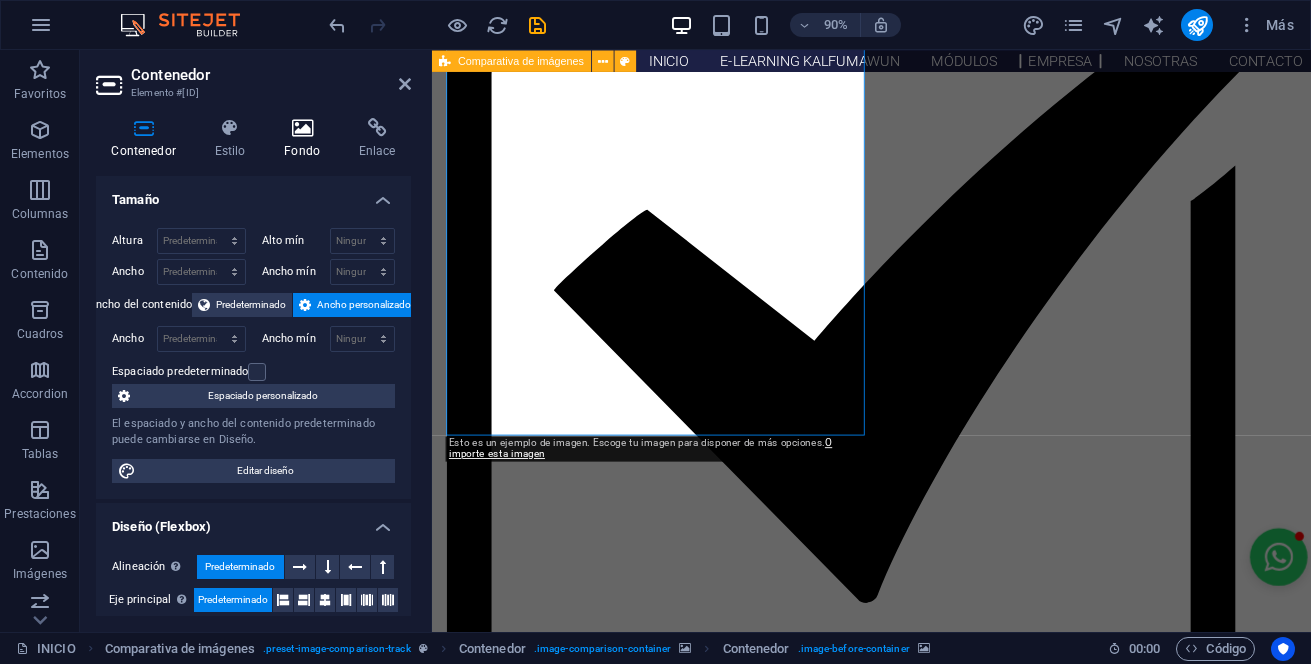 click at bounding box center [302, 128] 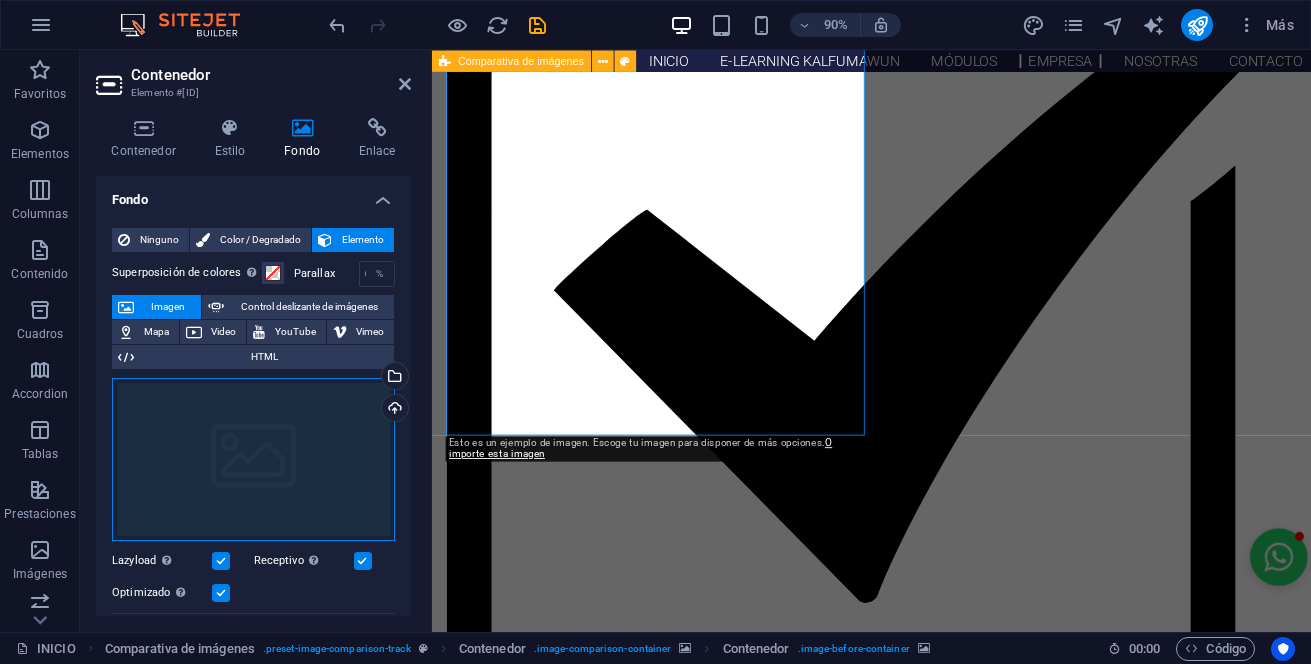 click on "Arrastra archivos aquí, haz clic para escoger archivos o  selecciona archivos de Archivos o de nuestra galería gratuita de fotos y vídeos" at bounding box center [253, 460] 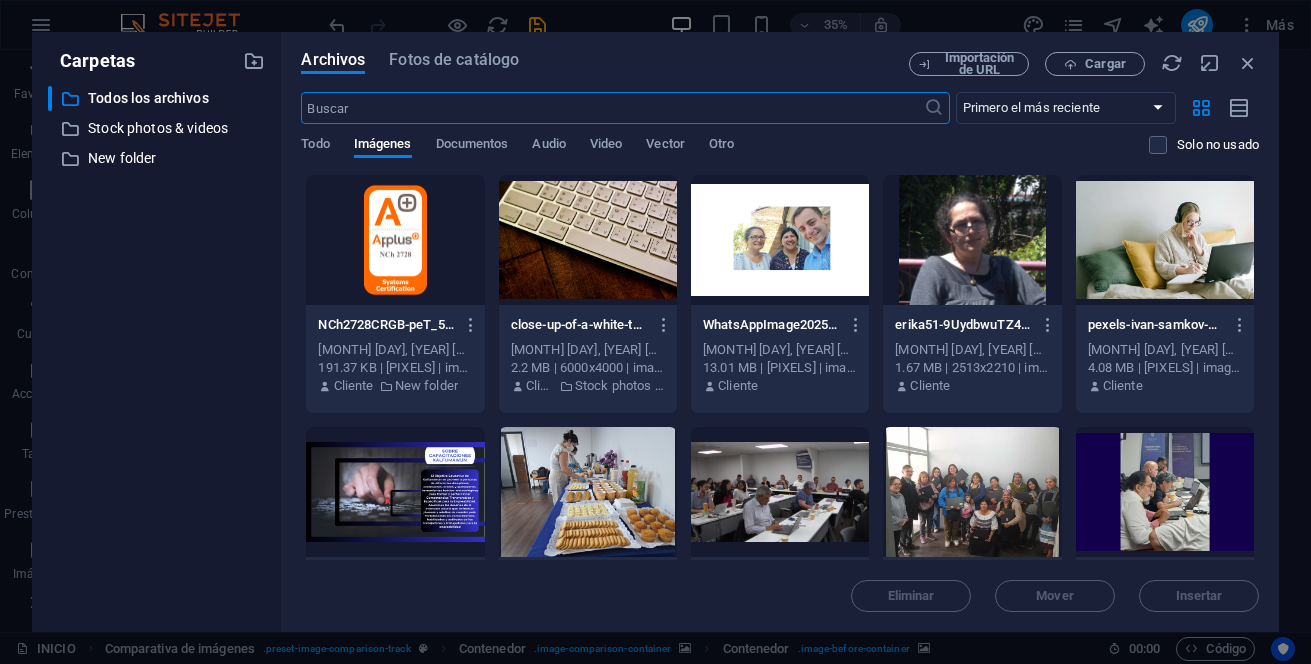 click at bounding box center (395, 240) 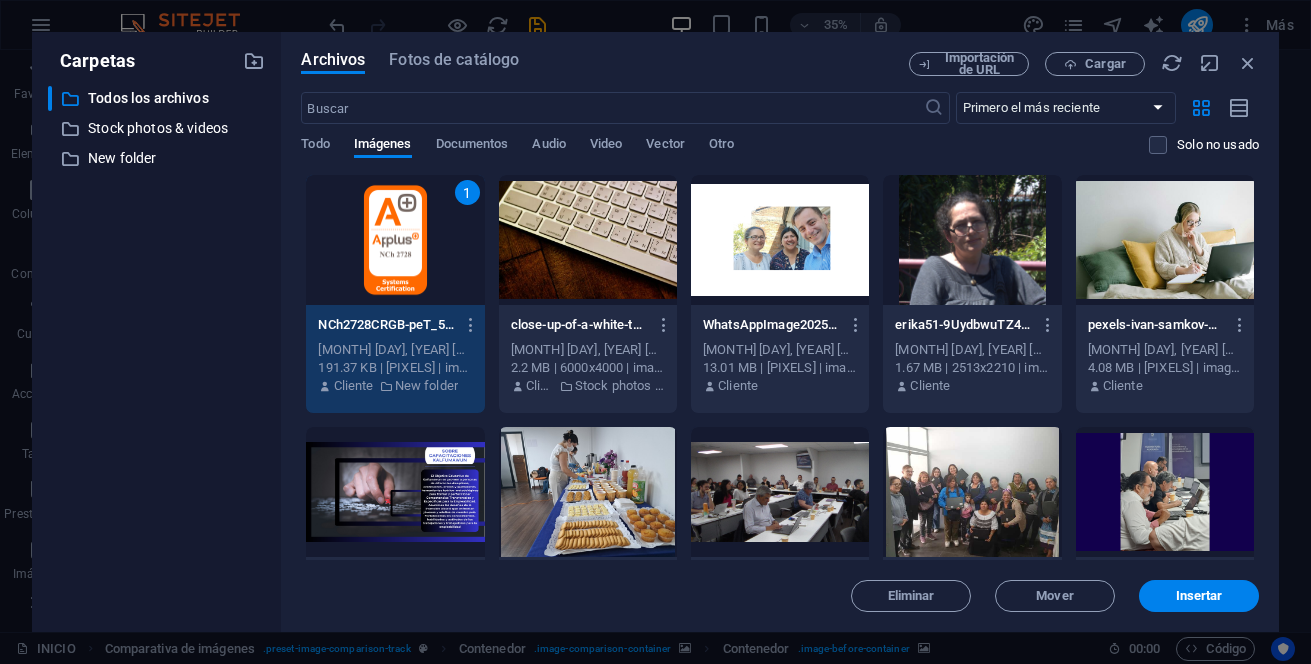 click on "NCh2728CRGB-peT_5BTzwZWg_aTyJms9gQ.png [MONTH] [DAY], [YEAR] [HOUR]:[MINUTE] [AM/PM] Cliente New folder close-up-of-a-white-thai-keyboard-on-a-wooden-desk-showing-keys-and-textures-ZX_Bk38hGO0e-niBCIXy9g.jpeg close-up-of-a-white-thai-keyboard-on-a-wooden-desk-showing-keys-and-textures-ZX_Bk38hGO0e-niBCIXy9g.jpeg [MONTH] [DAY], [YEAR] [HOUR]:[MINUTE] [AM/PM] Cliente Stock photos &videos WhatsAppImage[YEAR]-[MONTH]-[DAY]at[HOUR].[MINUTE].[AM/PM].png WhatsAppImage[YEAR]-[MONTH]-[DAY]at[HOUR].[MINUTE].[AM/PM].png [MONTH] [DAY], [YEAR] [HOUR]:[MINUTE] [AM/PM] Cliente erika51-9UydbwuTZ4C1VcL4VbNlCg.jpg erika51-9UydbwuTZ4C1VcL4VbNlCg.jpg Cliente" at bounding box center [780, 332] 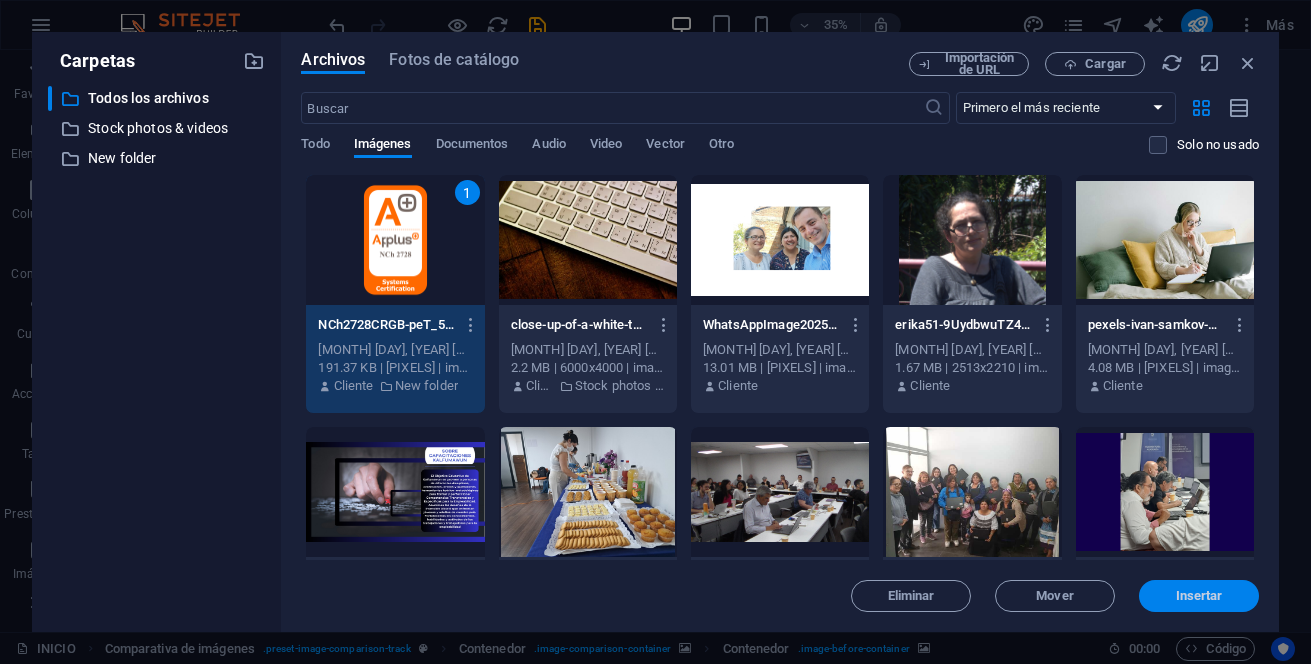 click on "Insertar" at bounding box center (1199, 596) 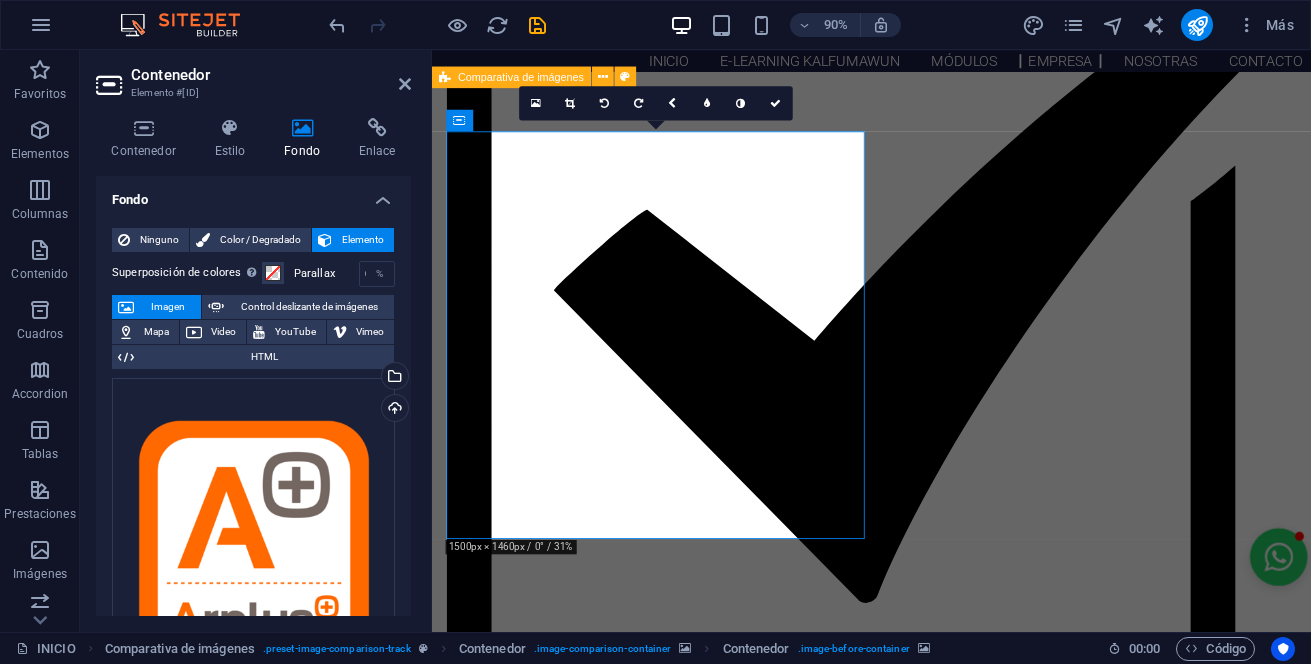 scroll, scrollTop: 1647, scrollLeft: 0, axis: vertical 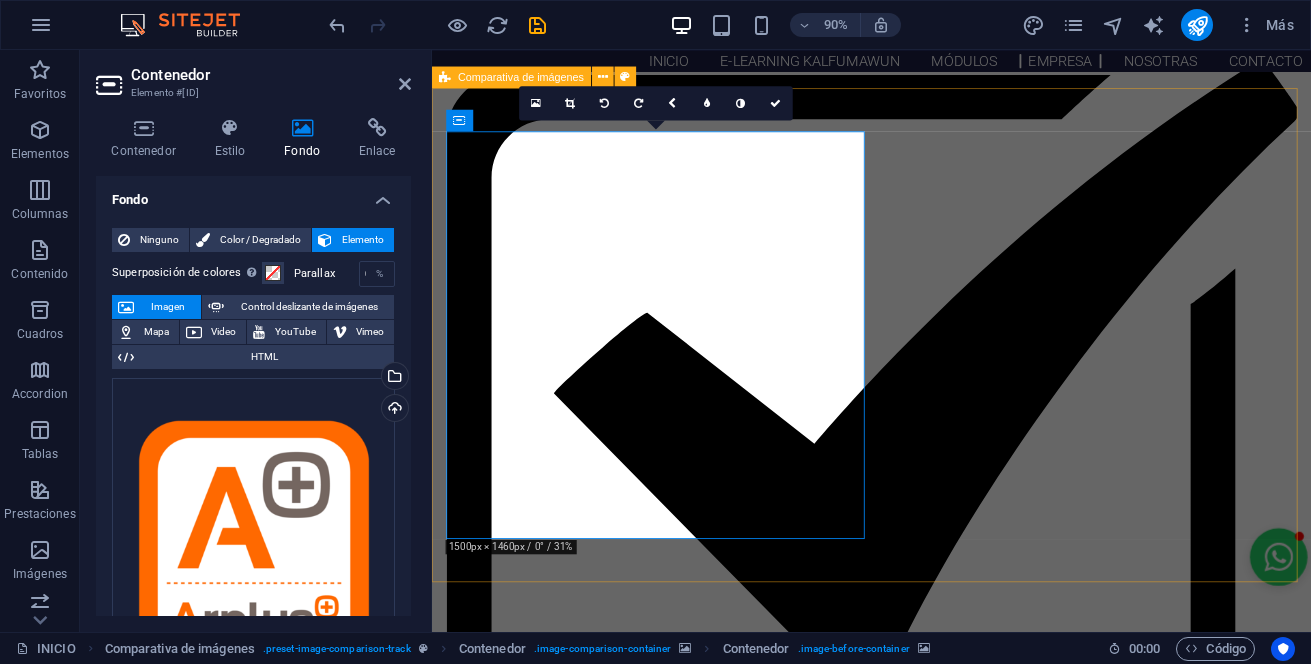 click at bounding box center [920, 2346] 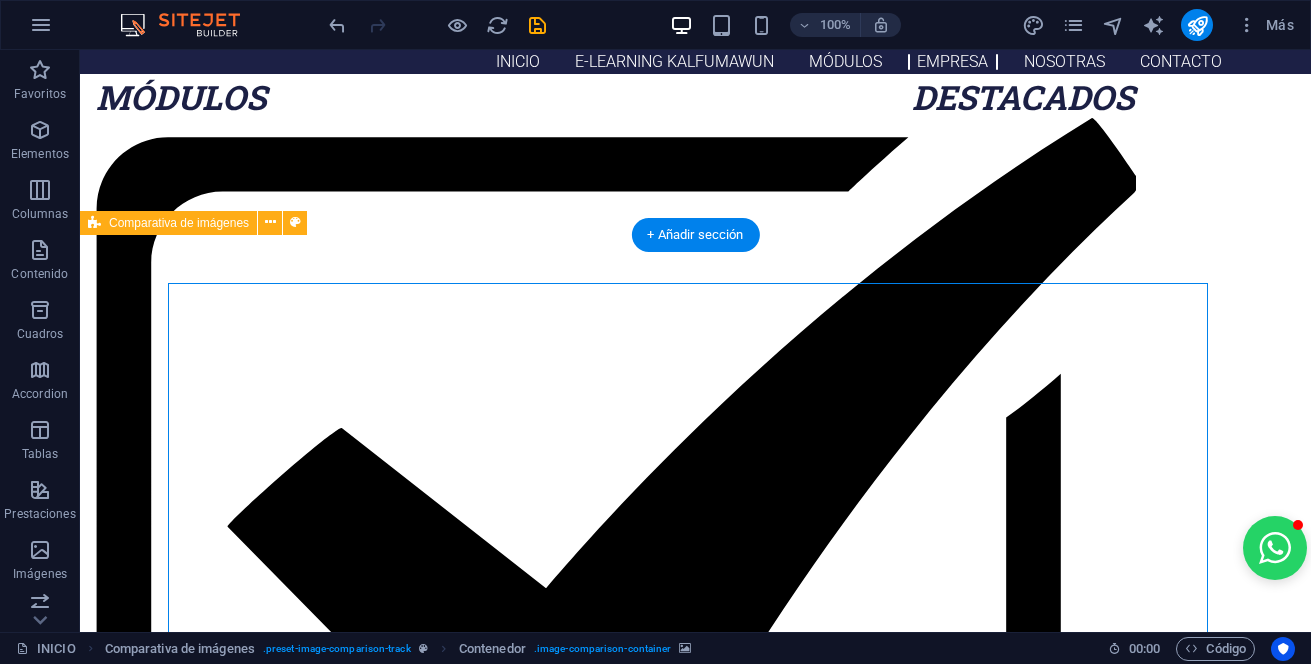 click at bounding box center [791, -1371] 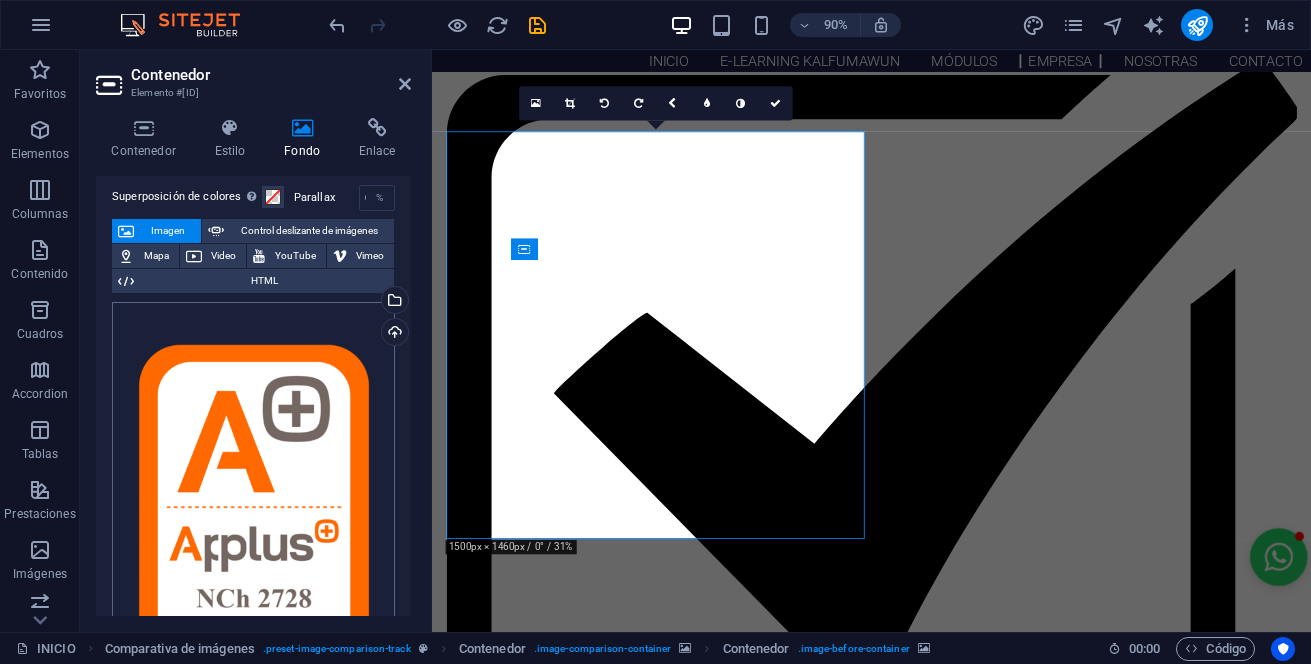 scroll, scrollTop: 200, scrollLeft: 0, axis: vertical 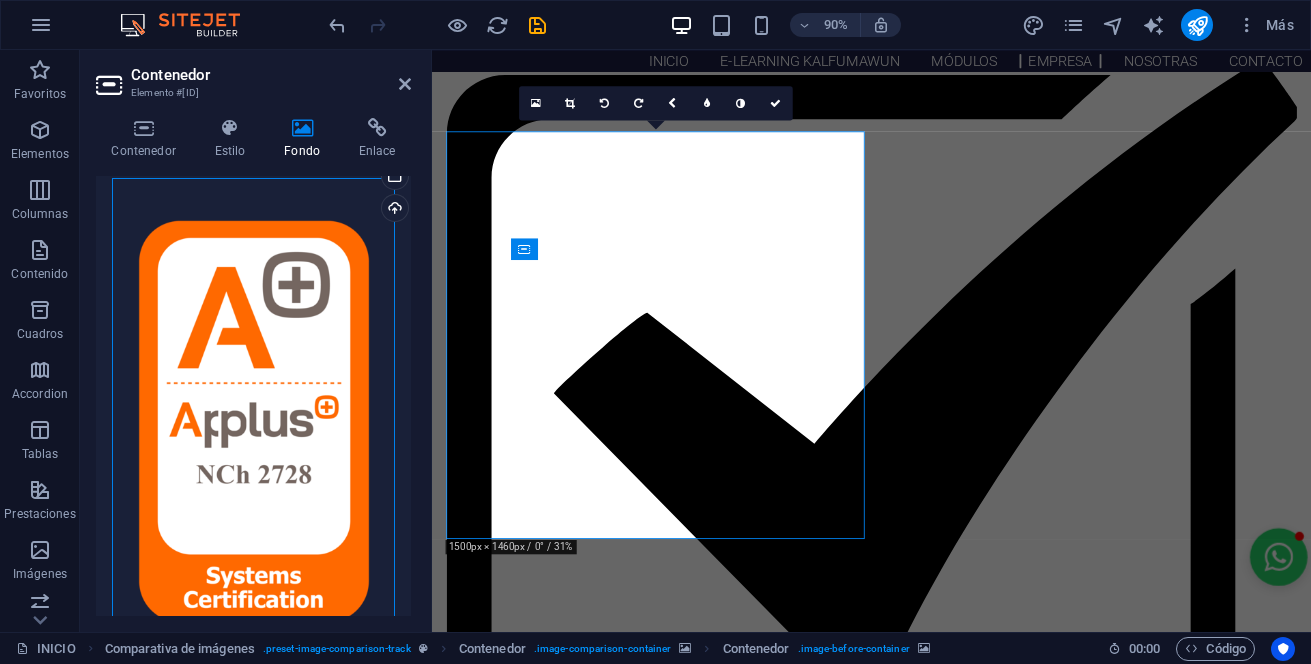 click on "Arrastra archivos aquí, haz clic para escoger archivos o  selecciona archivos de Archivos o de nuestra galería gratuita de fotos y vídeos" at bounding box center [253, 421] 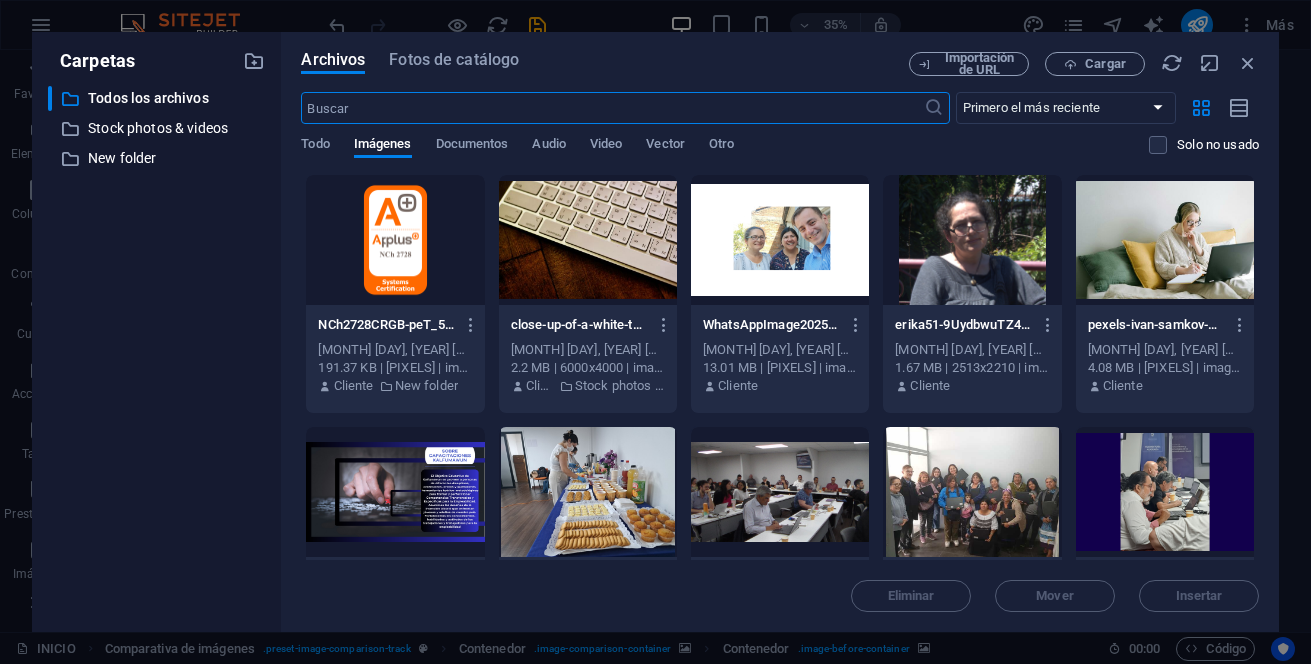 scroll, scrollTop: 2656, scrollLeft: 0, axis: vertical 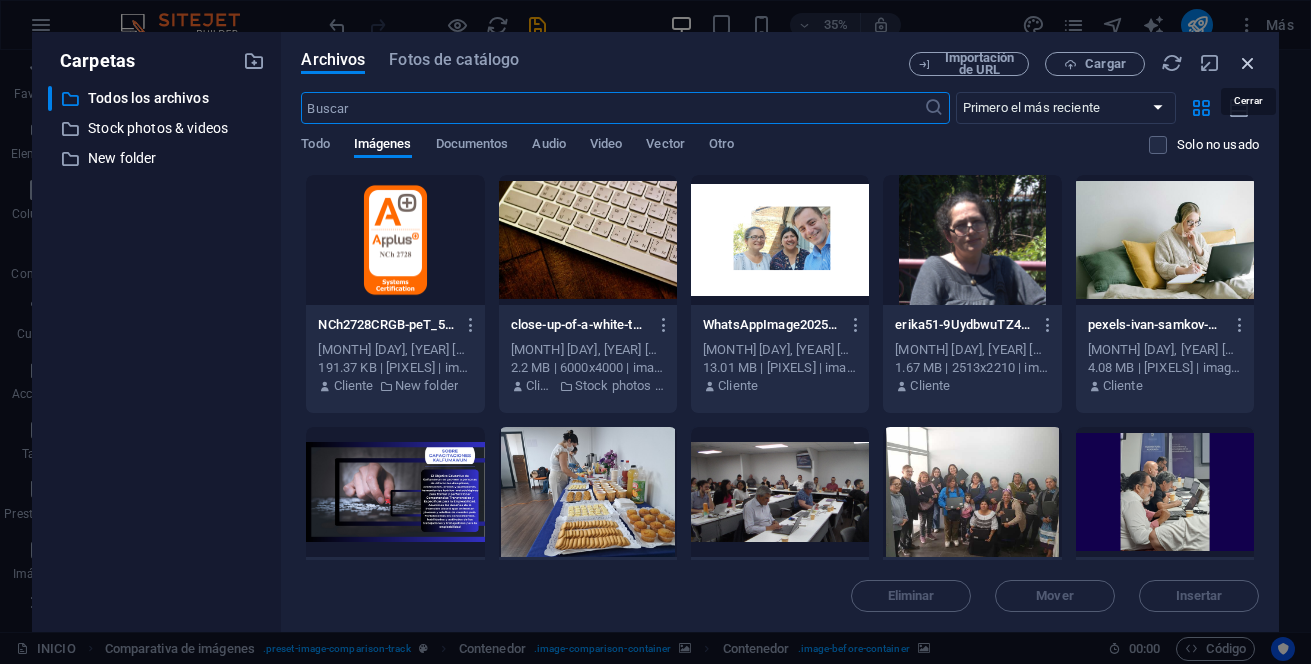 click at bounding box center (1248, 63) 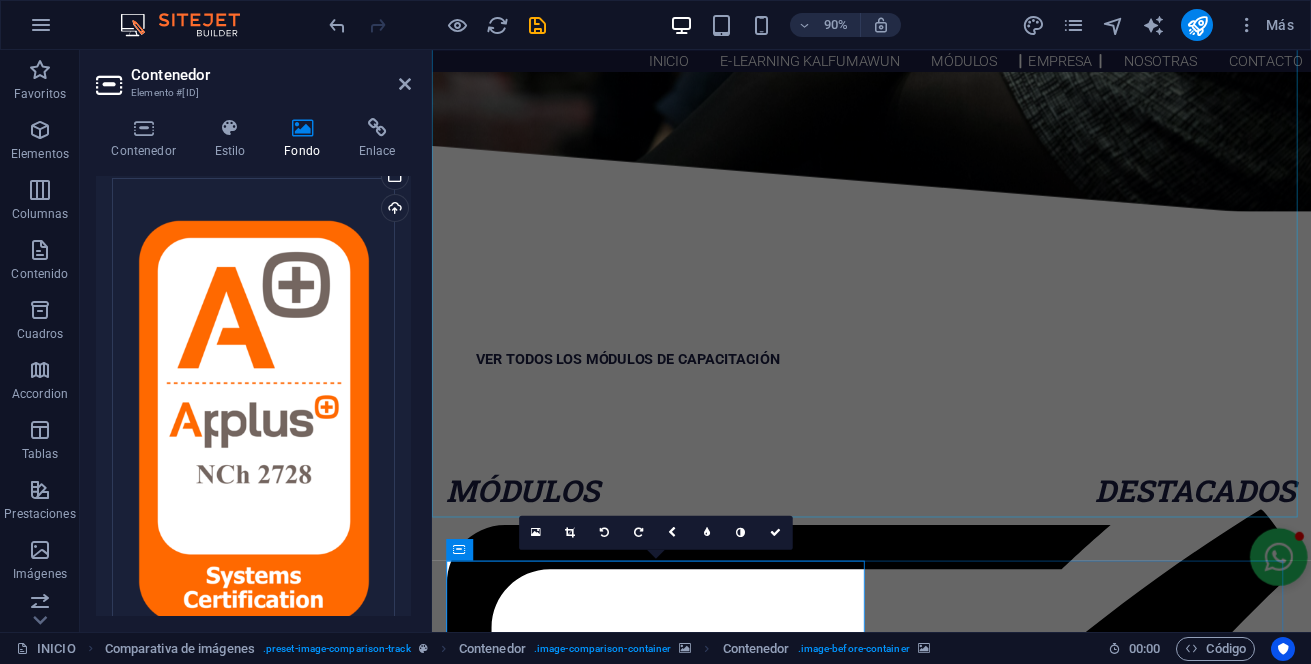 scroll, scrollTop: 1247, scrollLeft: 0, axis: vertical 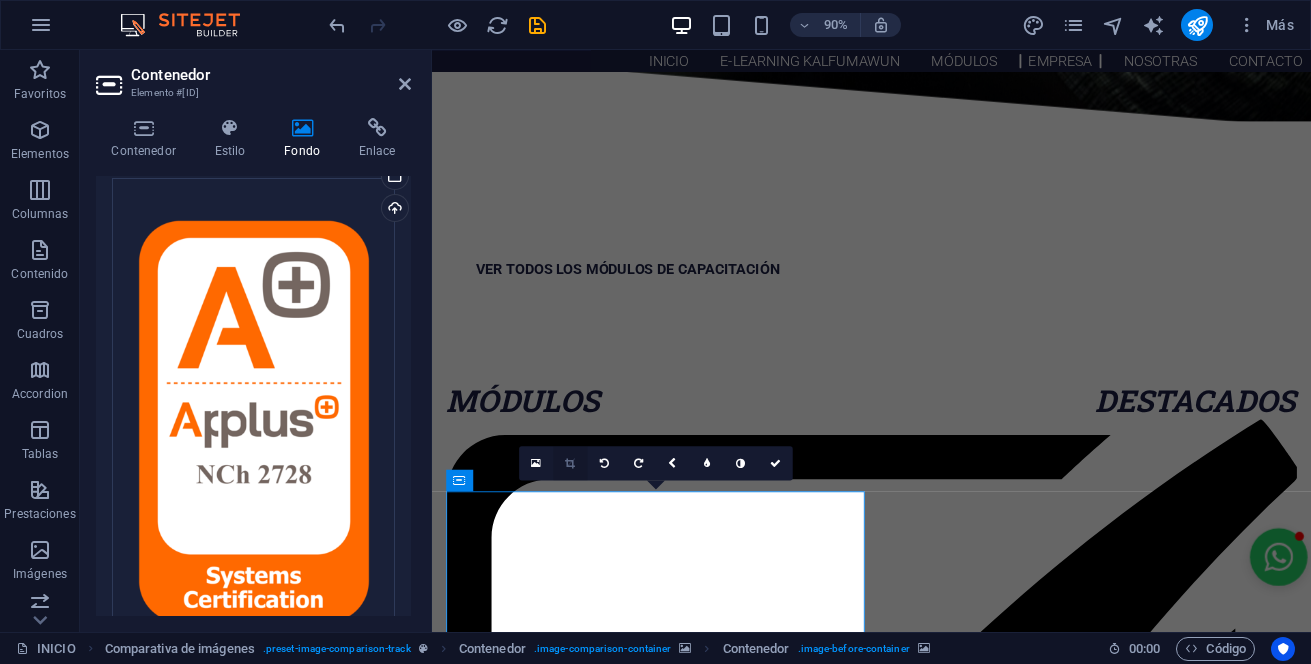 click at bounding box center (570, 463) 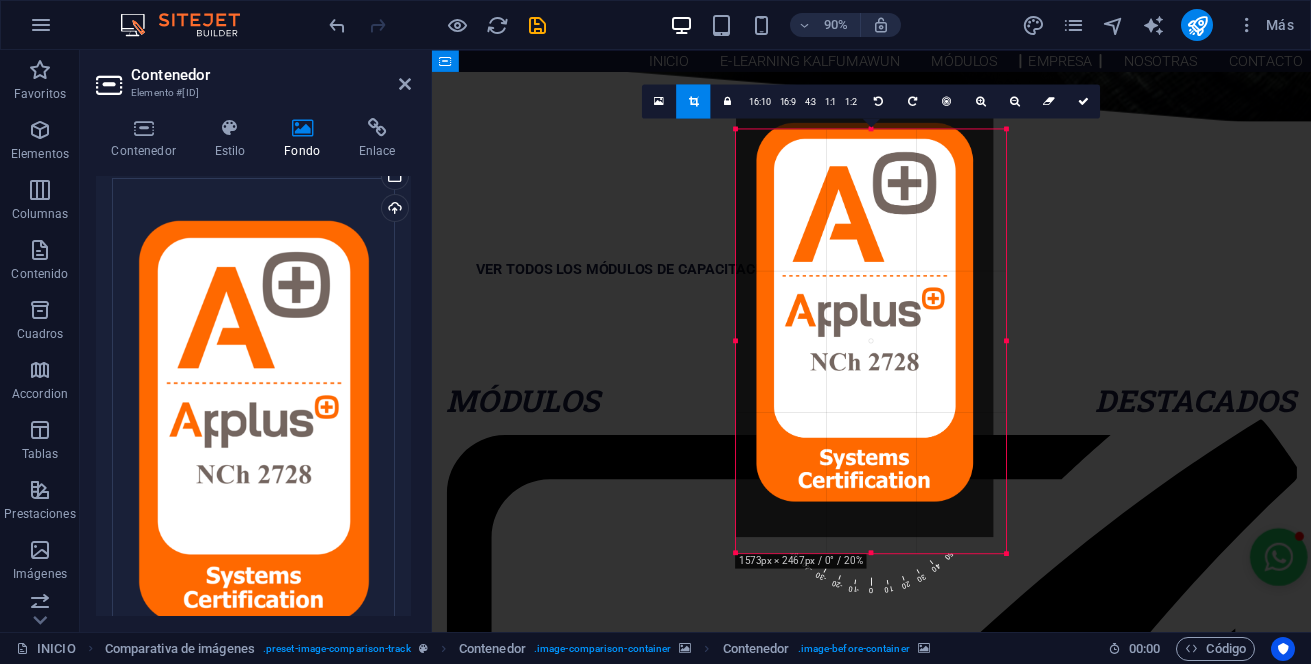 drag, startPoint x: 1004, startPoint y: 113, endPoint x: 1002, endPoint y: 163, distance: 50.039986 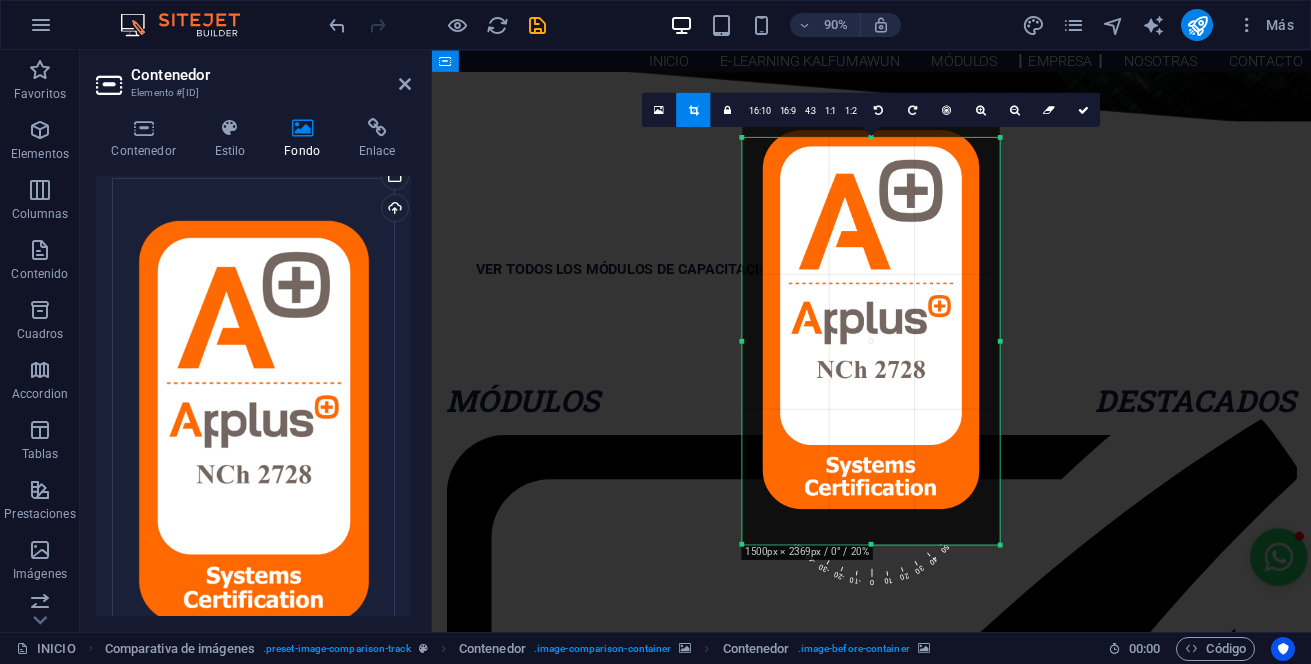 click at bounding box center [871, 831] 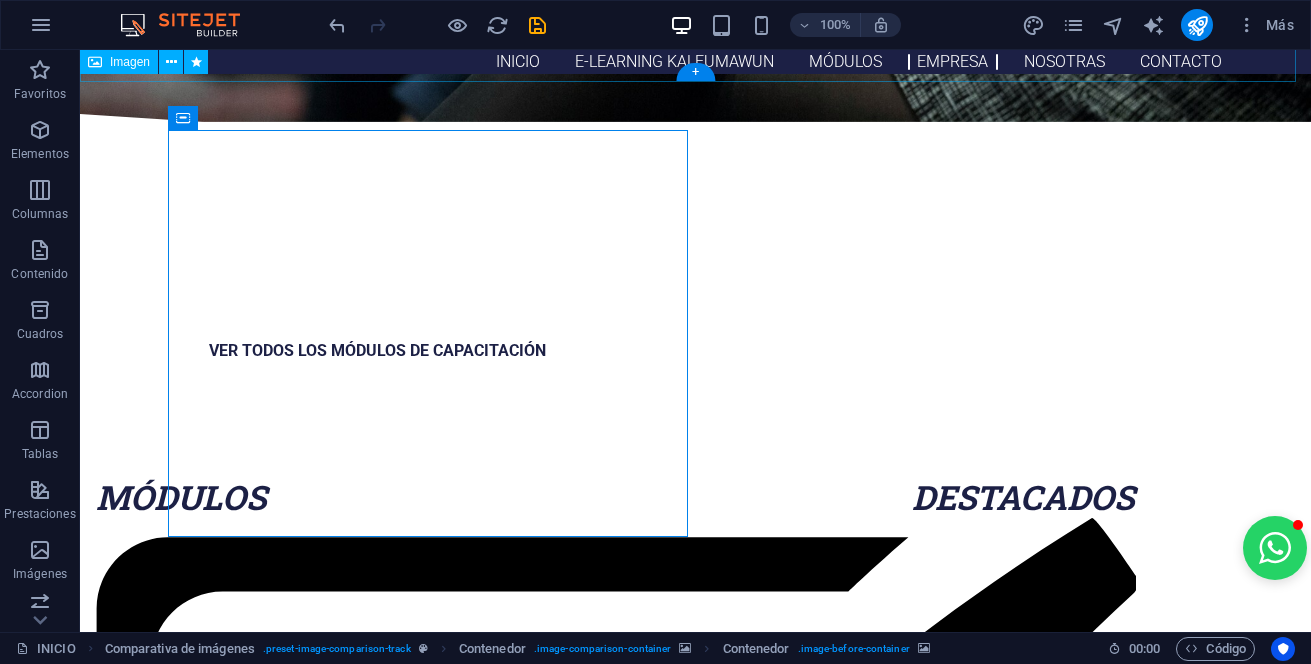 scroll, scrollTop: 1800, scrollLeft: 0, axis: vertical 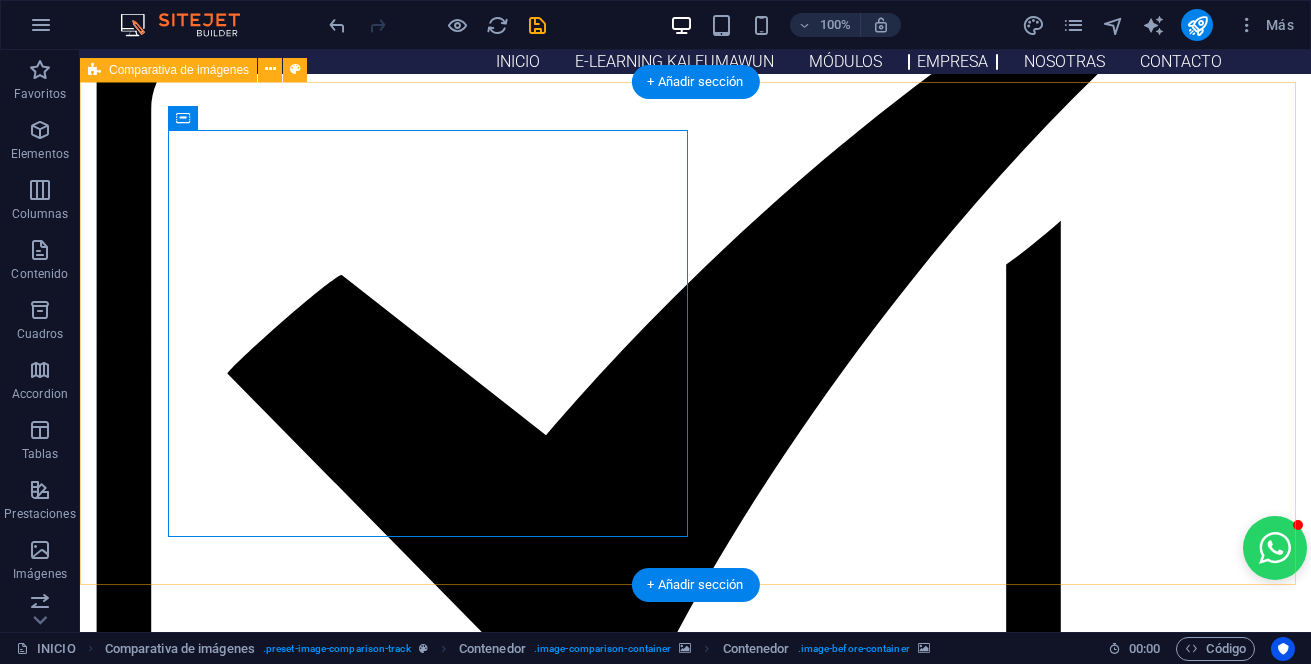 click at bounding box center [696, 2461] 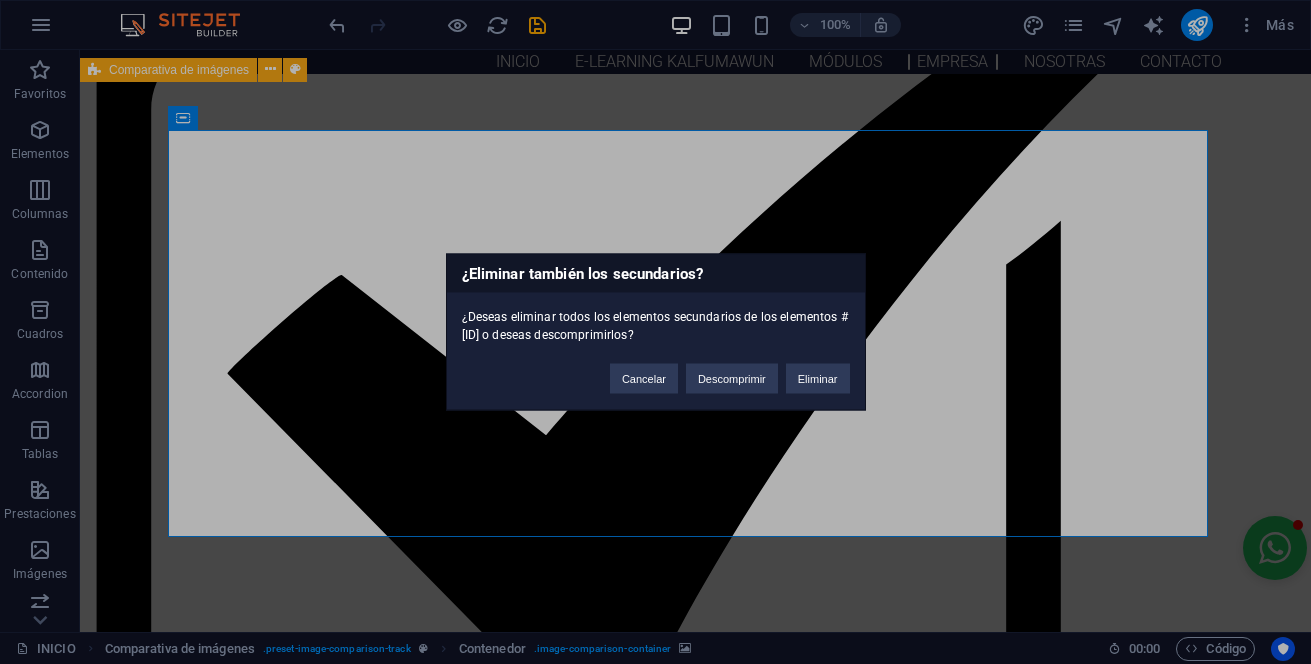 type 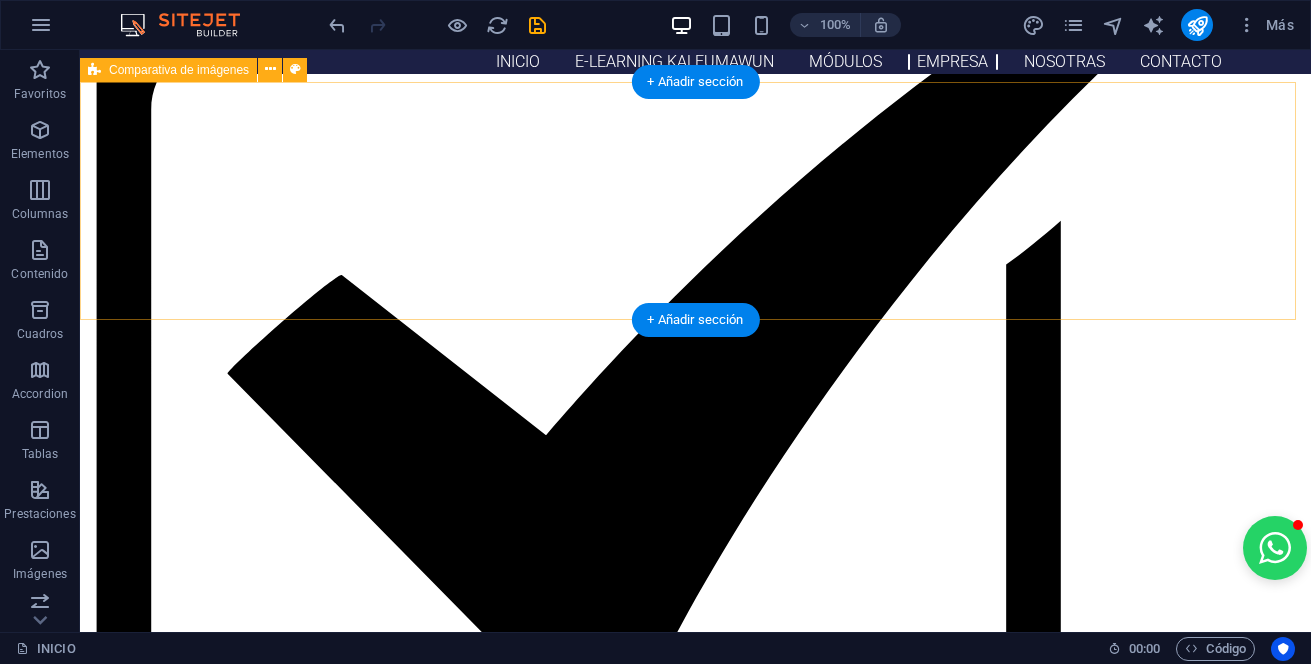 click on "Añadir elementos" at bounding box center [624, 2359] 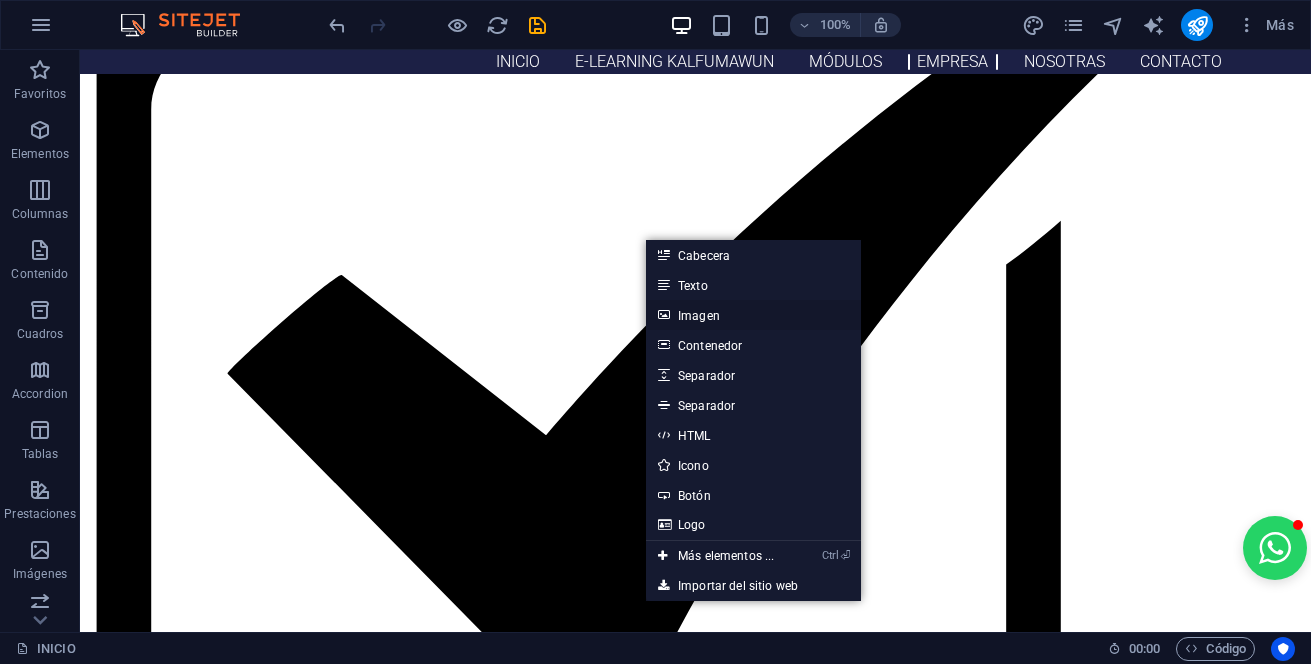 click on "Imagen" at bounding box center [753, 315] 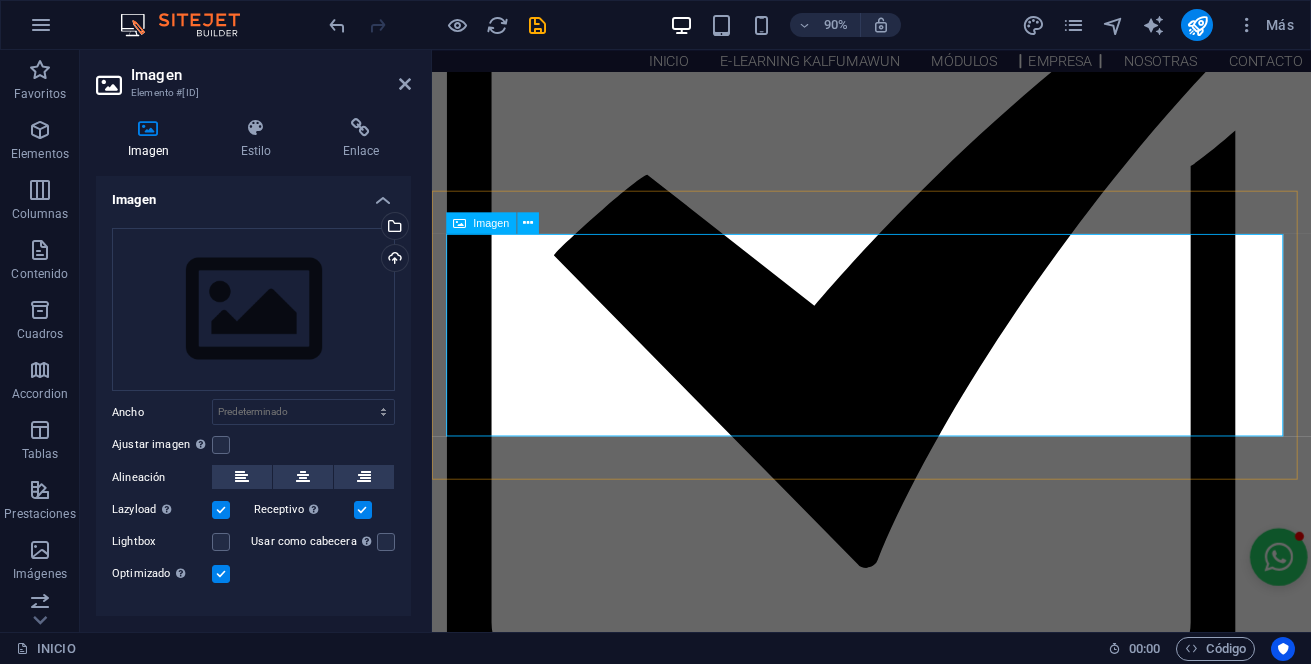 scroll, scrollTop: 1533, scrollLeft: 0, axis: vertical 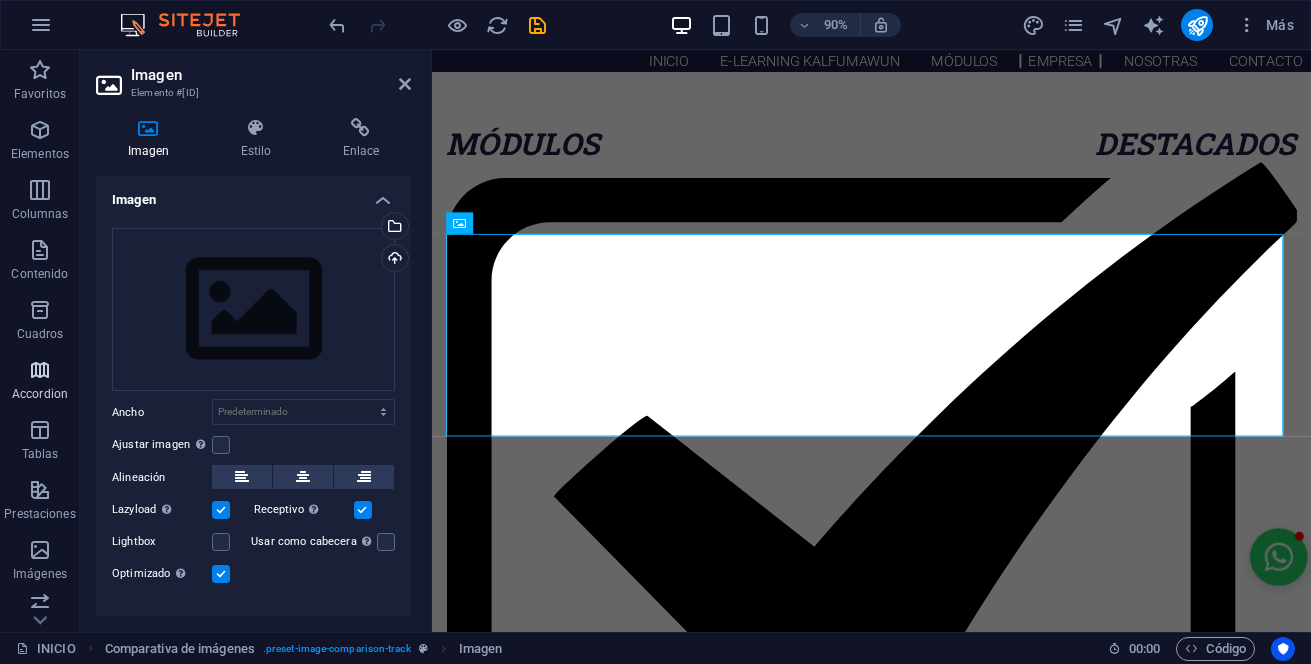 click on "Accordion" at bounding box center (40, 394) 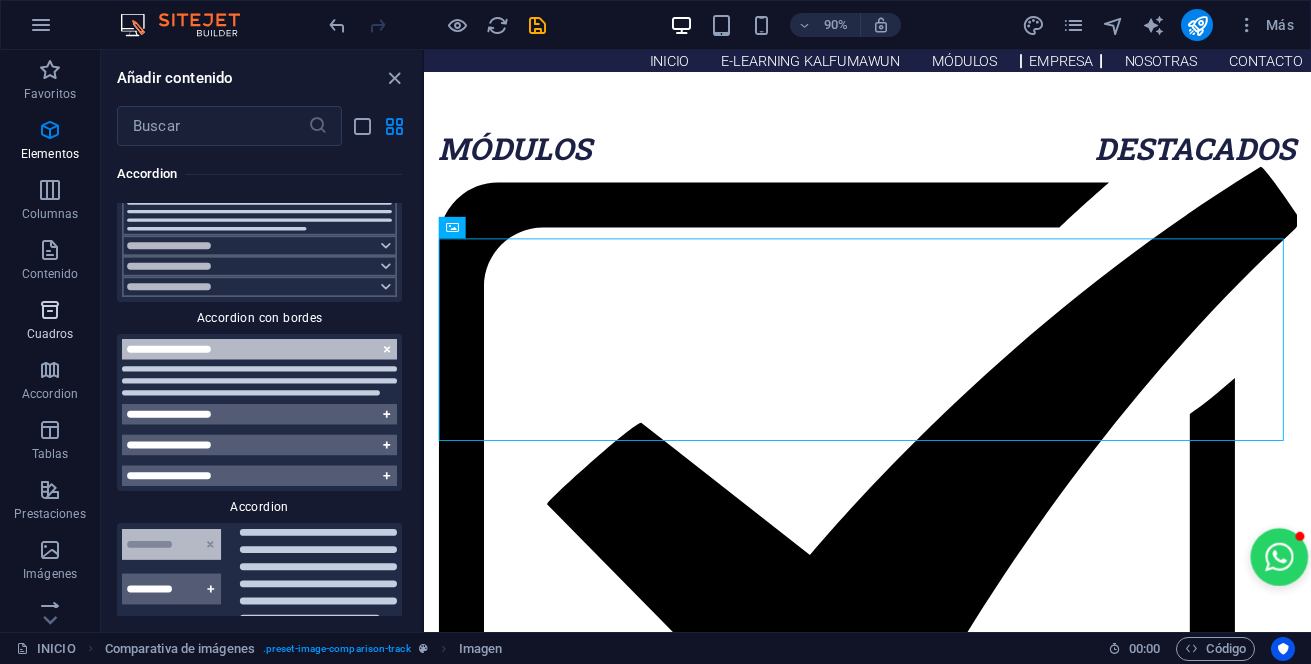click at bounding box center (50, 310) 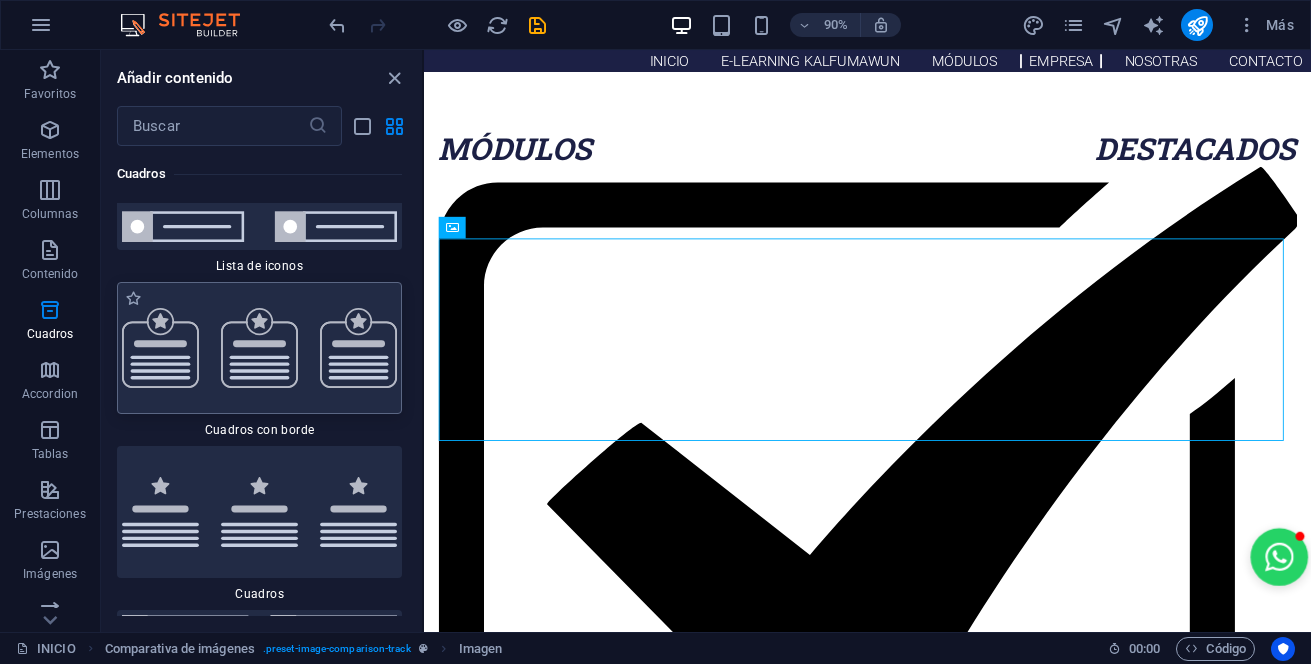 scroll, scrollTop: 10889, scrollLeft: 0, axis: vertical 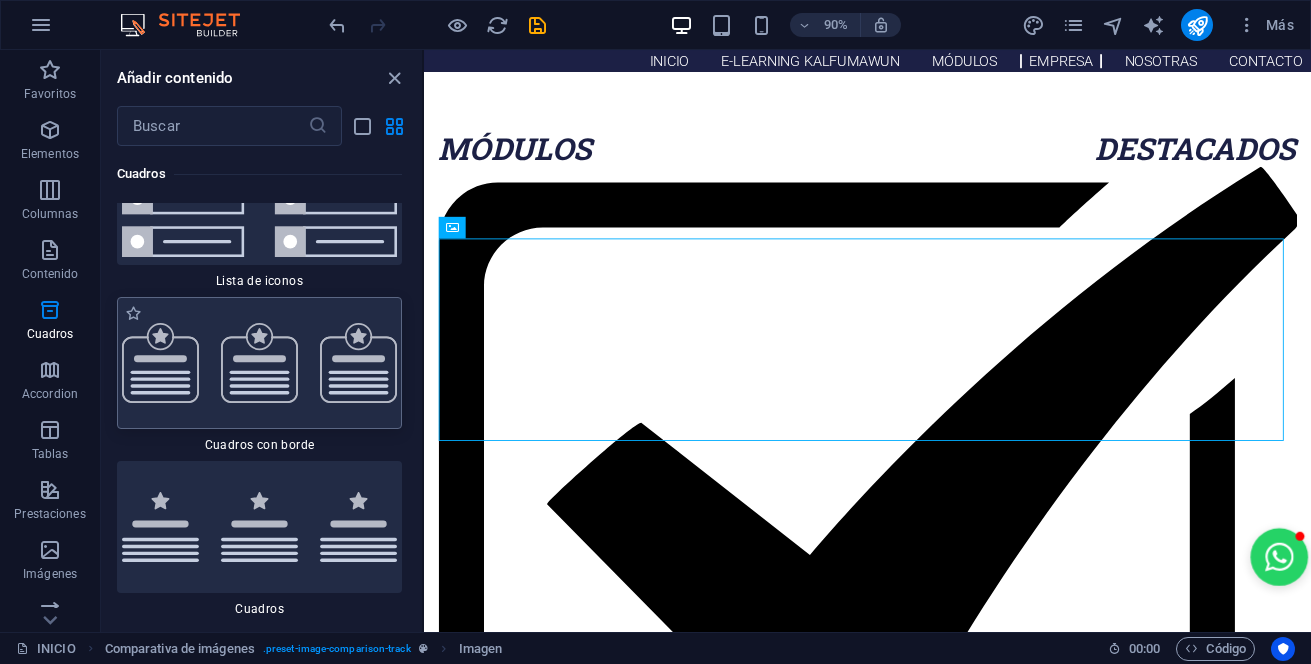 click at bounding box center [259, 363] 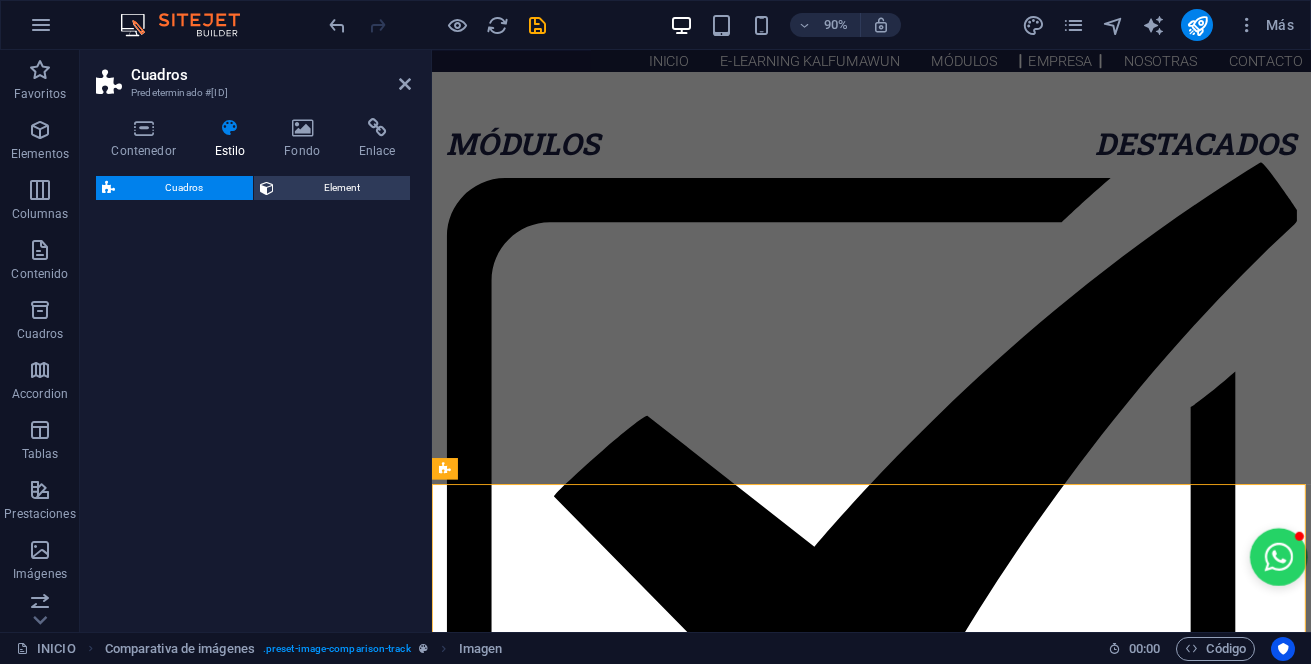 select on "rem" 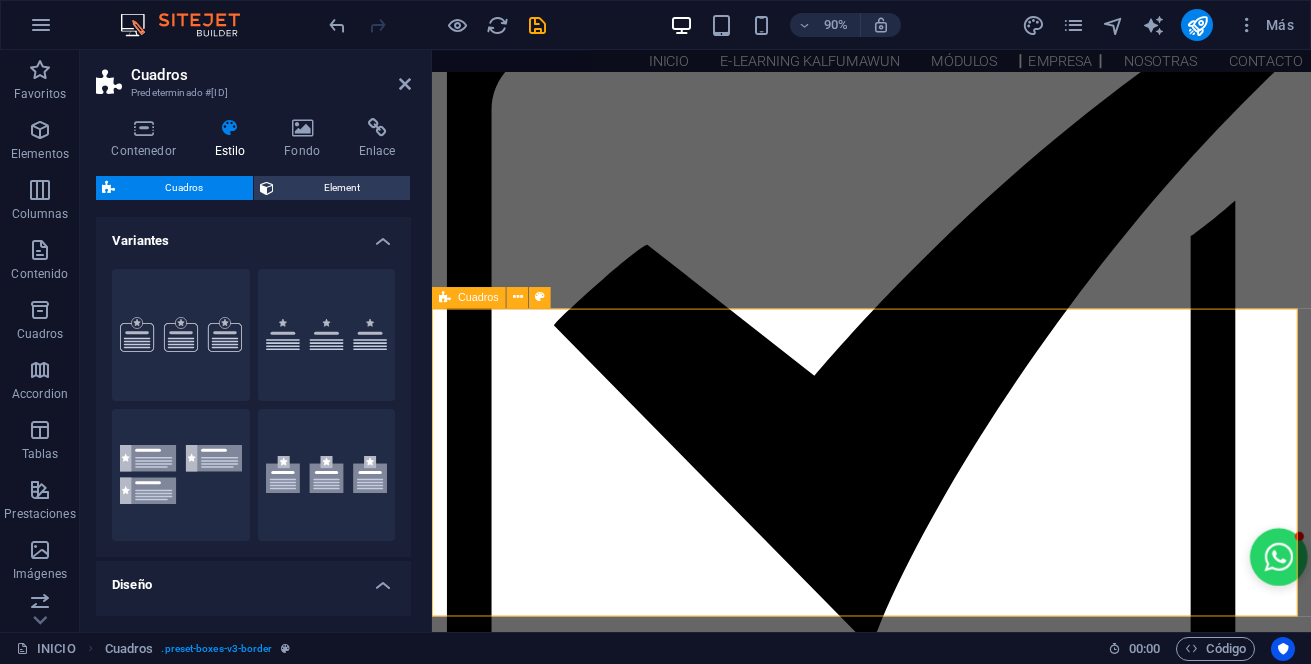 scroll, scrollTop: 1866, scrollLeft: 0, axis: vertical 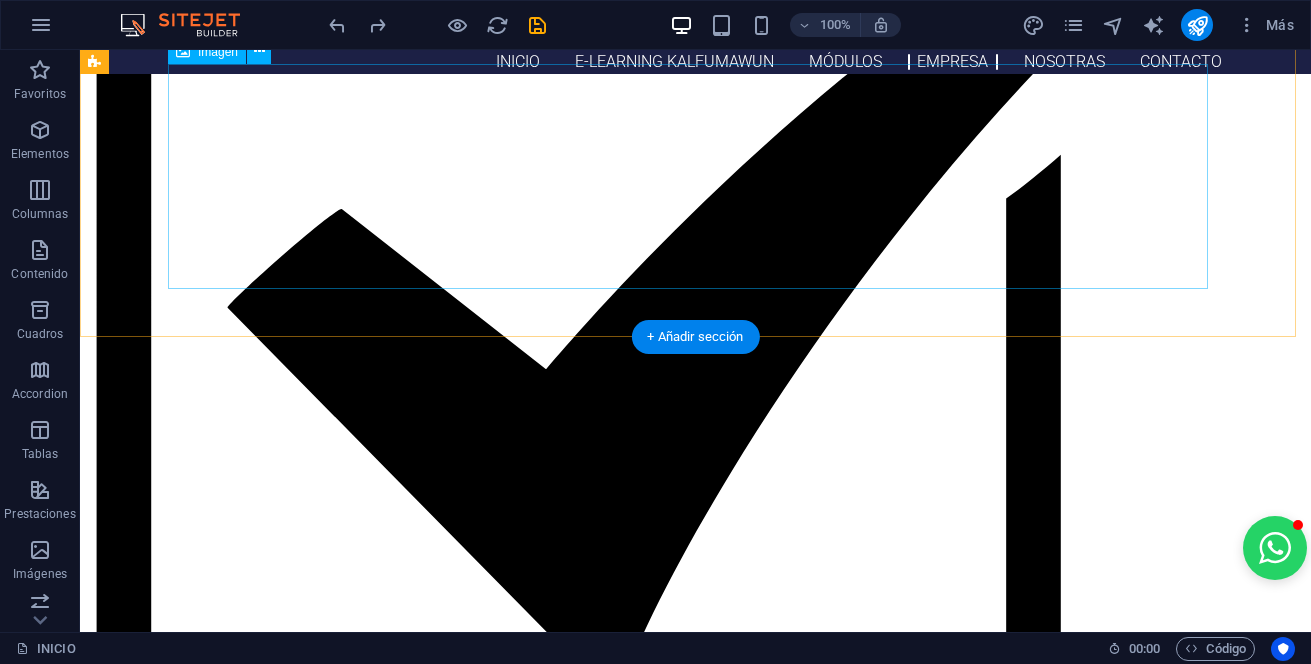 click at bounding box center (696, 2304) 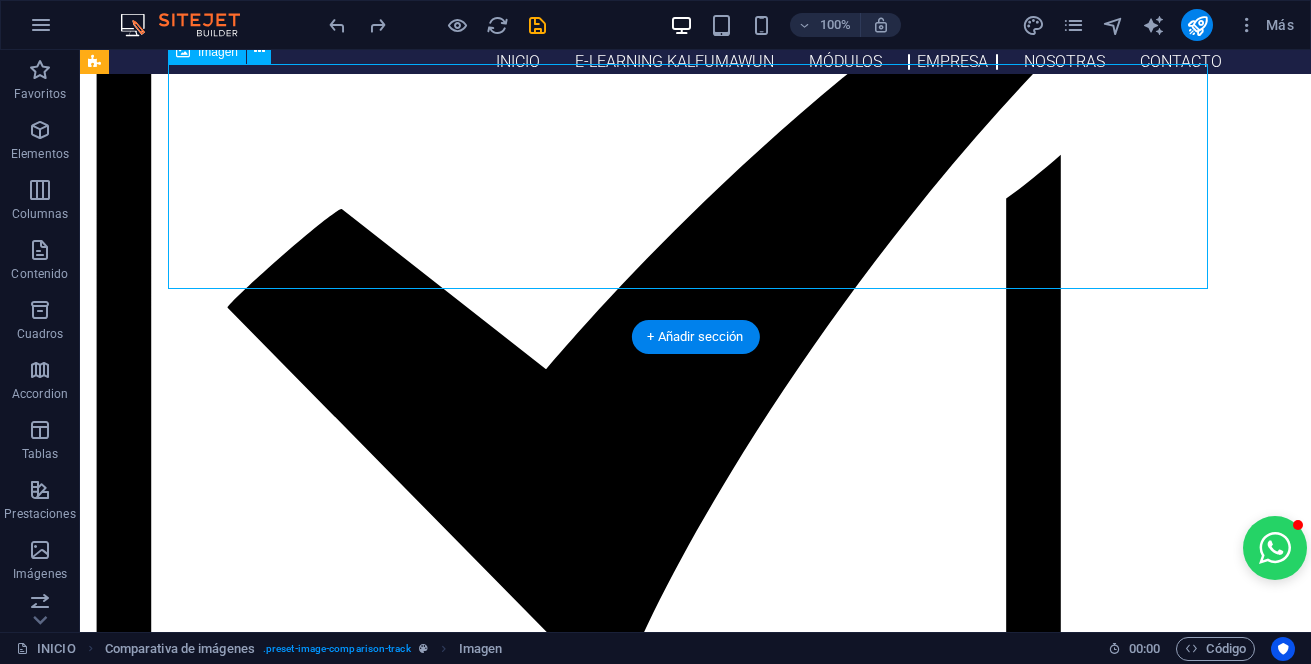 click at bounding box center (696, 2304) 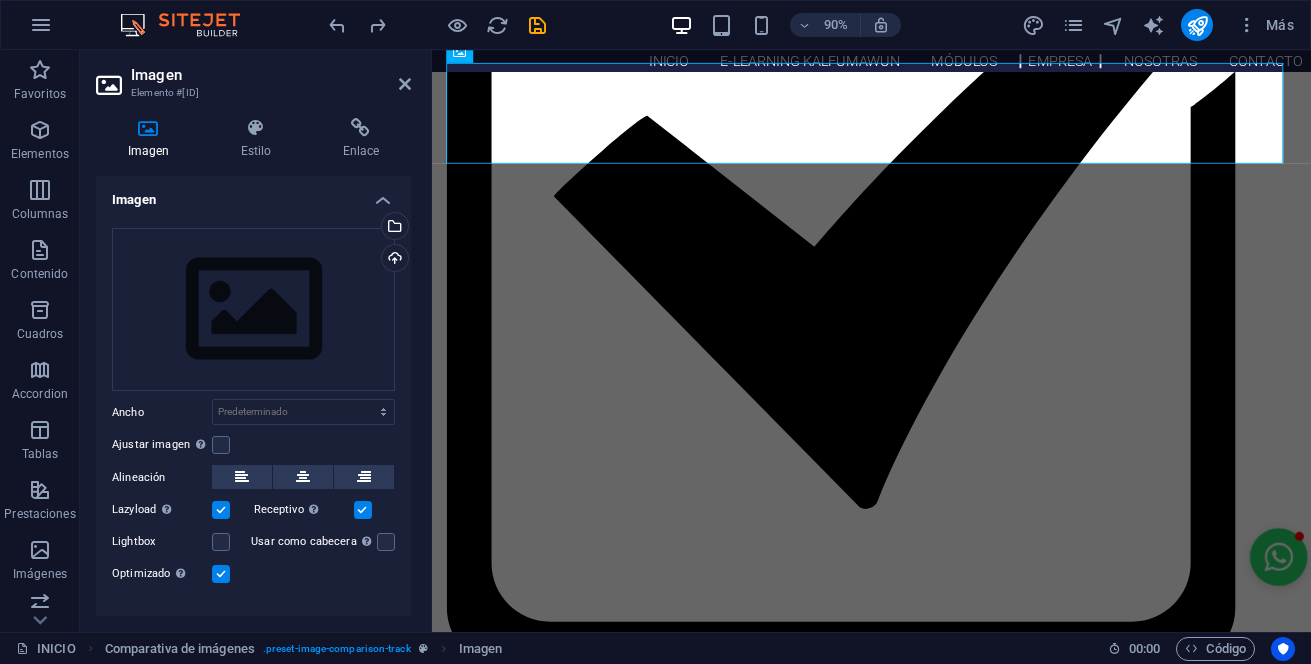 scroll, scrollTop: 1723, scrollLeft: 0, axis: vertical 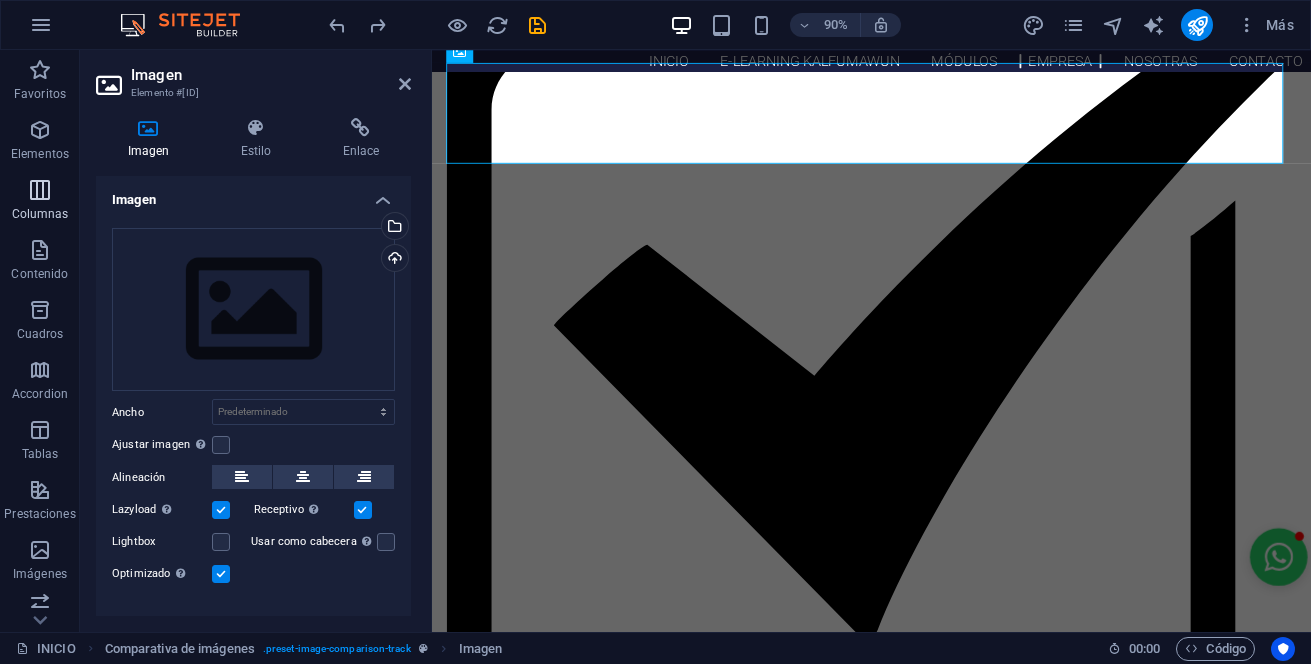 click on "Columnas" at bounding box center (40, 214) 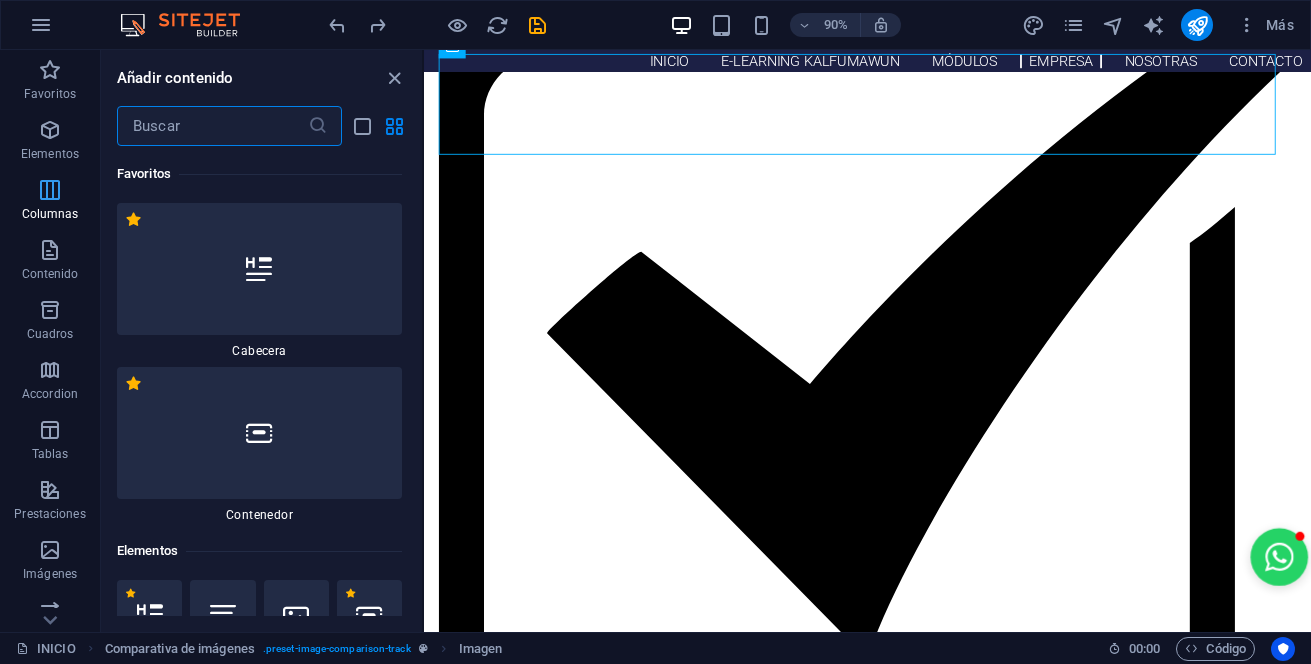 scroll, scrollTop: 1733, scrollLeft: 0, axis: vertical 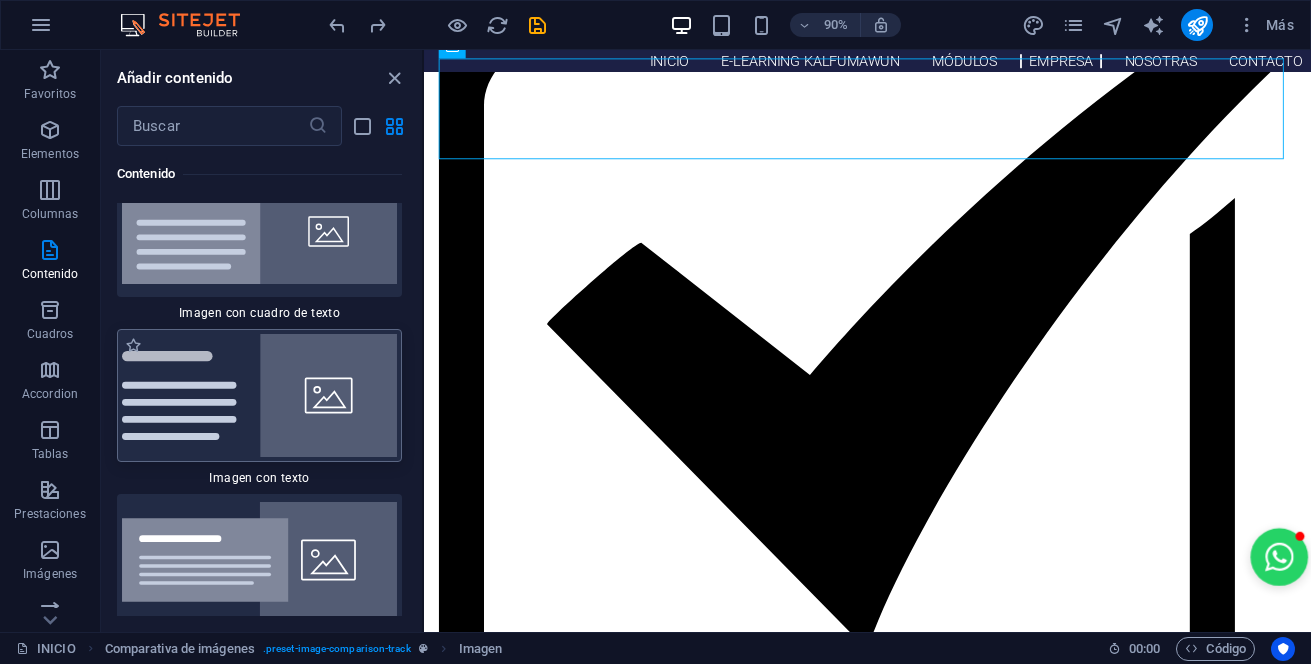 click at bounding box center (259, 395) 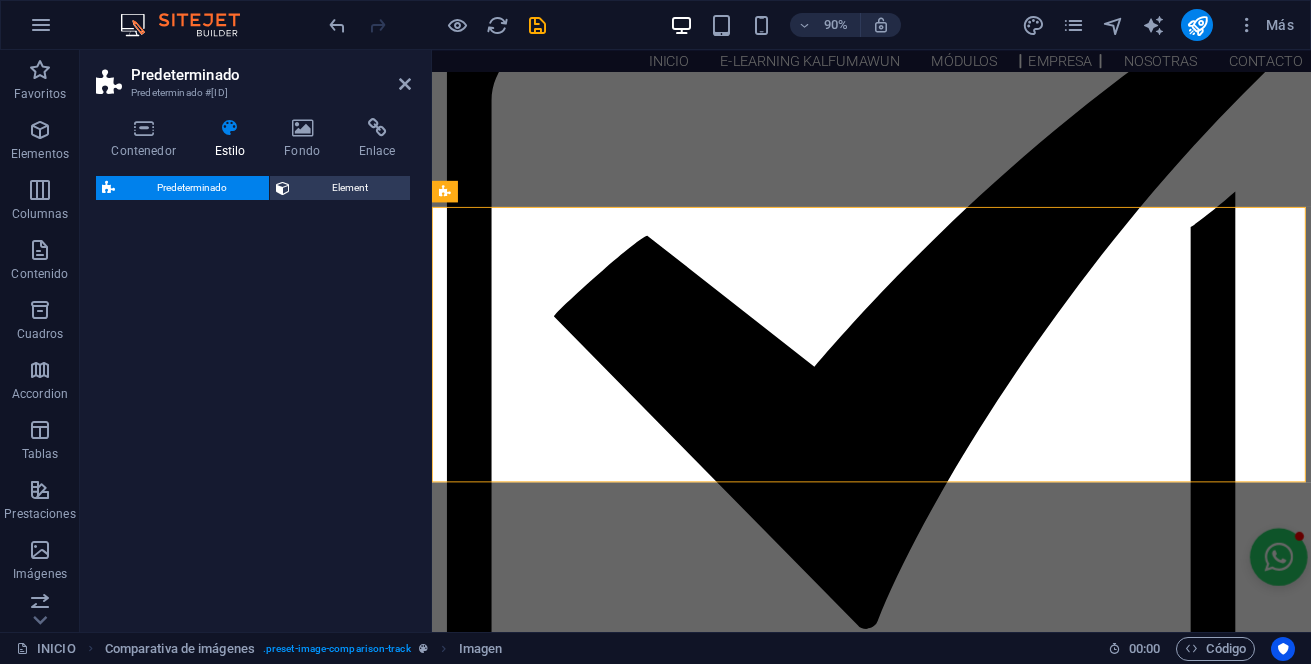 scroll, scrollTop: 1728, scrollLeft: 0, axis: vertical 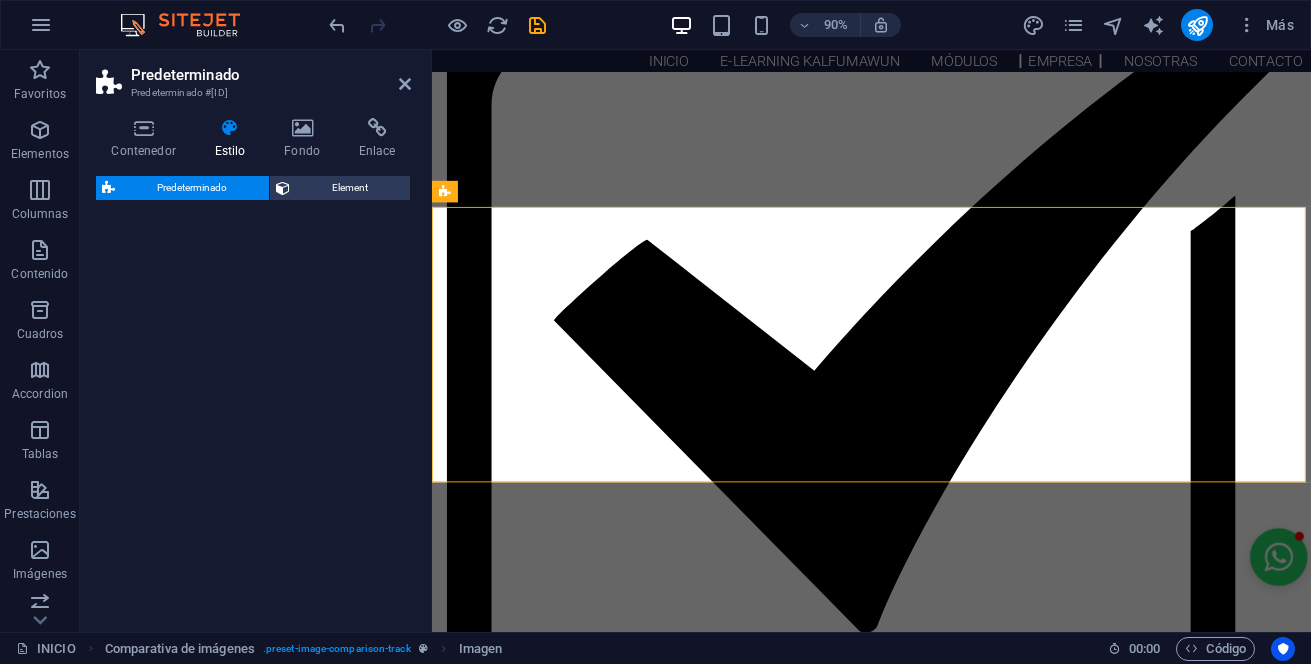 select on "rem" 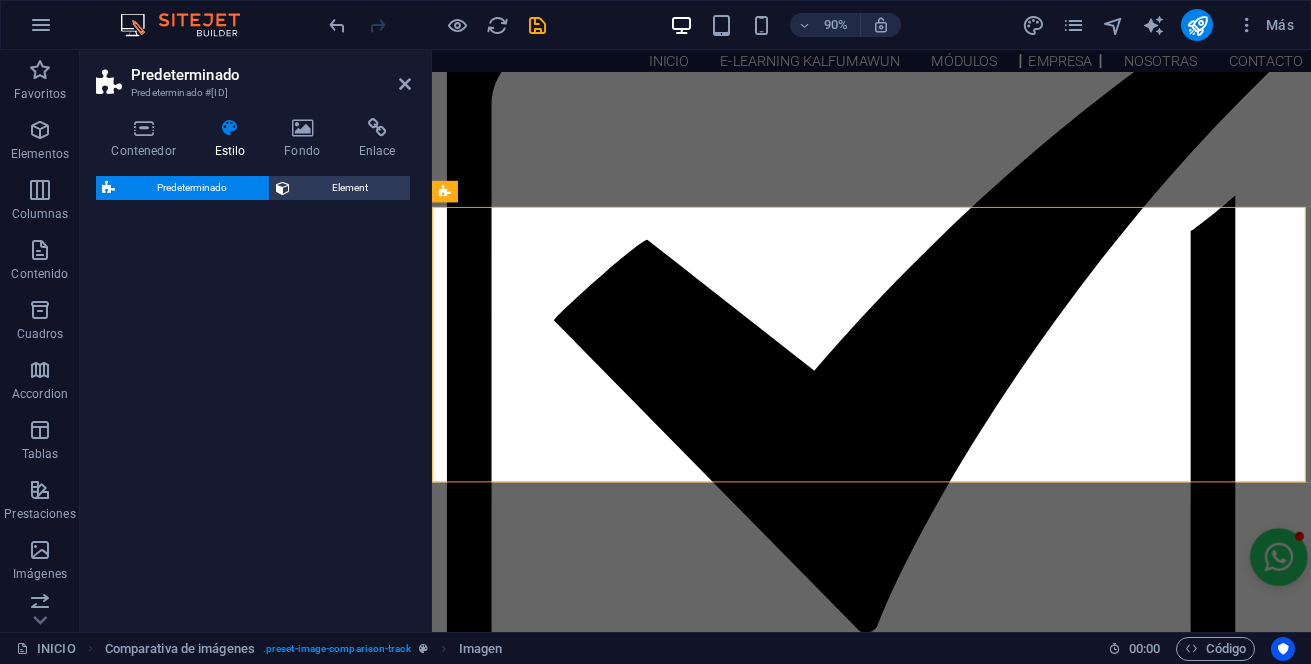select on "px" 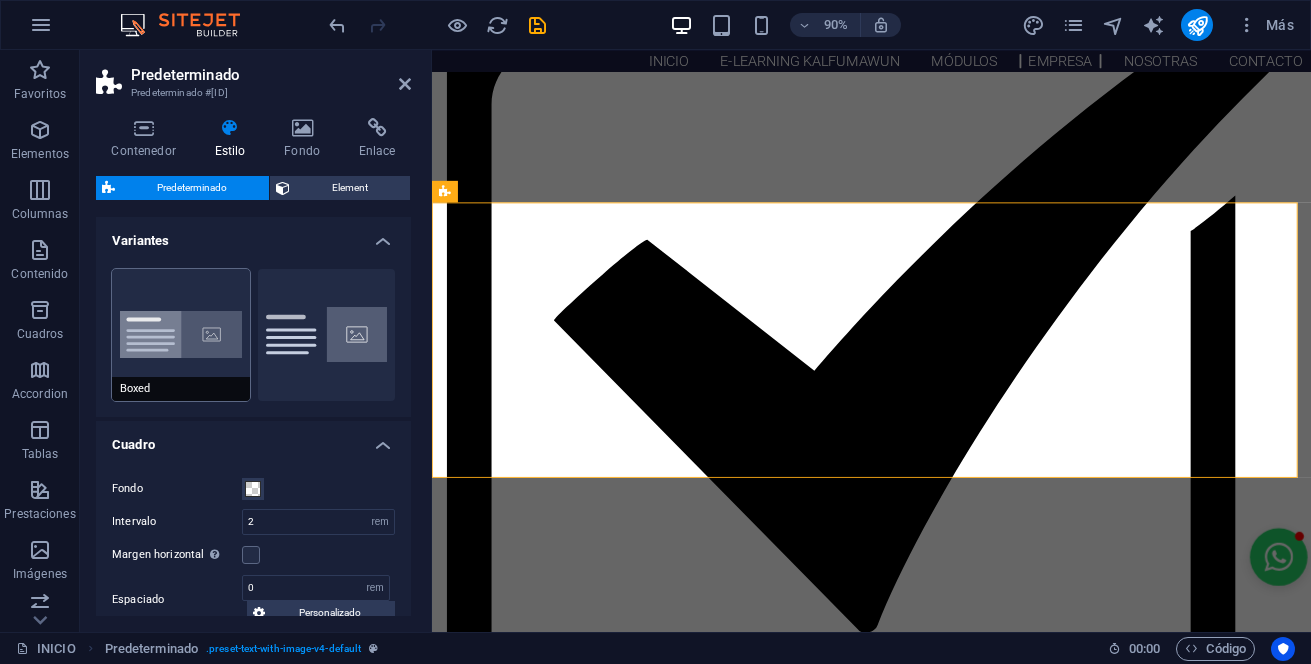 click on "Boxed" at bounding box center [181, 335] 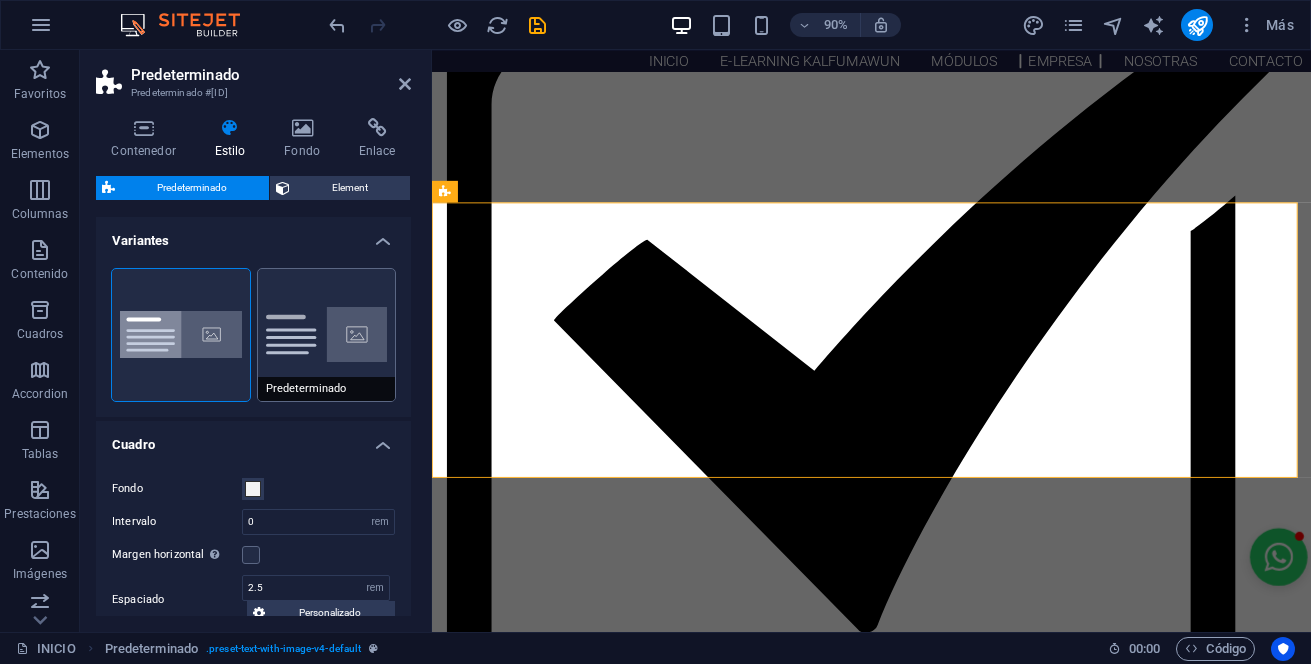 click on "Predeterminado" at bounding box center (327, 335) 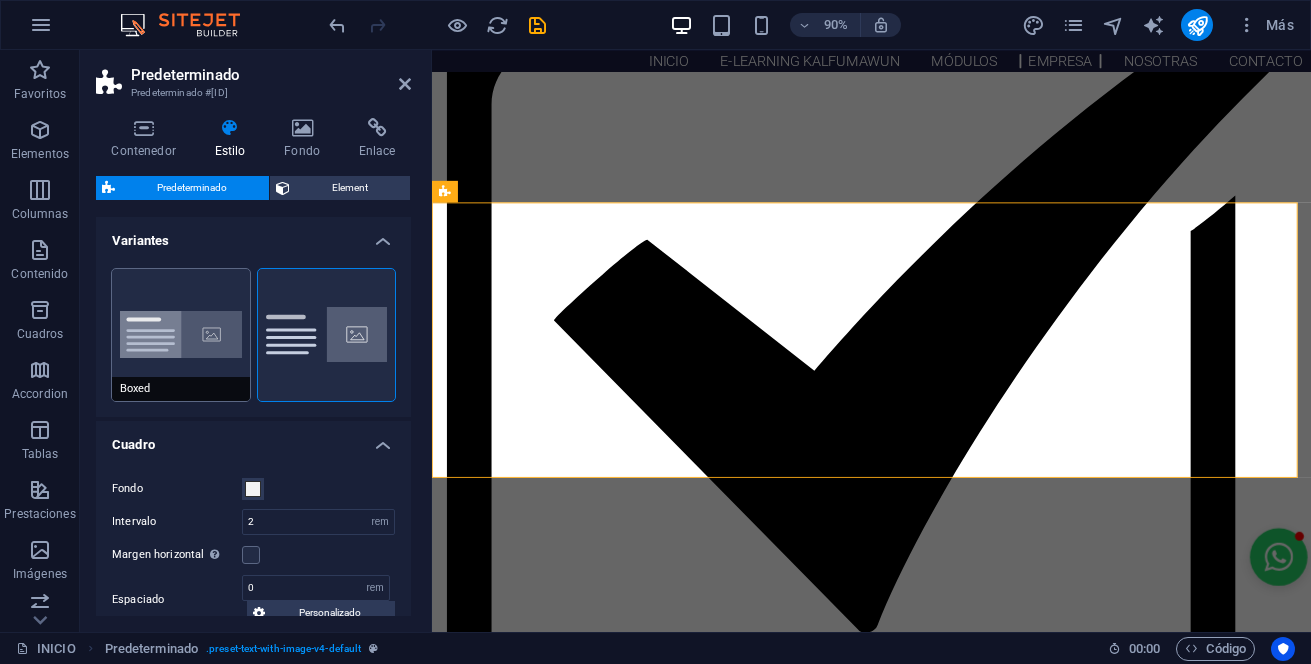 click on "Boxed" at bounding box center (181, 335) 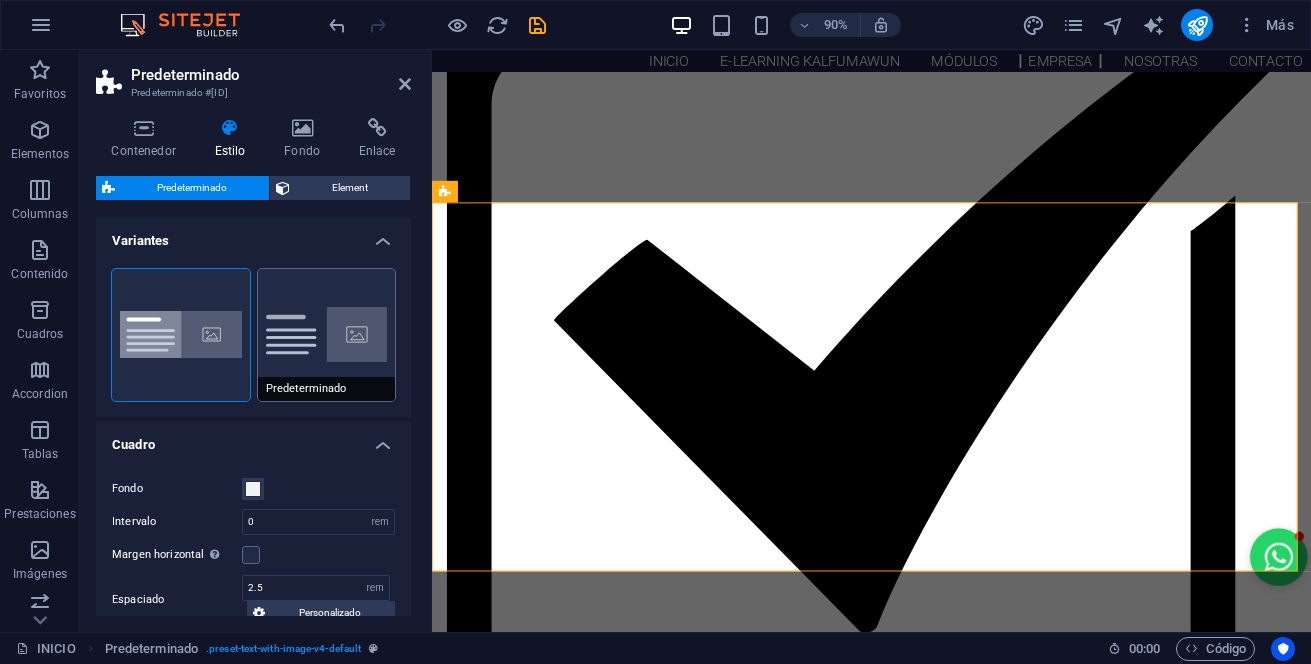 click on "Predeterminado" at bounding box center [327, 335] 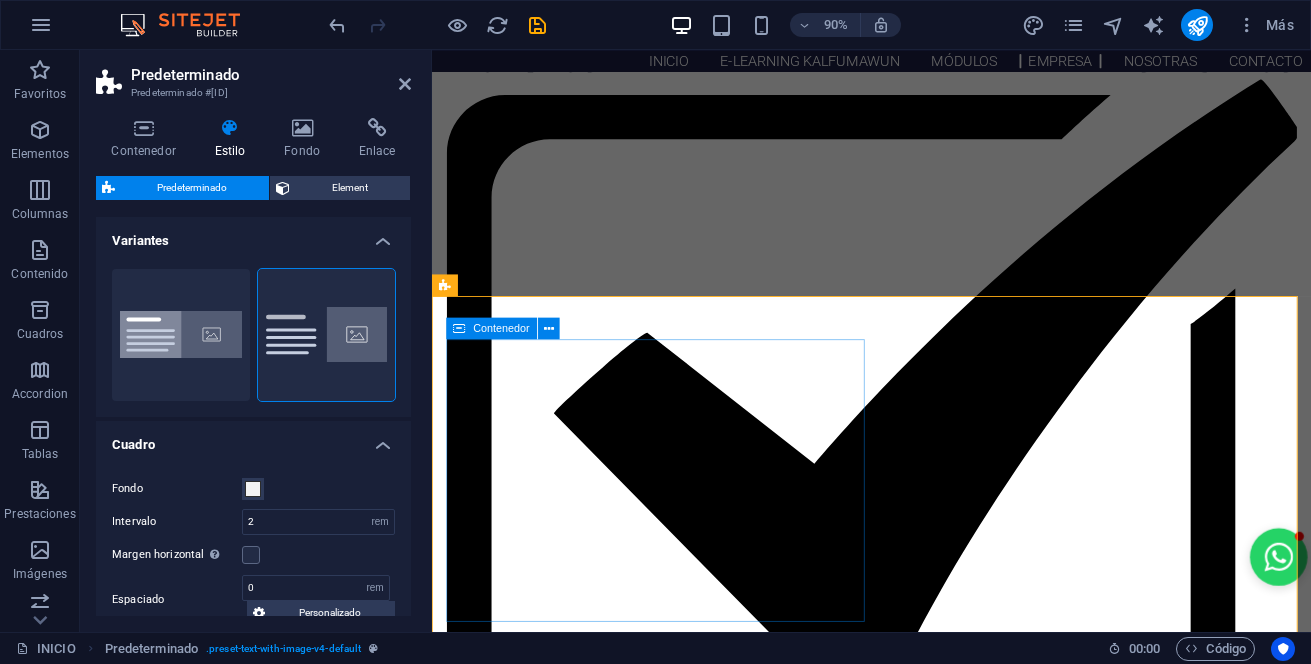 scroll, scrollTop: 1624, scrollLeft: 0, axis: vertical 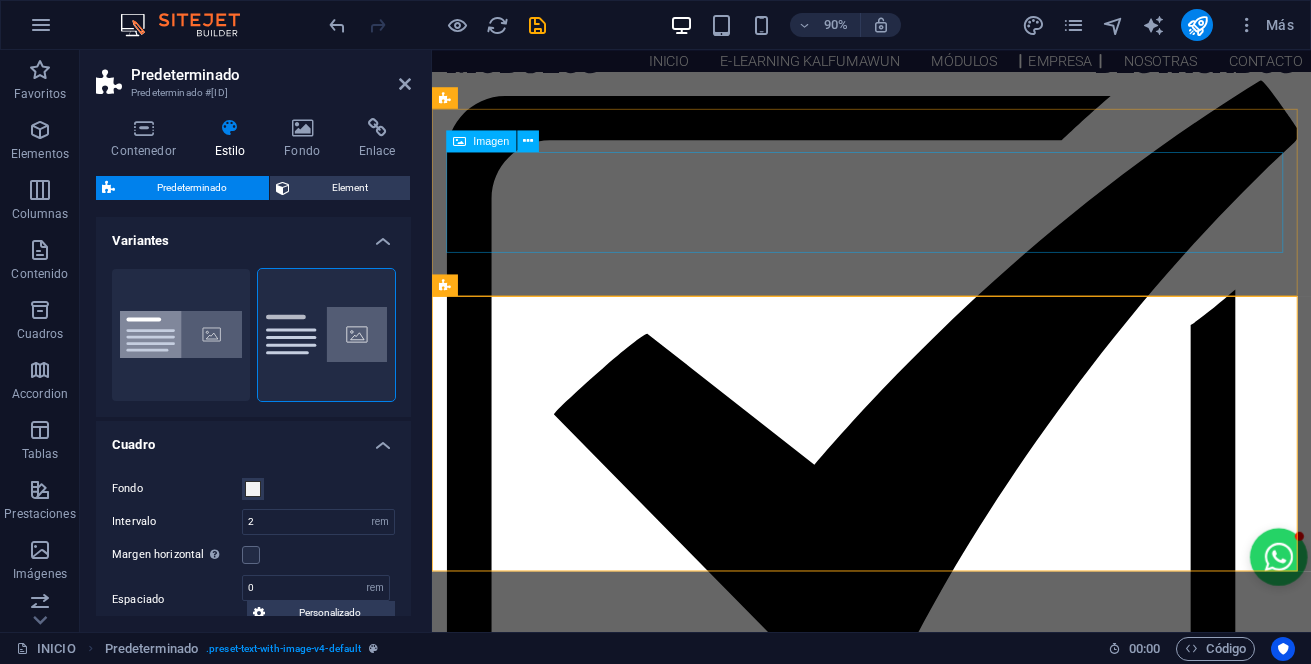 click at bounding box center [920, 2255] 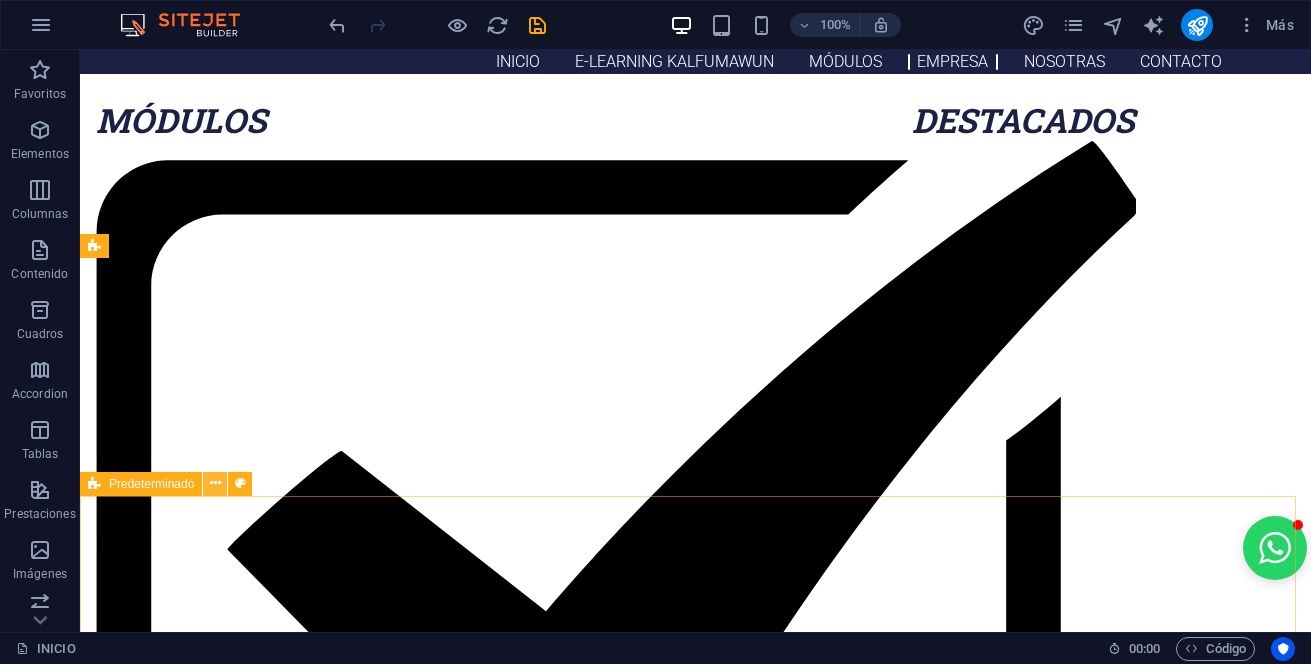 click at bounding box center (215, 483) 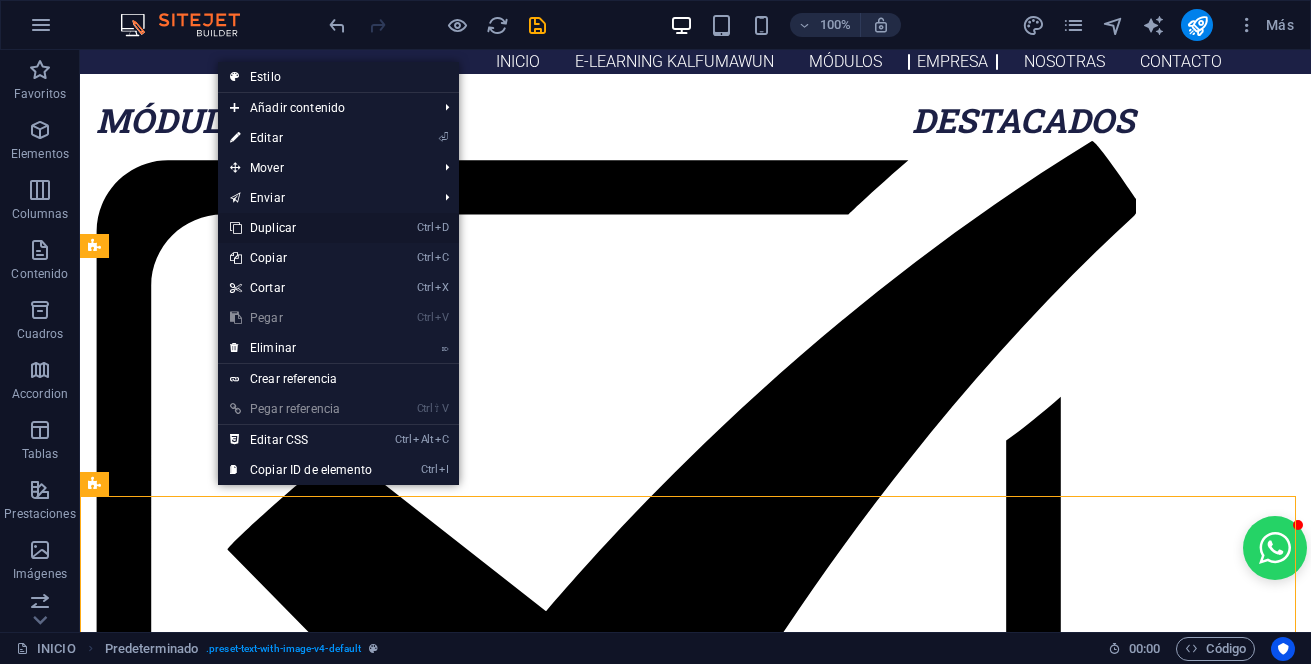 click on "Ctrl D  Duplicar" at bounding box center (301, 228) 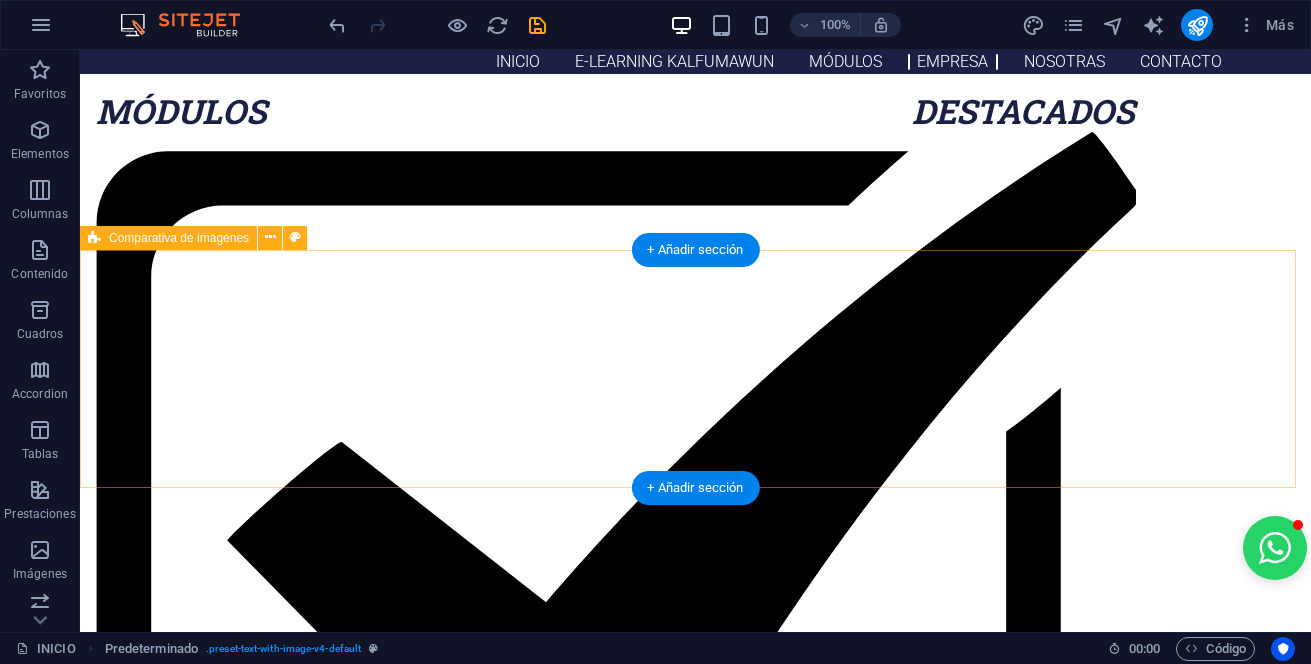scroll, scrollTop: 1632, scrollLeft: 0, axis: vertical 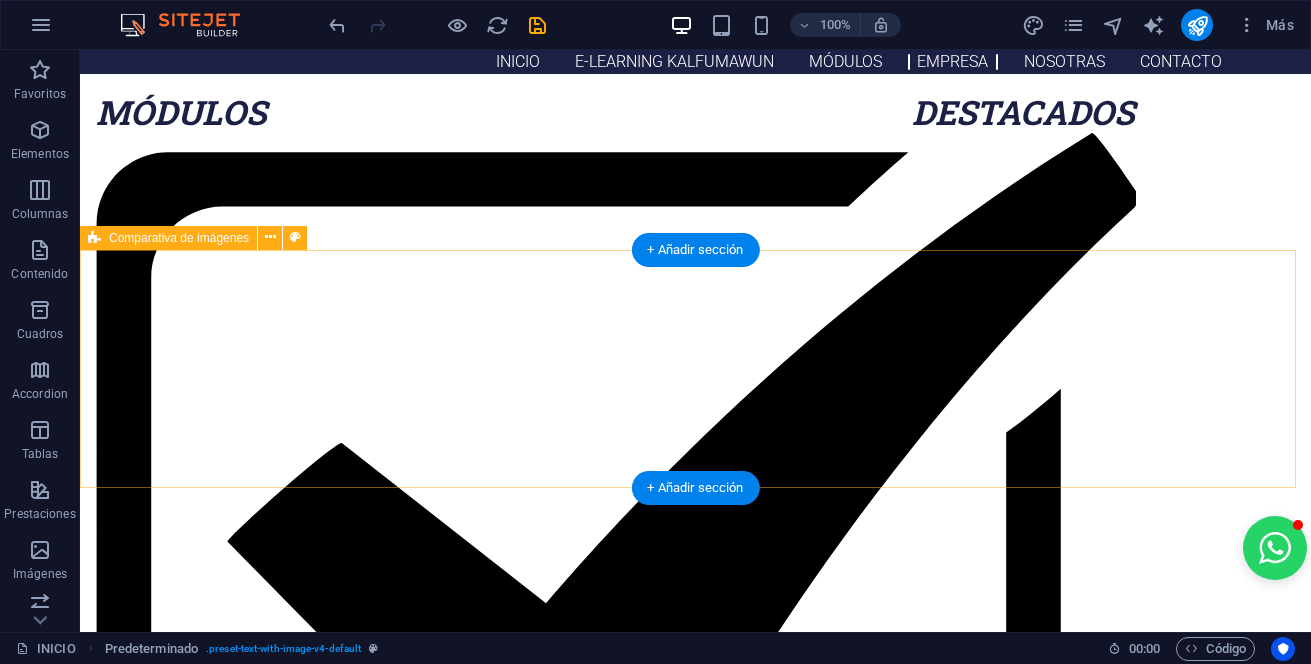 click on "Suelta el contenido aquí o  Añadir elementos  Pegar portapapeles" at bounding box center [696, 2497] 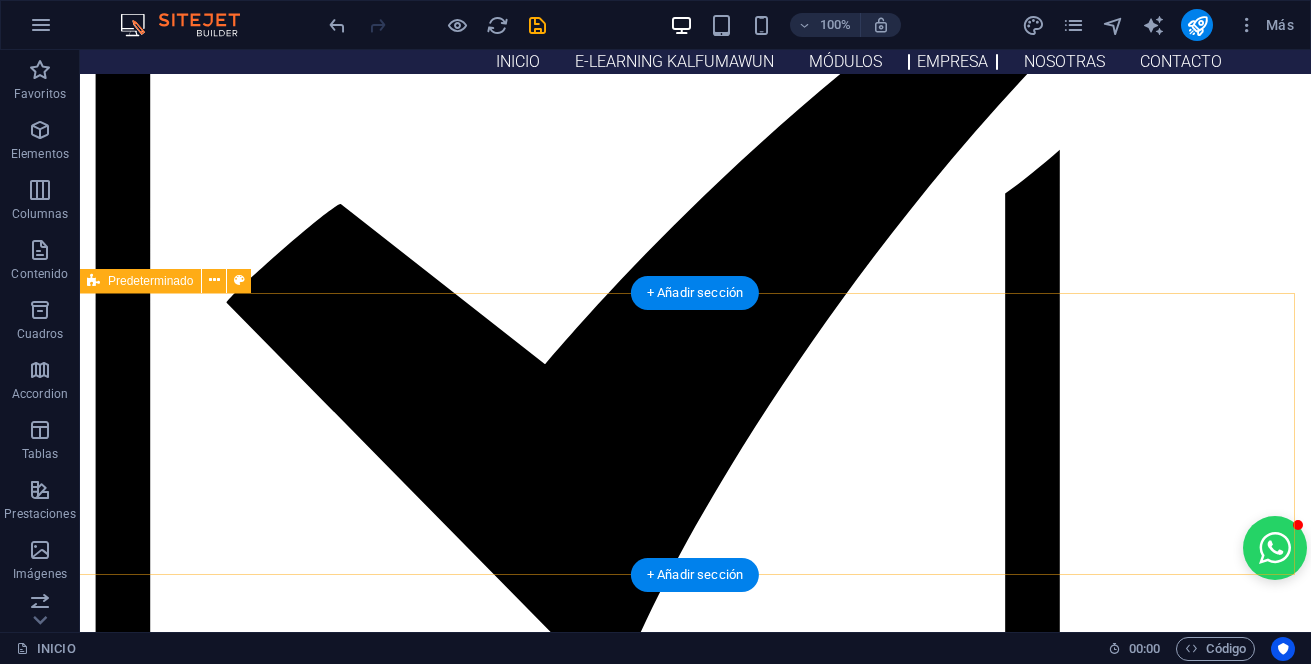 scroll, scrollTop: 1871, scrollLeft: 0, axis: vertical 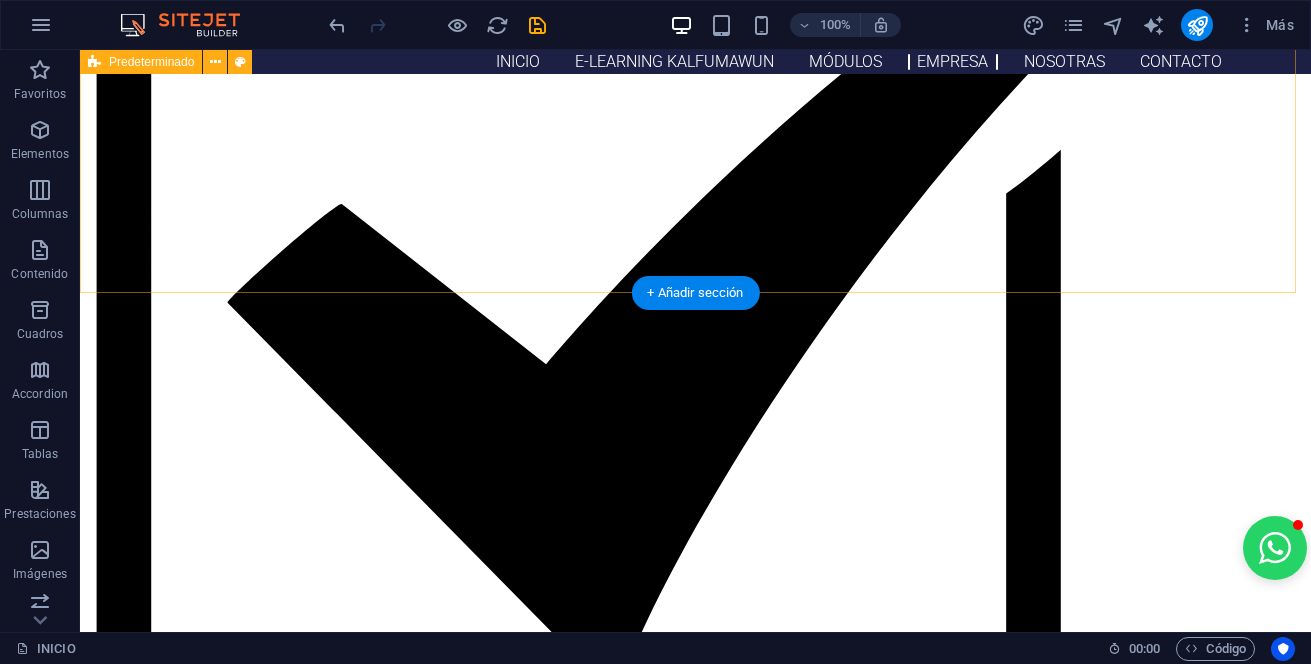 click on "New headline Lorem ipsum dolor sit amet, consectetuer adipiscing elit. Aenean commodo ligula eget dolor. Lorem ipsum dolor sit amet, consectetuer adipiscing elit leget dolor. Lorem ipsum dolor sit amet, consectetuer adipiscing elit. Aenean commodo ligula eget dolor. Lorem ipsum dolor sit amet, consectetuer adipiscing elit dolor consectetuer adipiscing elit leget dolor. Lorem elit saget ipsum dolor sit amet, consectetuer. Suelta el contenido aquí o  Añadir elementos  Pegar portapapeles" at bounding box center [695, 2416] 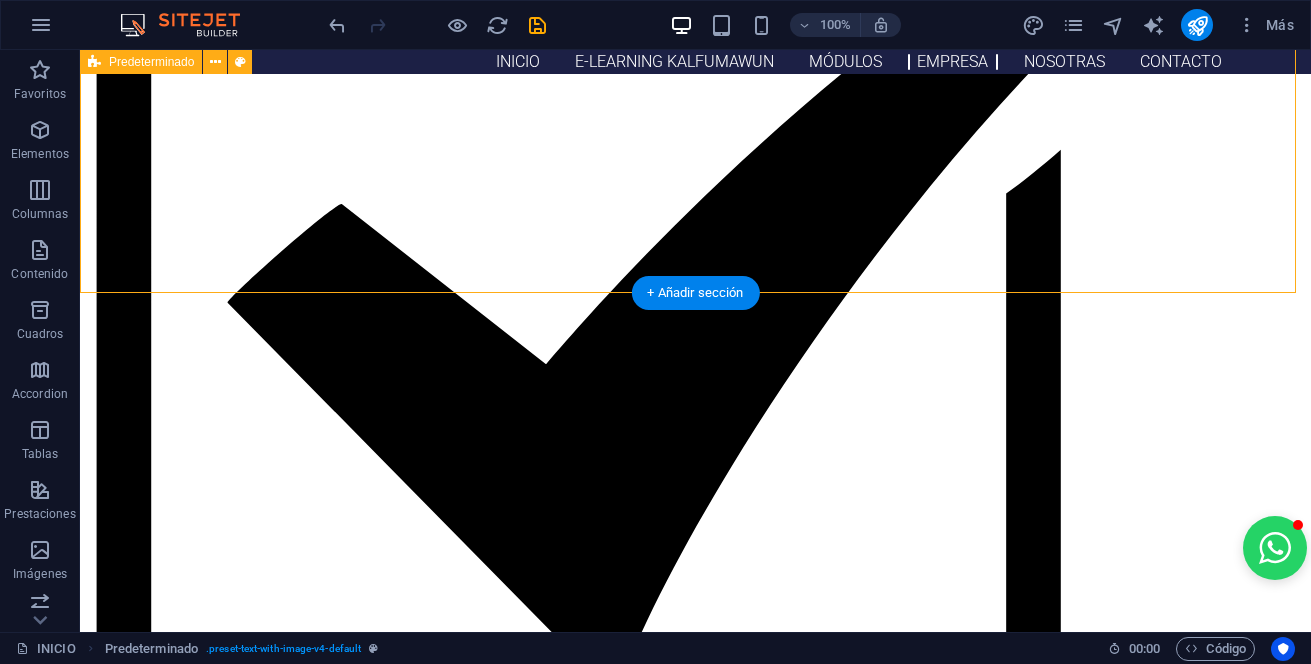 click on "New headline Lorem ipsum dolor sit amet, consectetuer adipiscing elit. Aenean commodo ligula eget dolor. Lorem ipsum dolor sit amet, consectetuer adipiscing elit leget dolor. Lorem ipsum dolor sit amet, consectetuer adipiscing elit. Aenean commodo ligula eget dolor. Lorem ipsum dolor sit amet, consectetuer adipiscing elit dolor consectetuer adipiscing elit leget dolor. Lorem elit saget ipsum dolor sit amet, consectetuer. Suelta el contenido aquí o  Añadir elementos  Pegar portapapeles" at bounding box center (695, 2416) 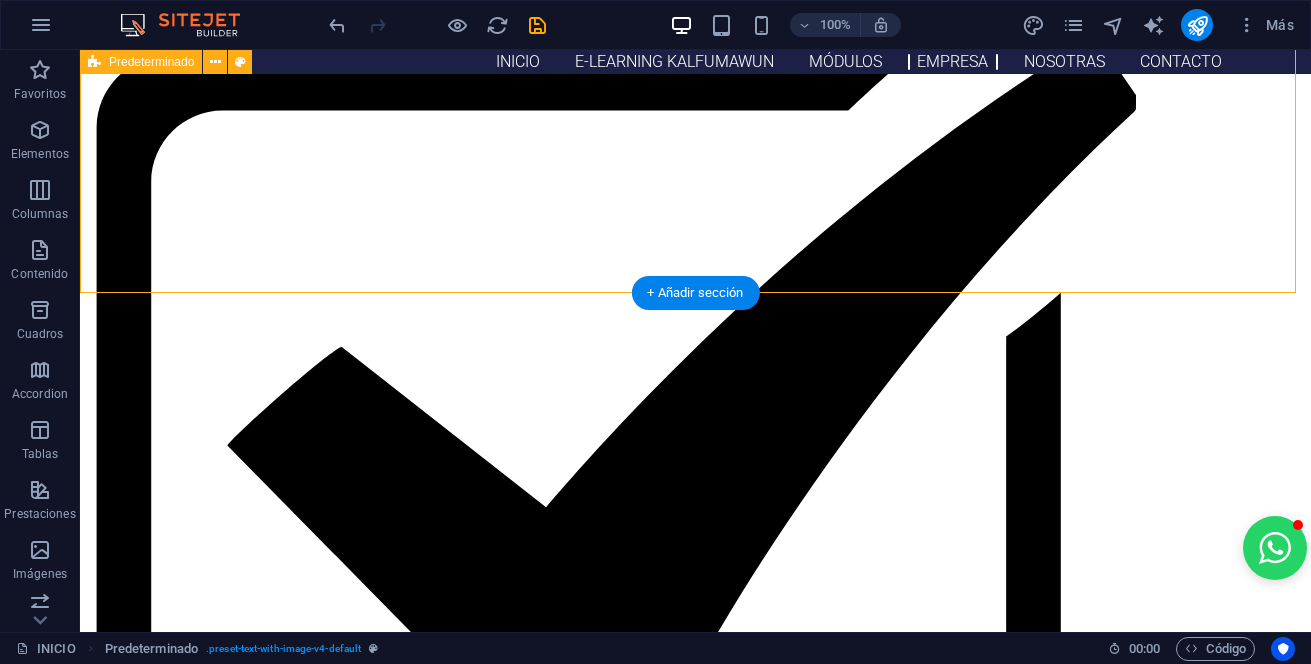select on "rem" 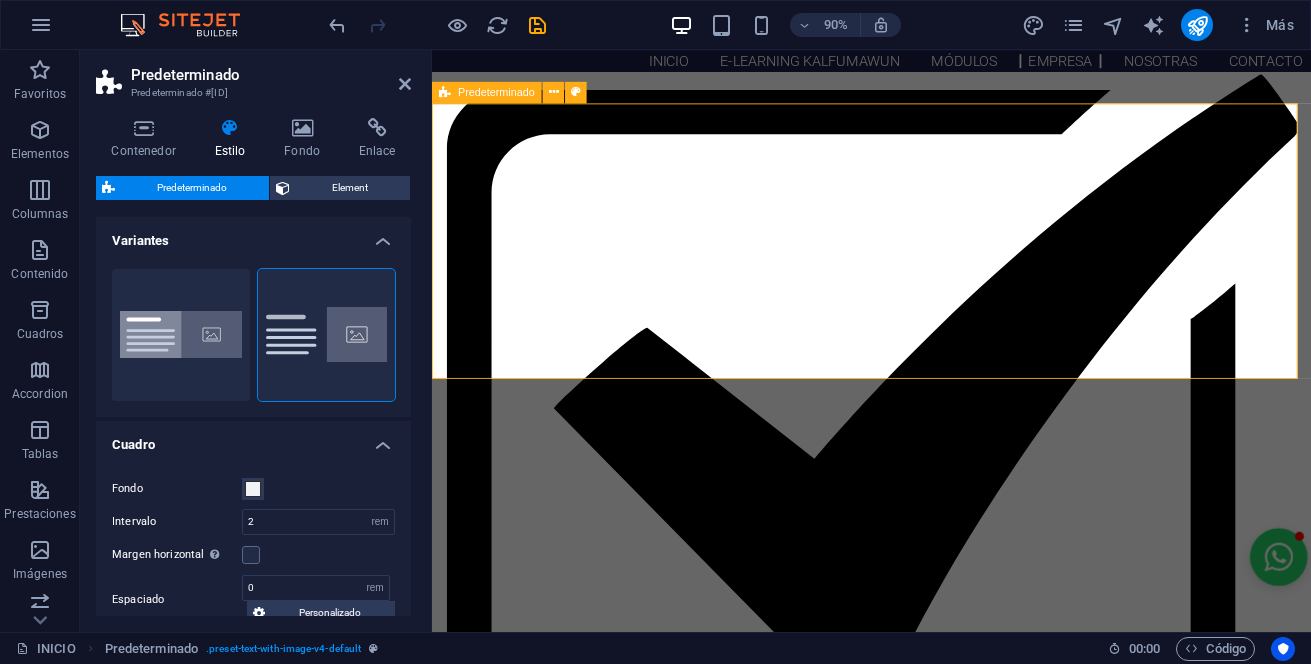 scroll, scrollTop: 1629, scrollLeft: 0, axis: vertical 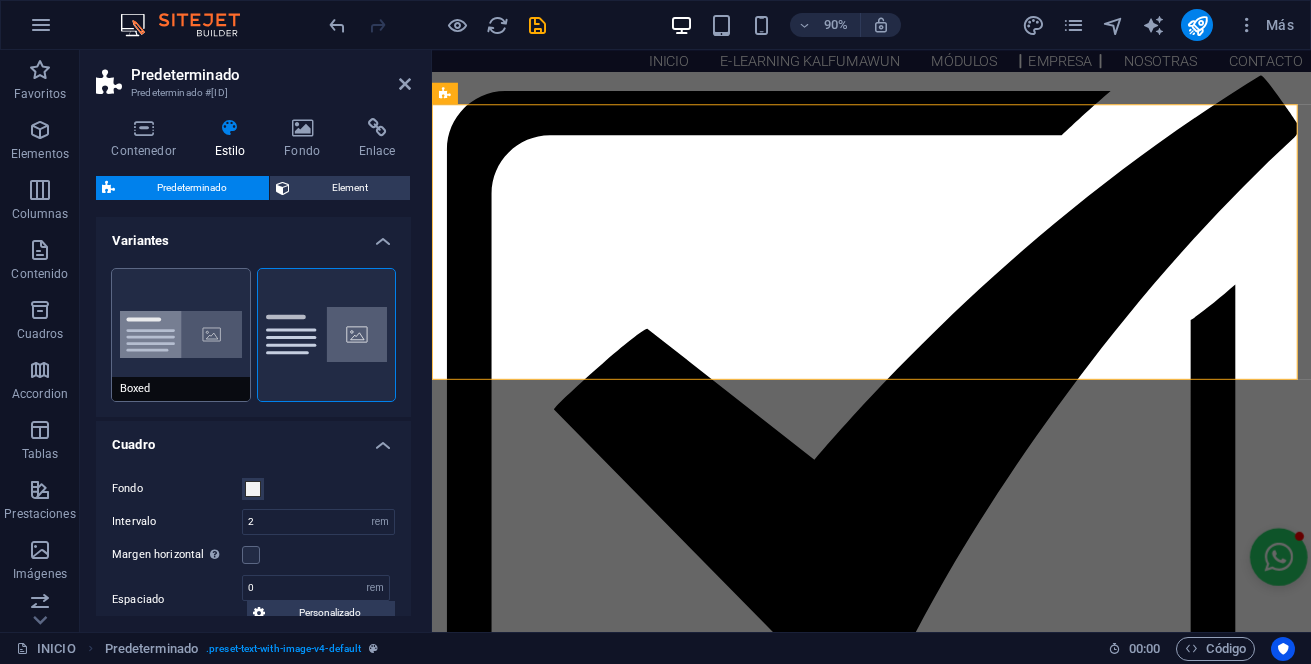 click on "Boxed" at bounding box center (181, 335) 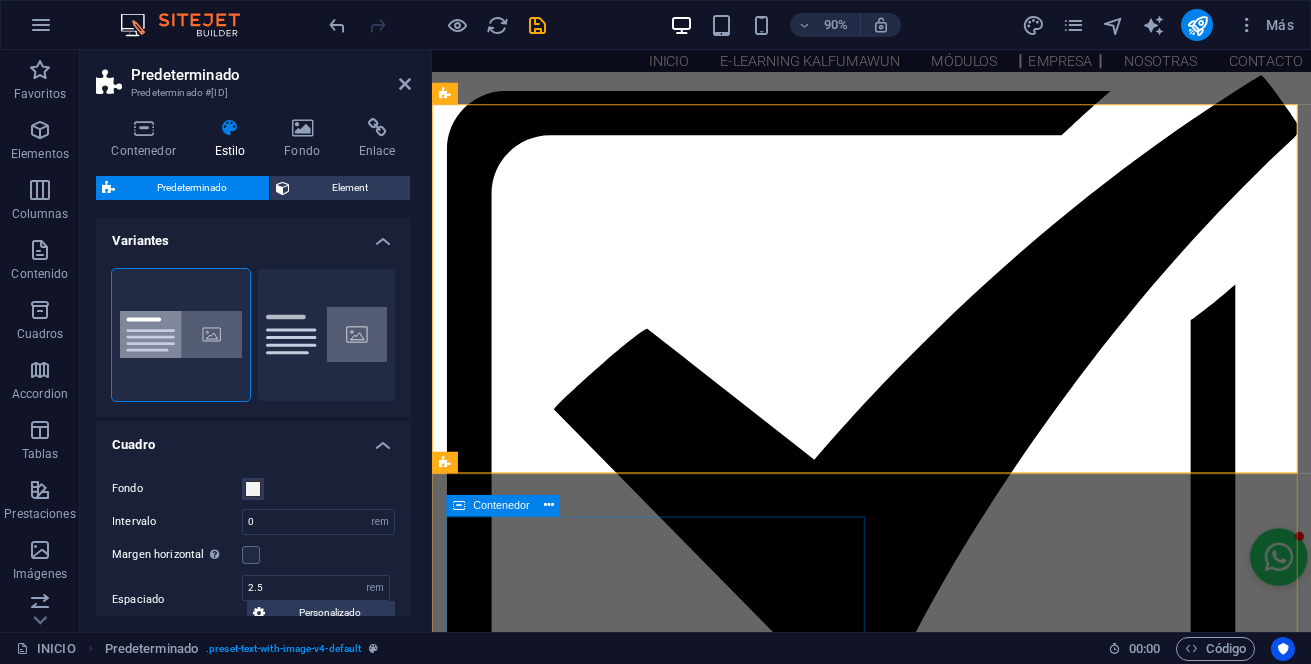 click on "New headline Lorem ipsum dolor sit amet, consectetuer adipiscing elit. Aenean commodo ligula eget dolor. Lorem ipsum dolor sit amet, consectetuer adipiscing elit leget dolor. Lorem ipsum dolor sit amet, consectetuer adipiscing elit. Aenean commodo ligula eget dolor. Lorem ipsum dolor sit amet, consectetuer adipiscing elit dolor consectetuer adipiscing elit leget dolor. Lorem elit saget ipsum dolor sit amet, consectetuer." at bounding box center (920, 3017) 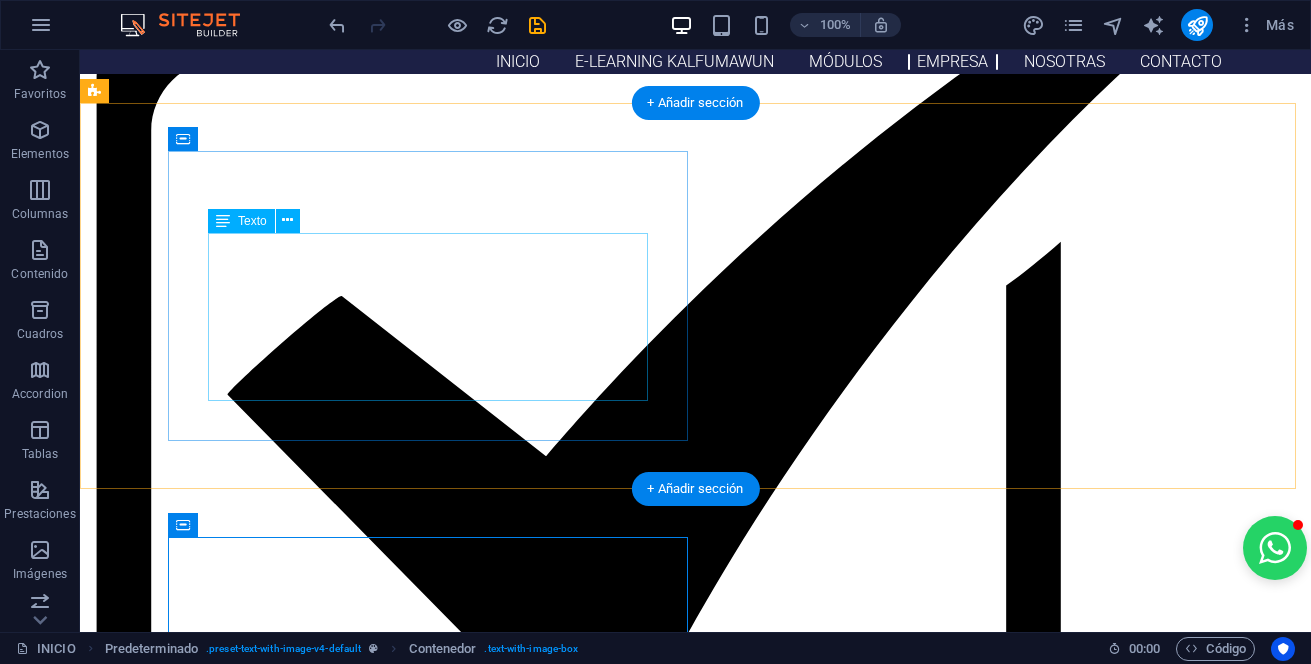 scroll, scrollTop: 1789, scrollLeft: 0, axis: vertical 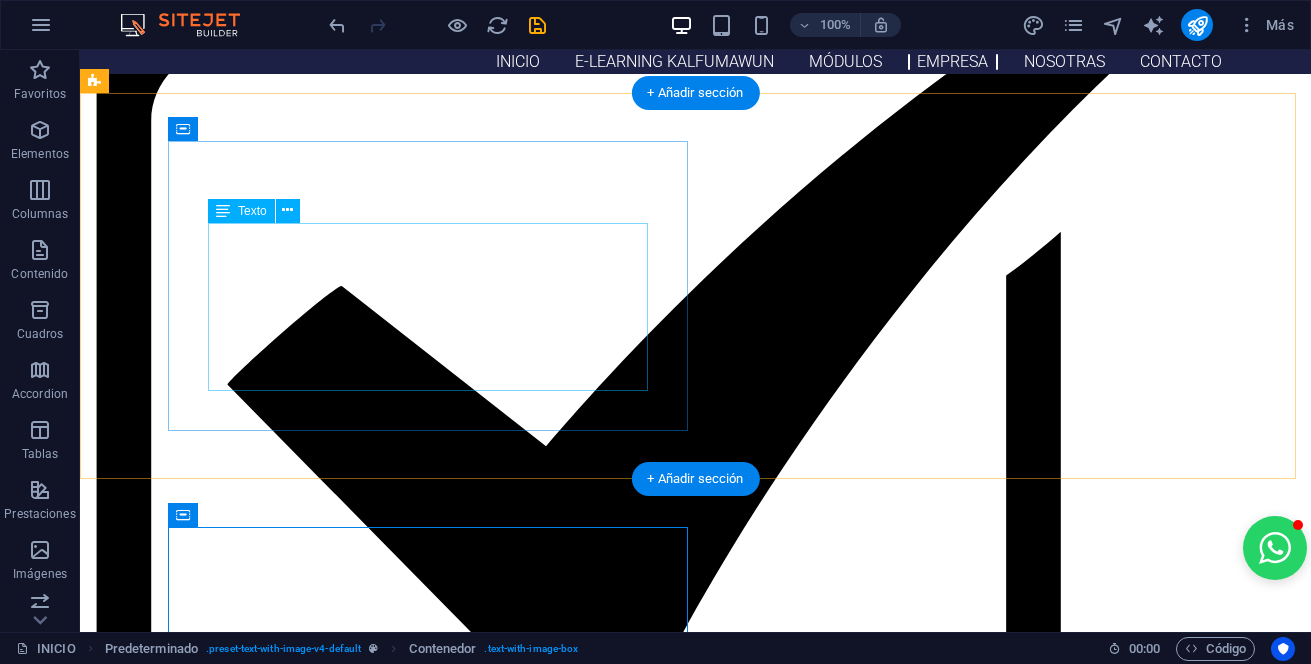 click on "Lorem ipsum dolor sit amet, consectetuer adipiscing elit. Aenean commodo ligula eget dolor. Lorem ipsum dolor sit amet, consectetuer adipiscing elit leget dolor. Lorem ipsum dolor sit amet, consectetuer adipiscing elit. Aenean commodo ligula eget dolor. Lorem ipsum dolor sit amet, consectetuer adipiscing elit dolor consectetuer adipiscing elit leget dolor. Lorem elit saget ipsum dolor sit amet, consectetuer." at bounding box center (616, 2399) 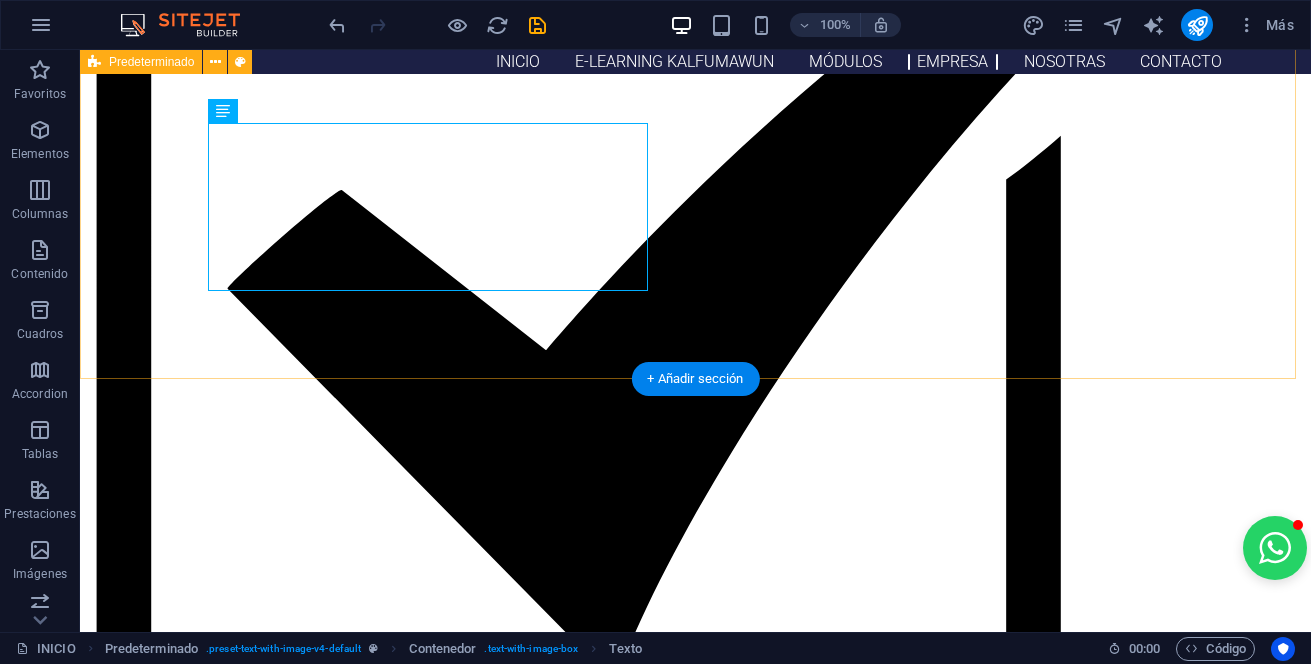 scroll, scrollTop: 1889, scrollLeft: 0, axis: vertical 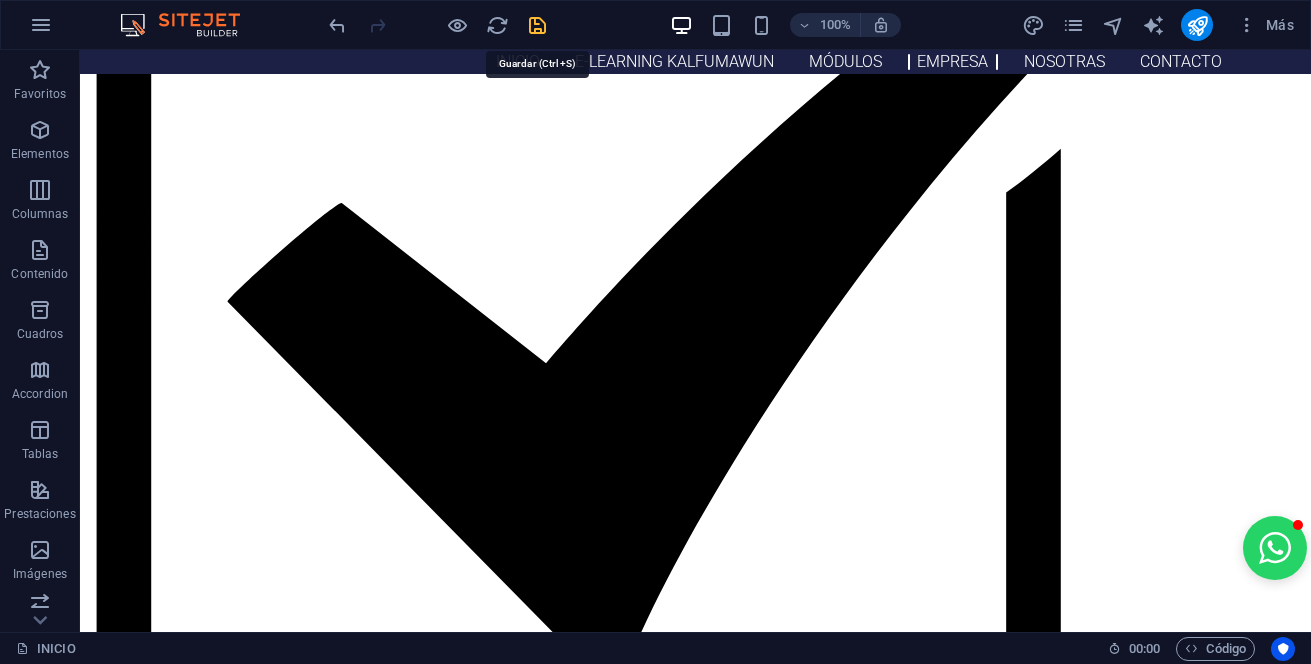 click at bounding box center [537, 25] 